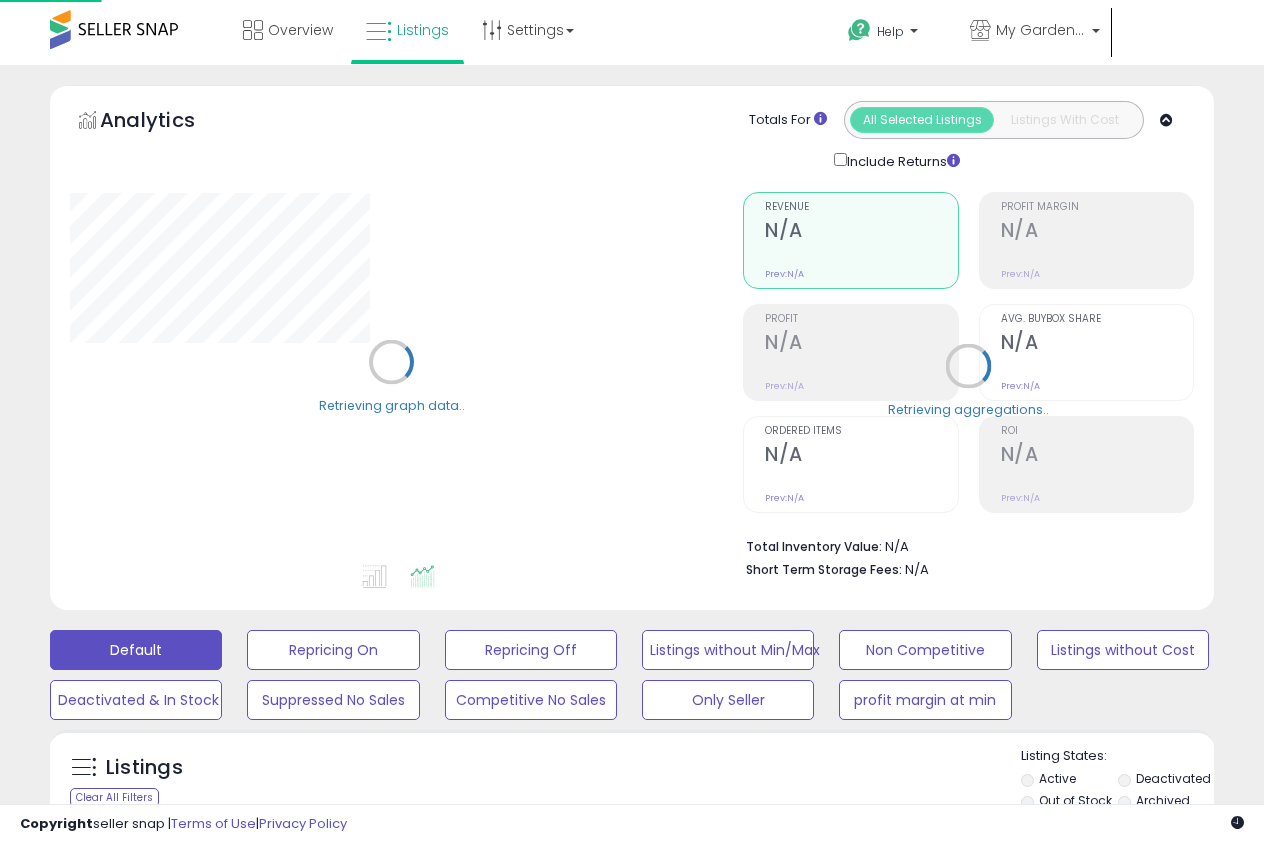 type on "**********" 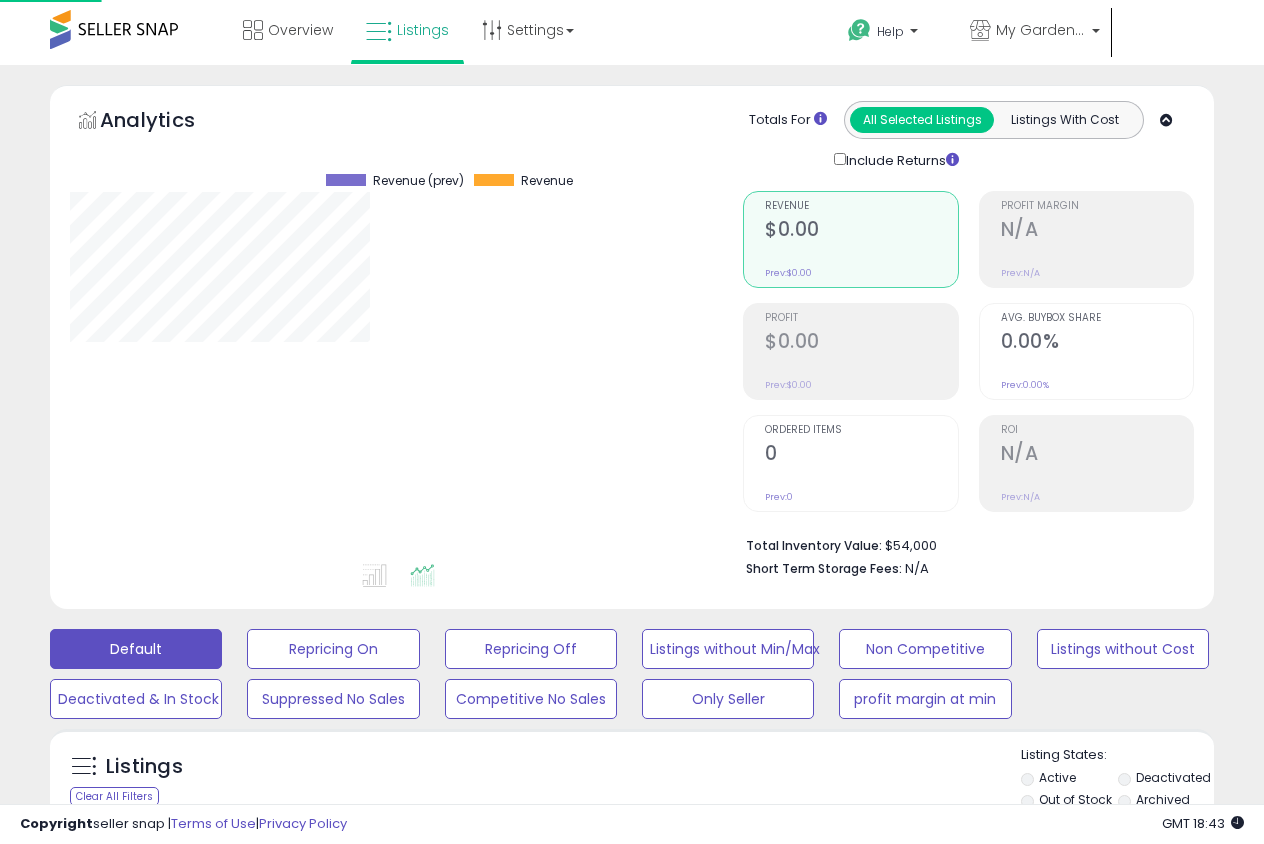 scroll, scrollTop: 0, scrollLeft: 0, axis: both 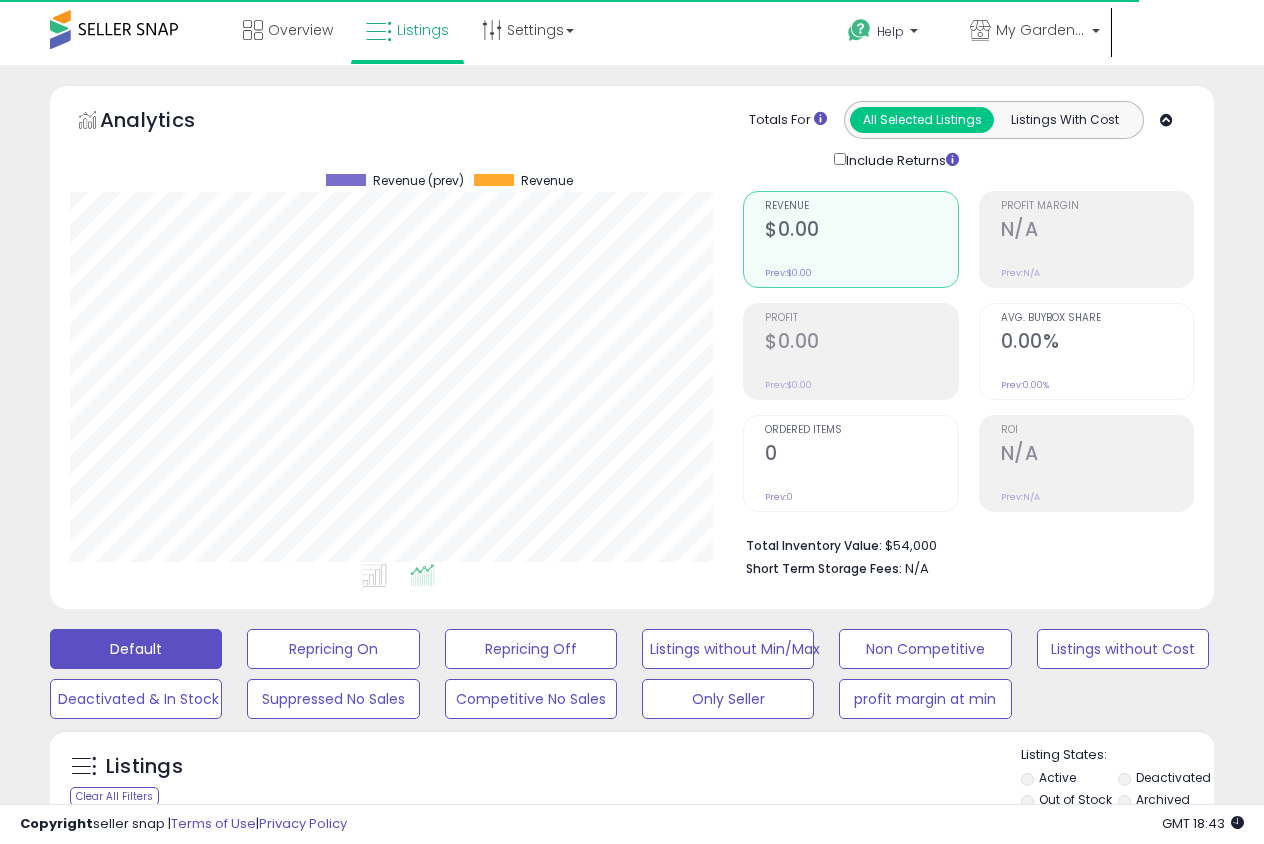 click on "Listings" at bounding box center [407, 30] 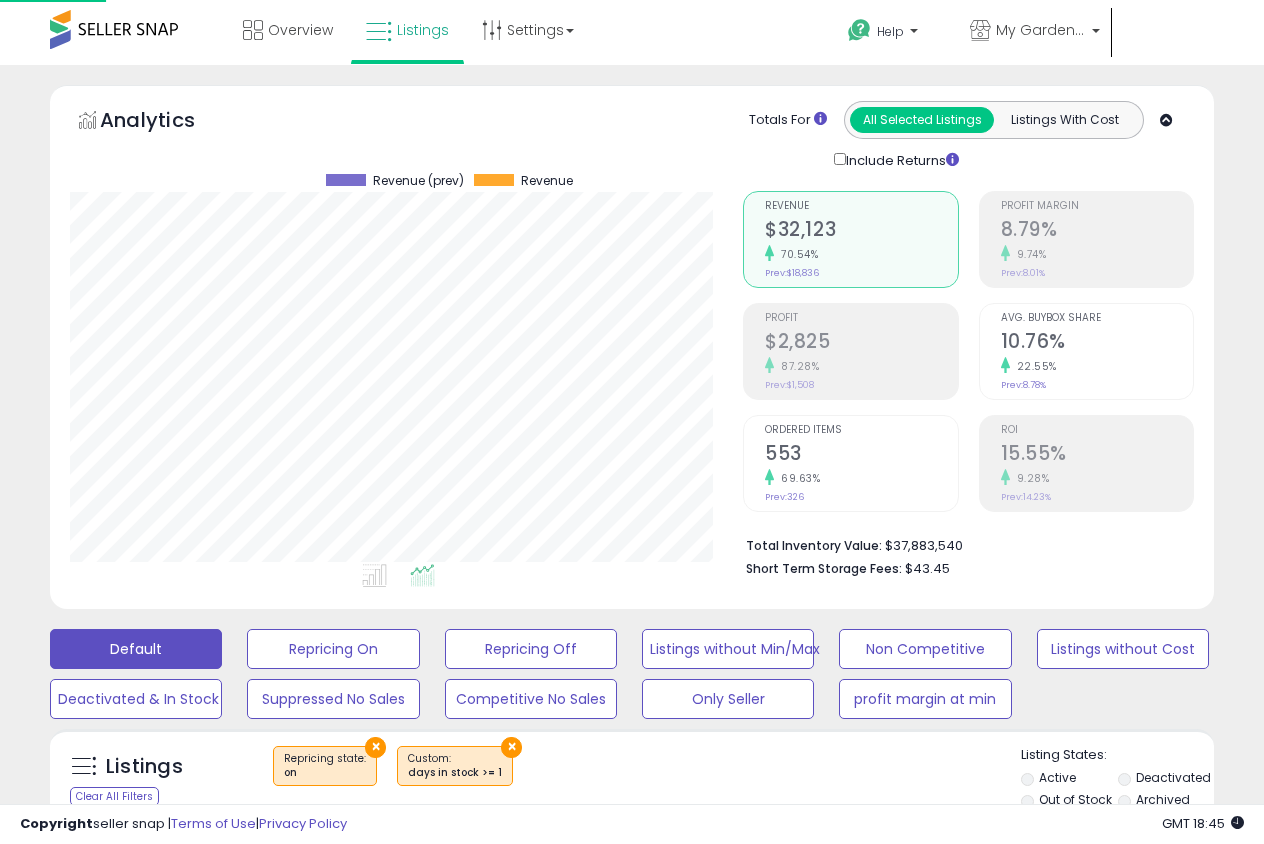 scroll, scrollTop: 0, scrollLeft: 0, axis: both 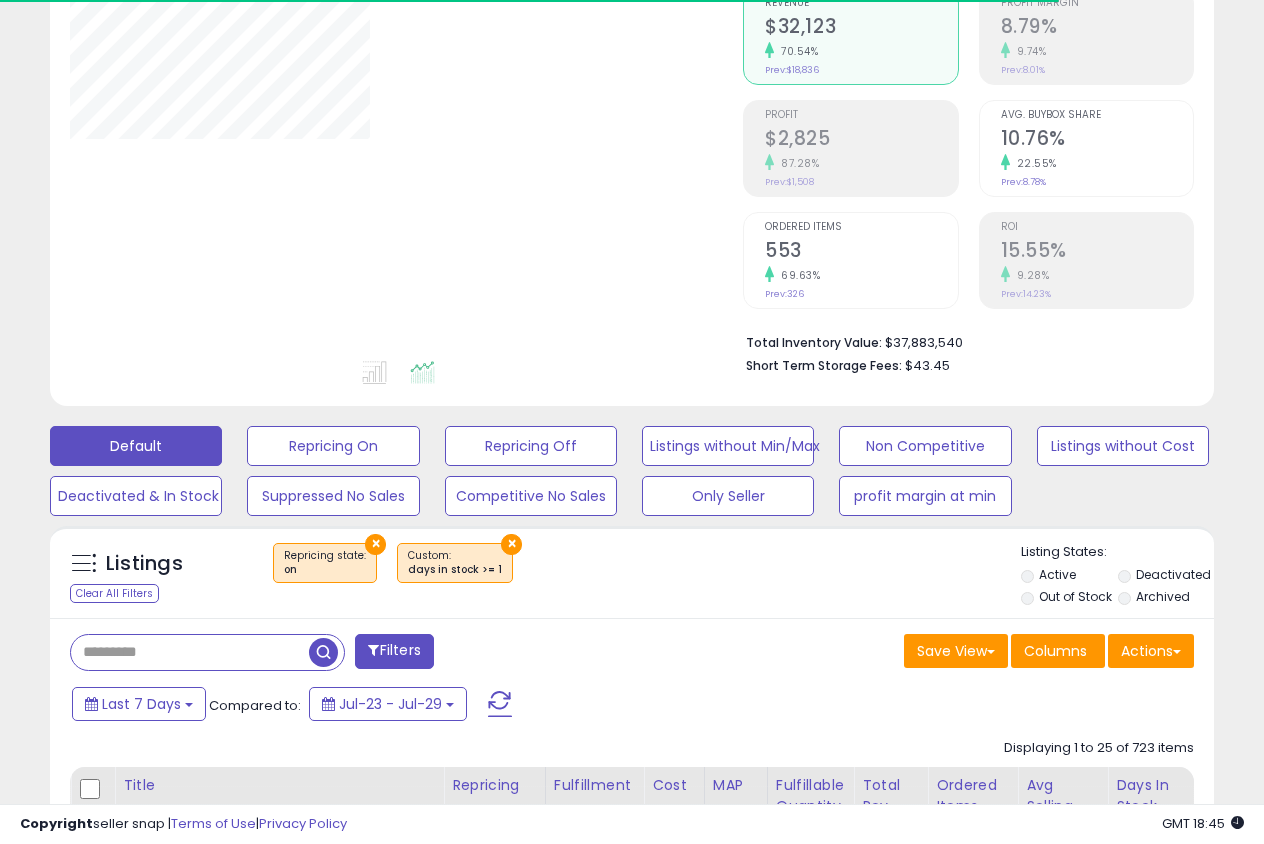 click at bounding box center (190, 652) 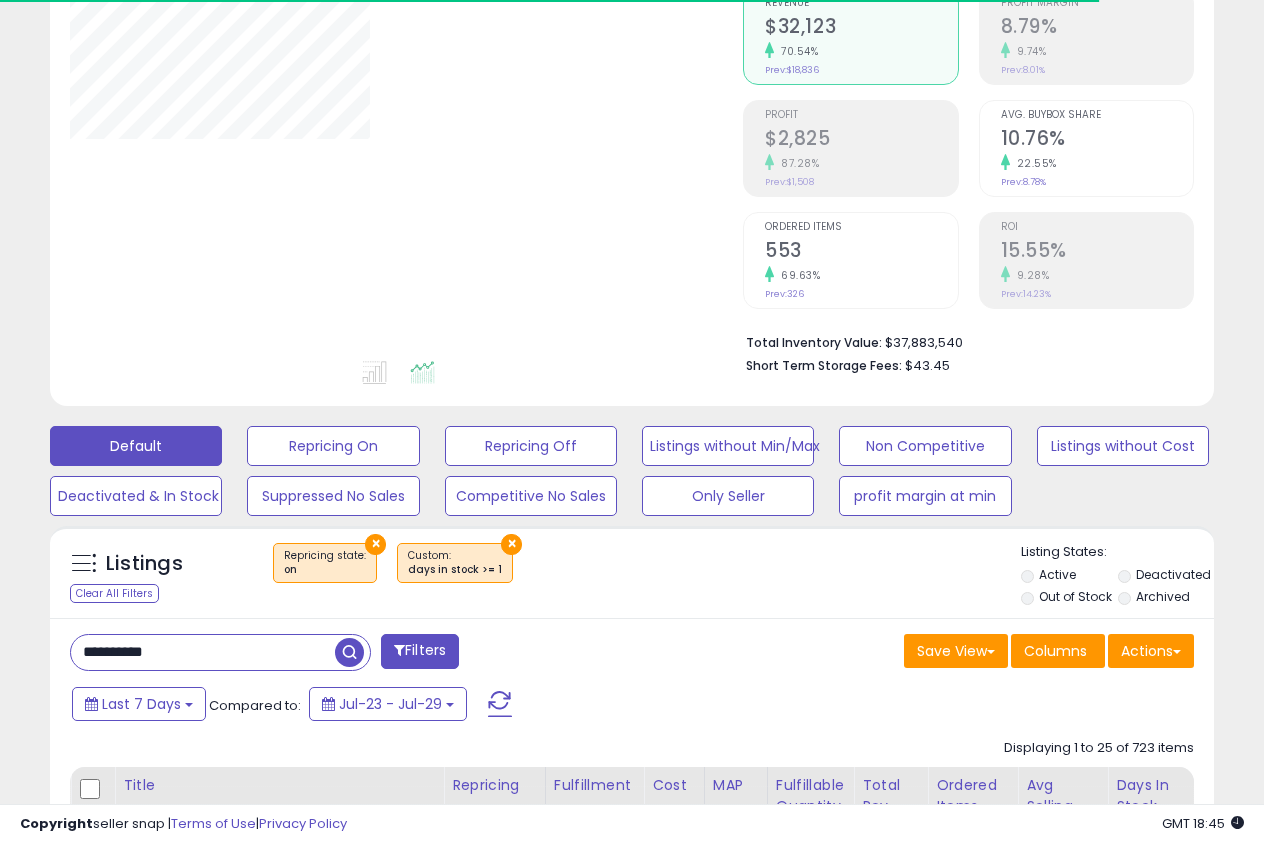 type on "**********" 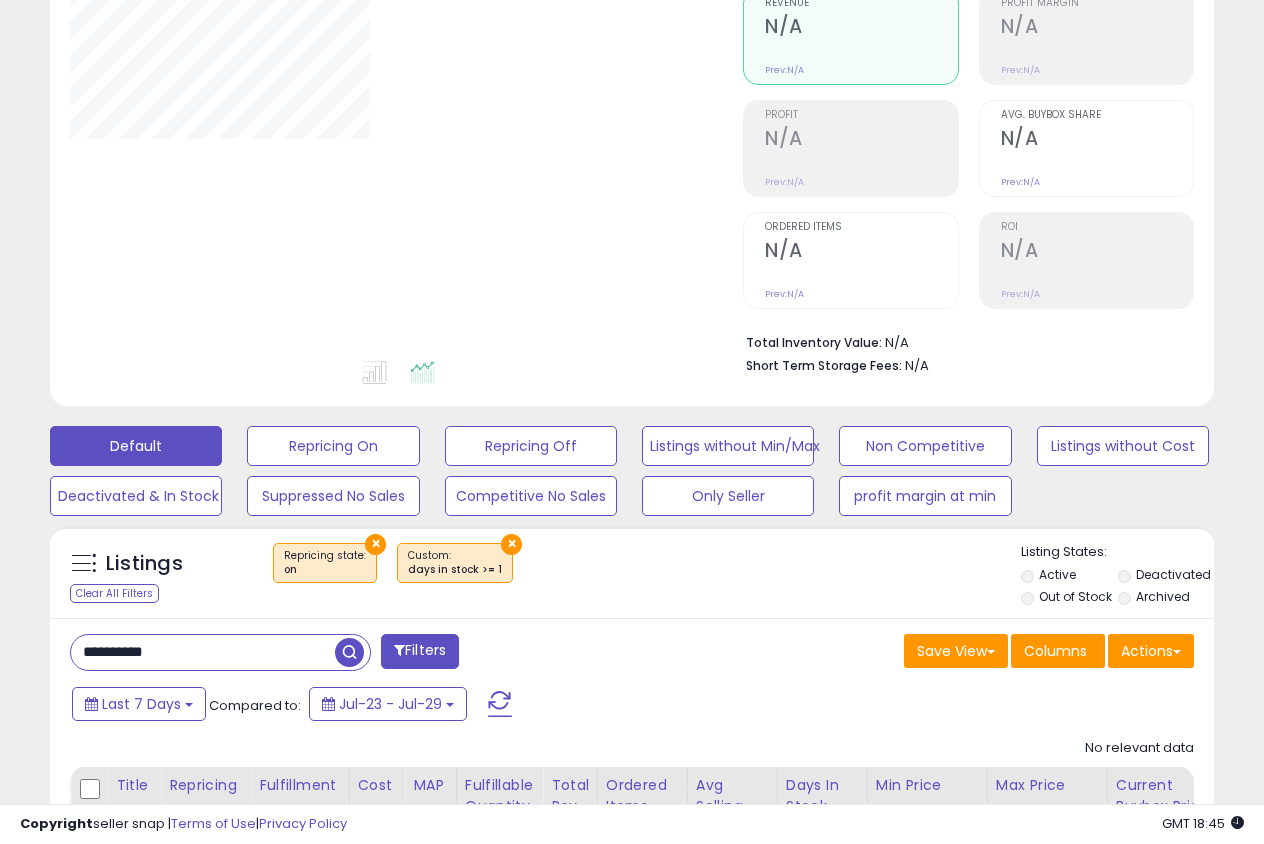 scroll, scrollTop: 999590, scrollLeft: 999327, axis: both 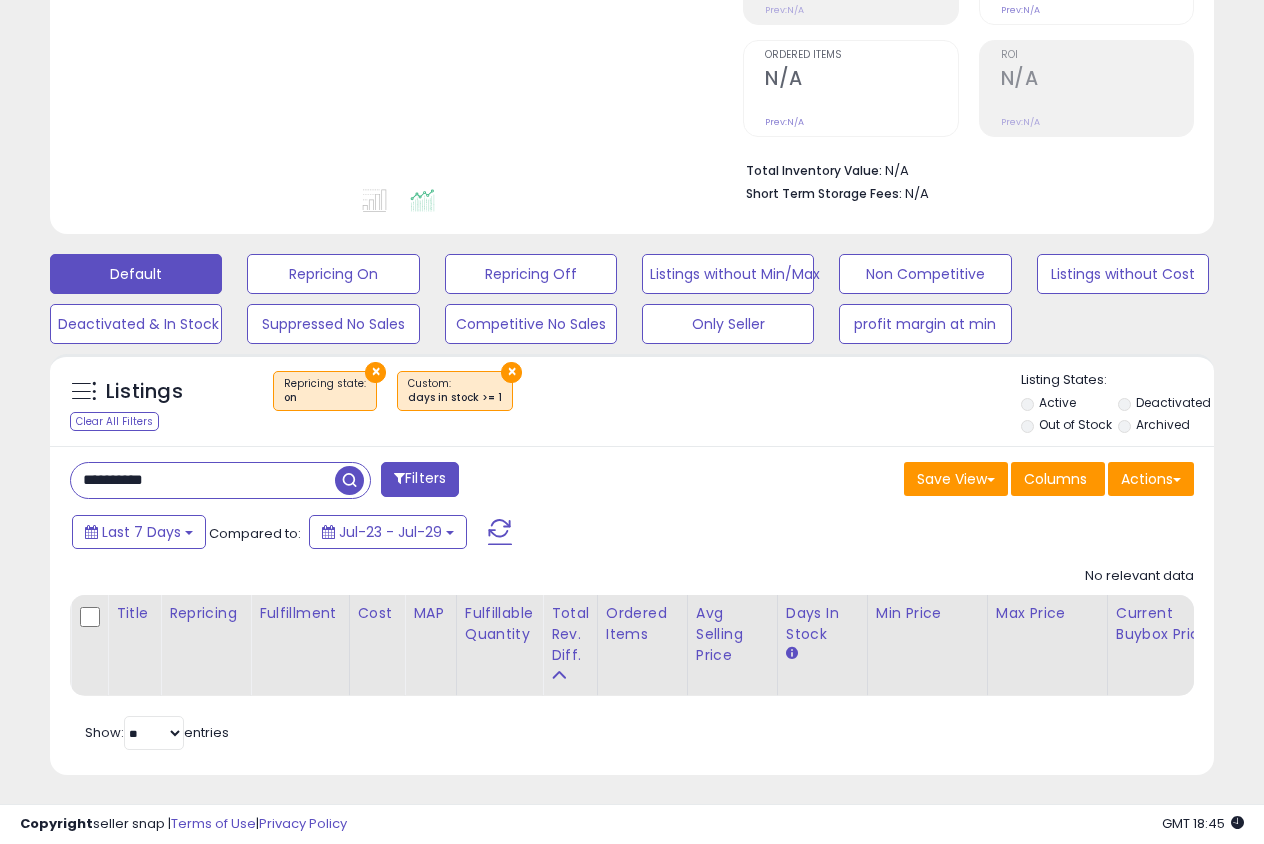 click on "×" at bounding box center (375, 372) 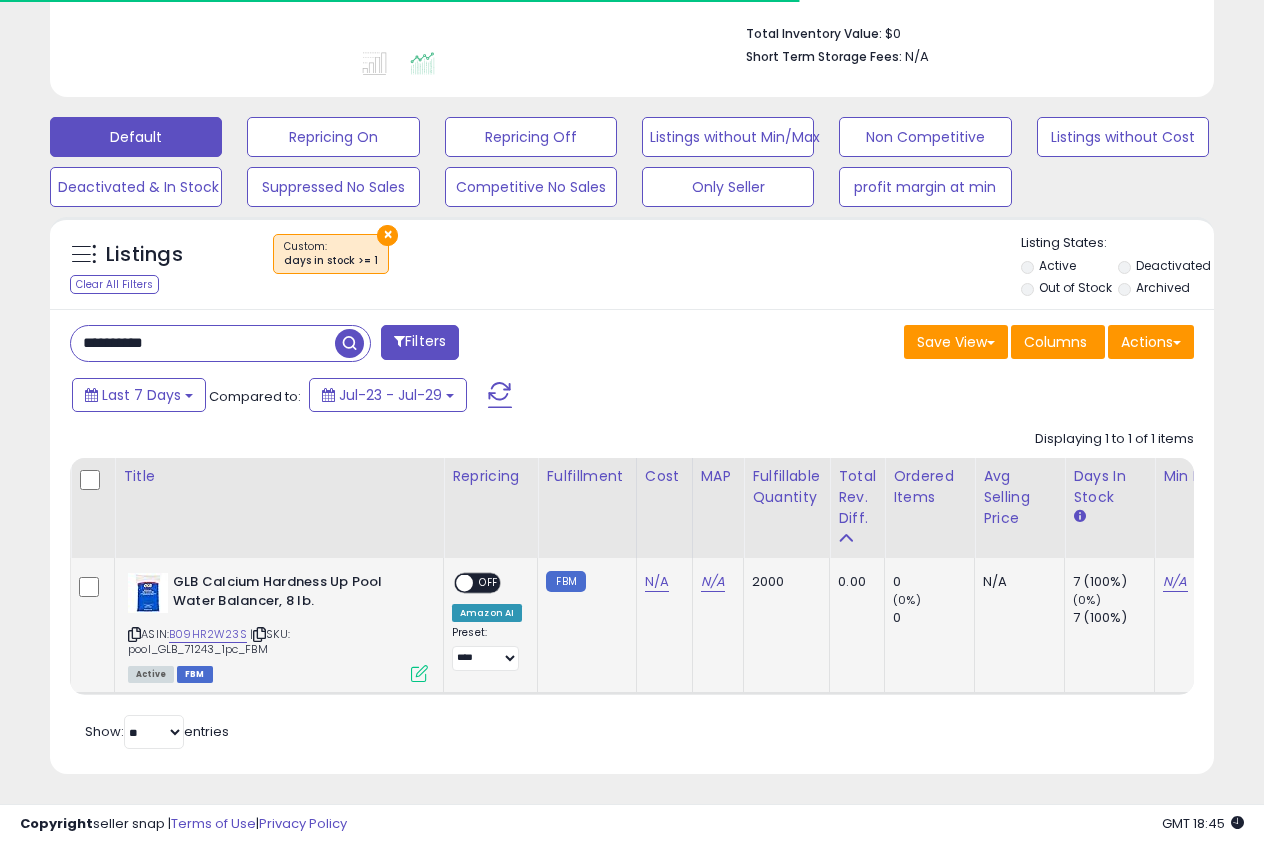 scroll, scrollTop: 510, scrollLeft: 0, axis: vertical 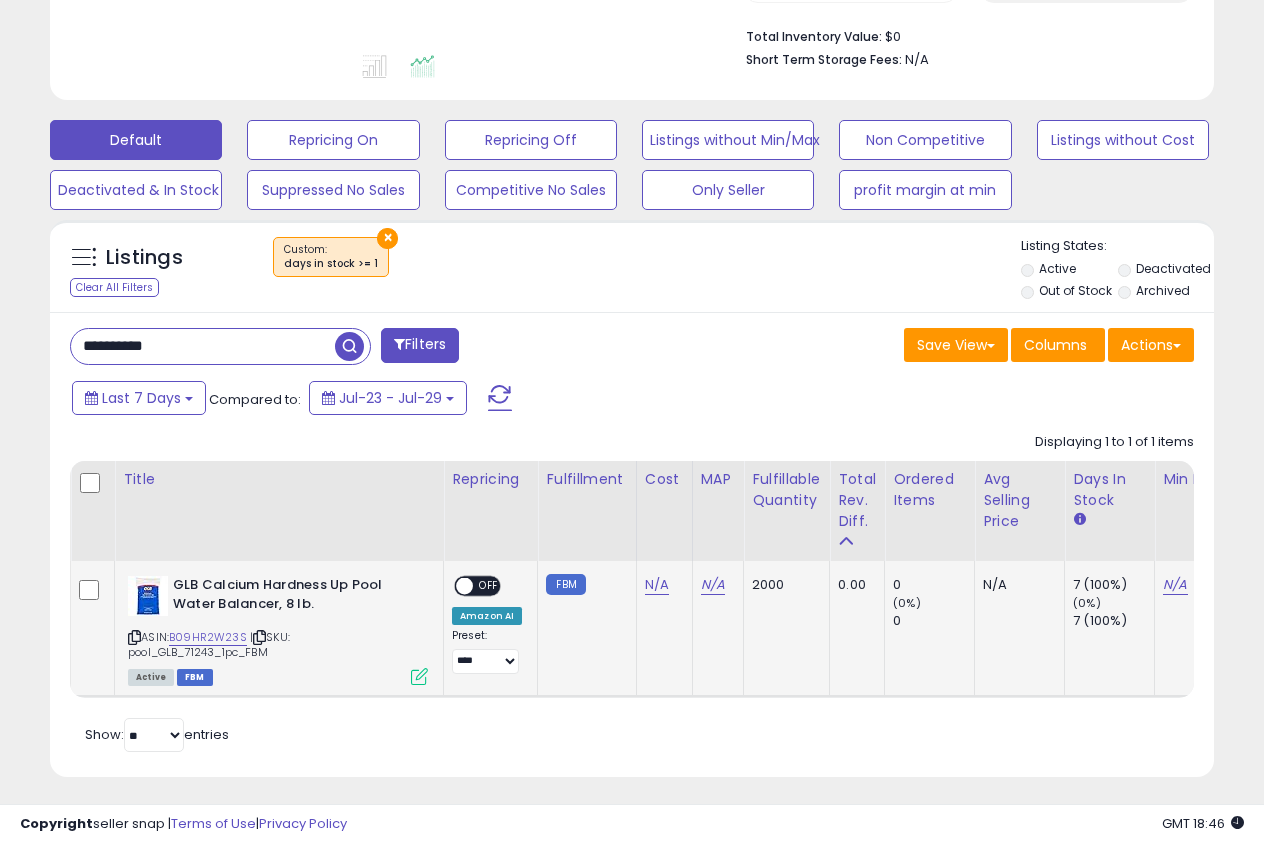 click at bounding box center [419, 676] 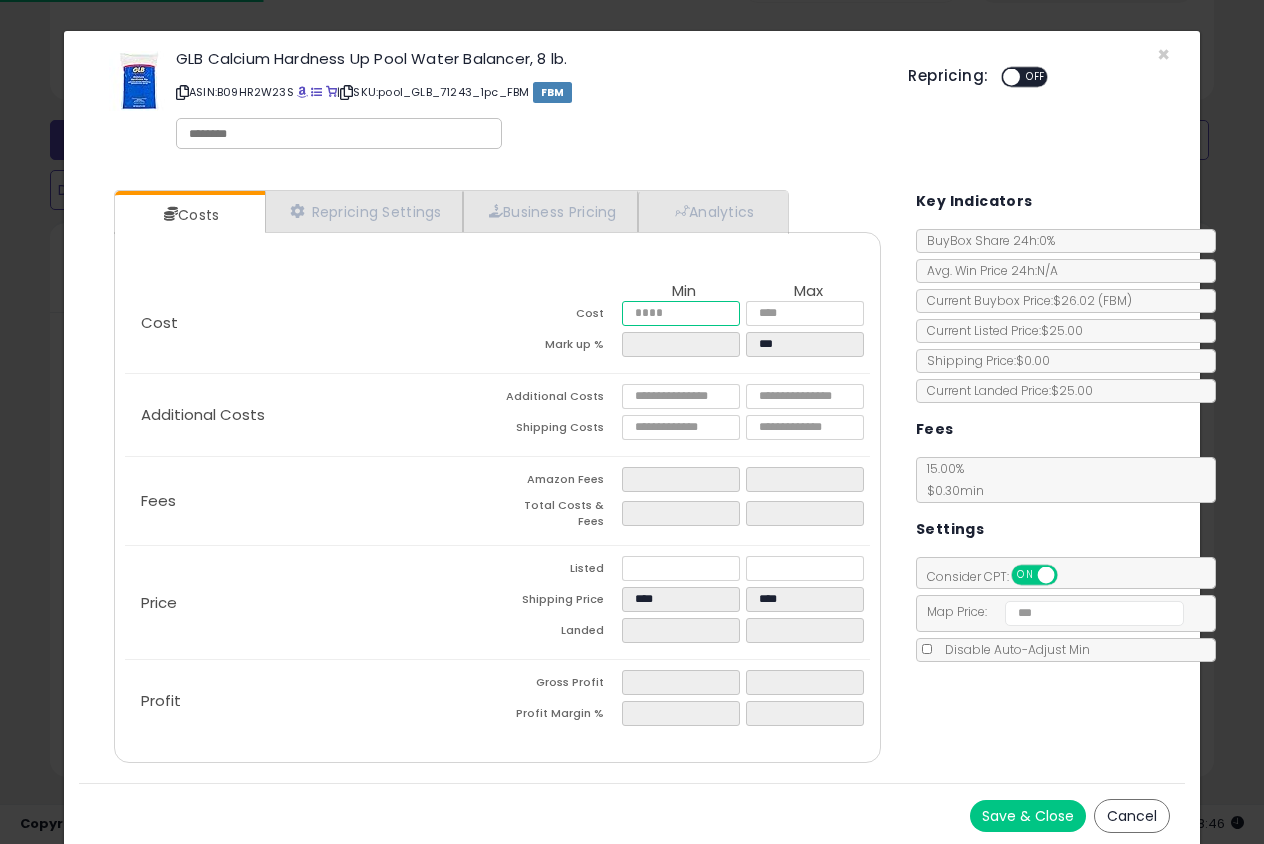 click at bounding box center (681, 313) 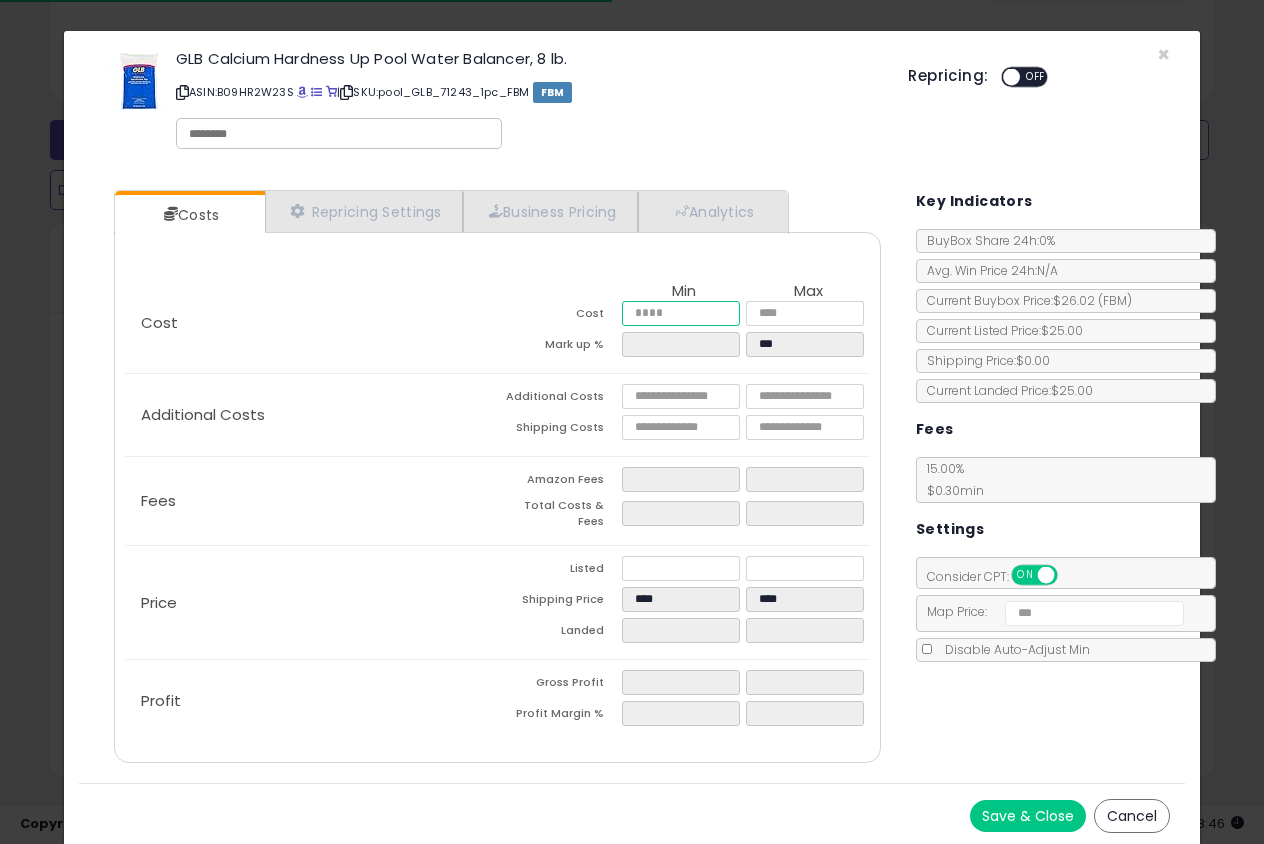 type on "*" 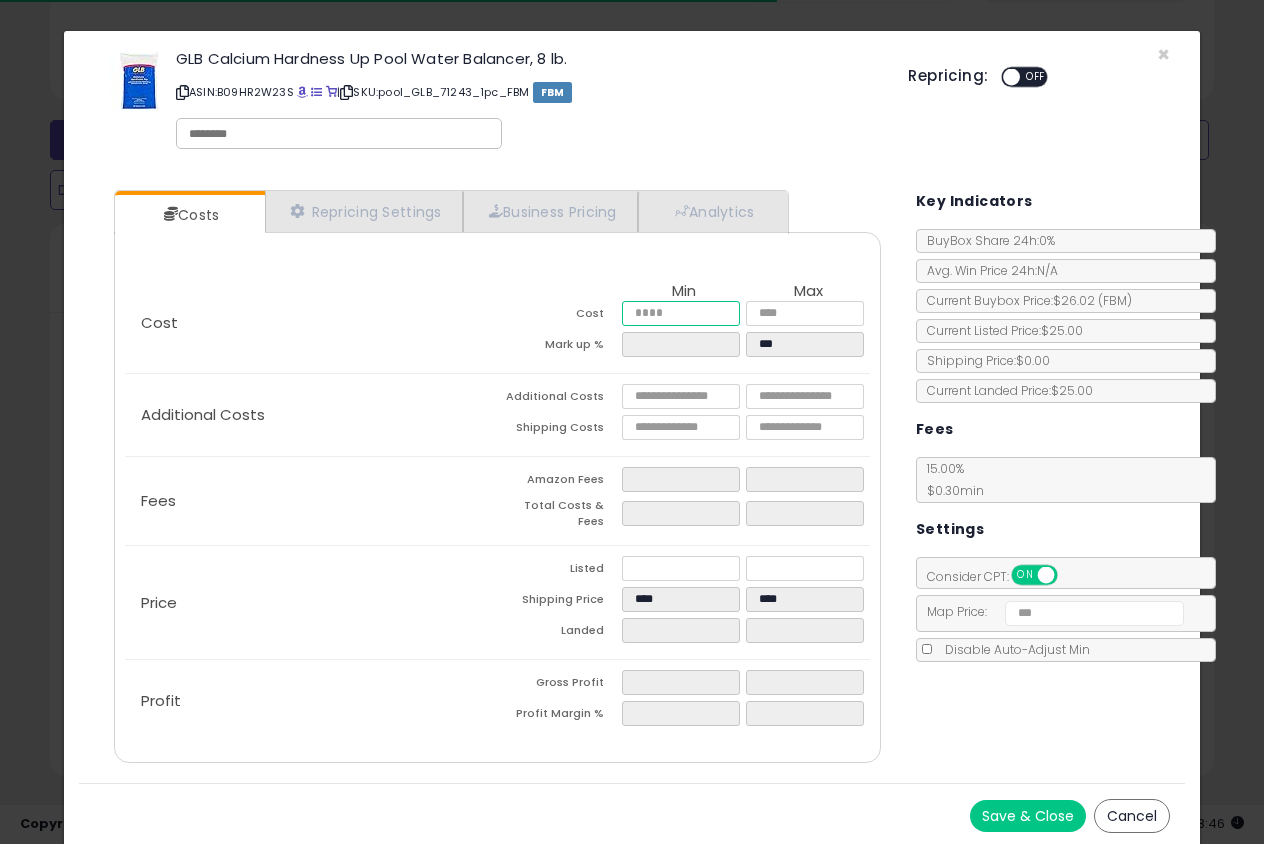 type on "***" 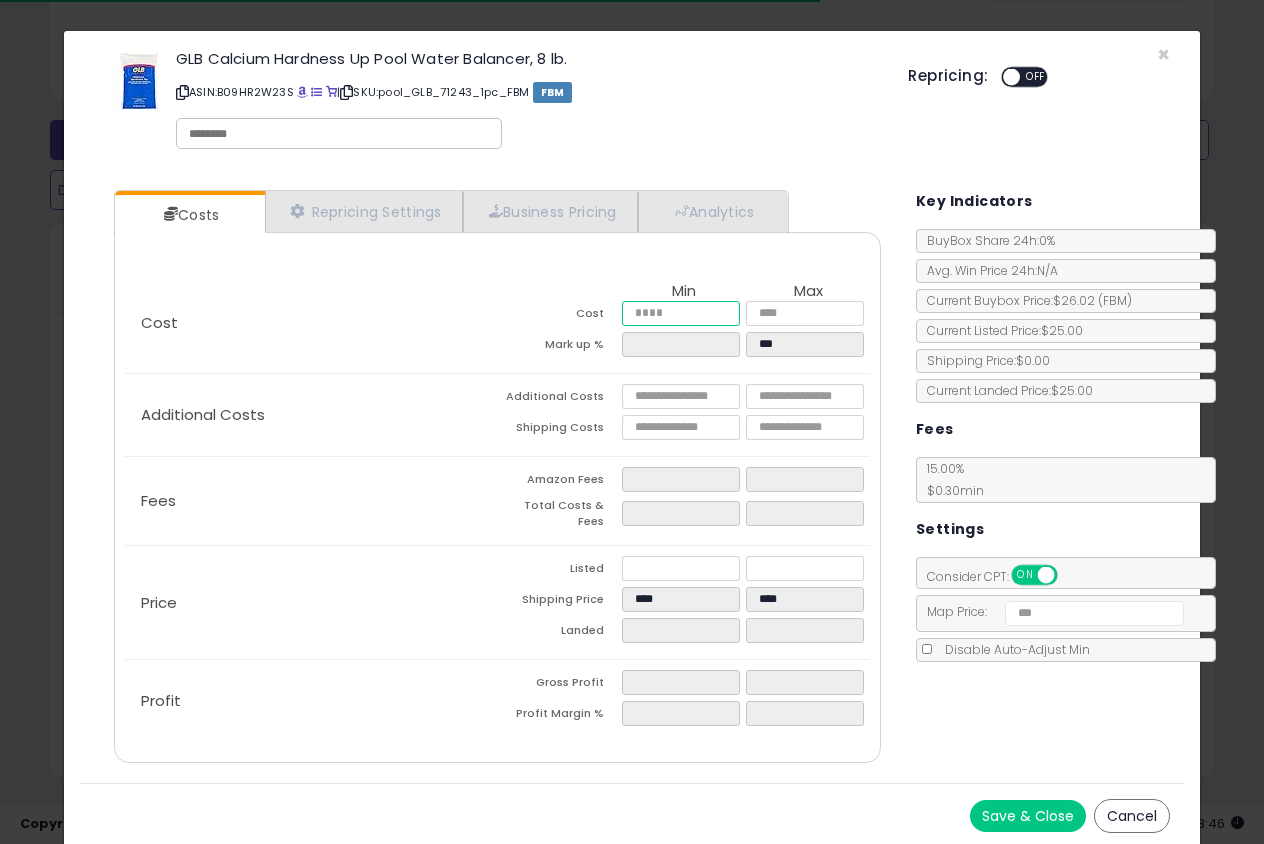 type on "****" 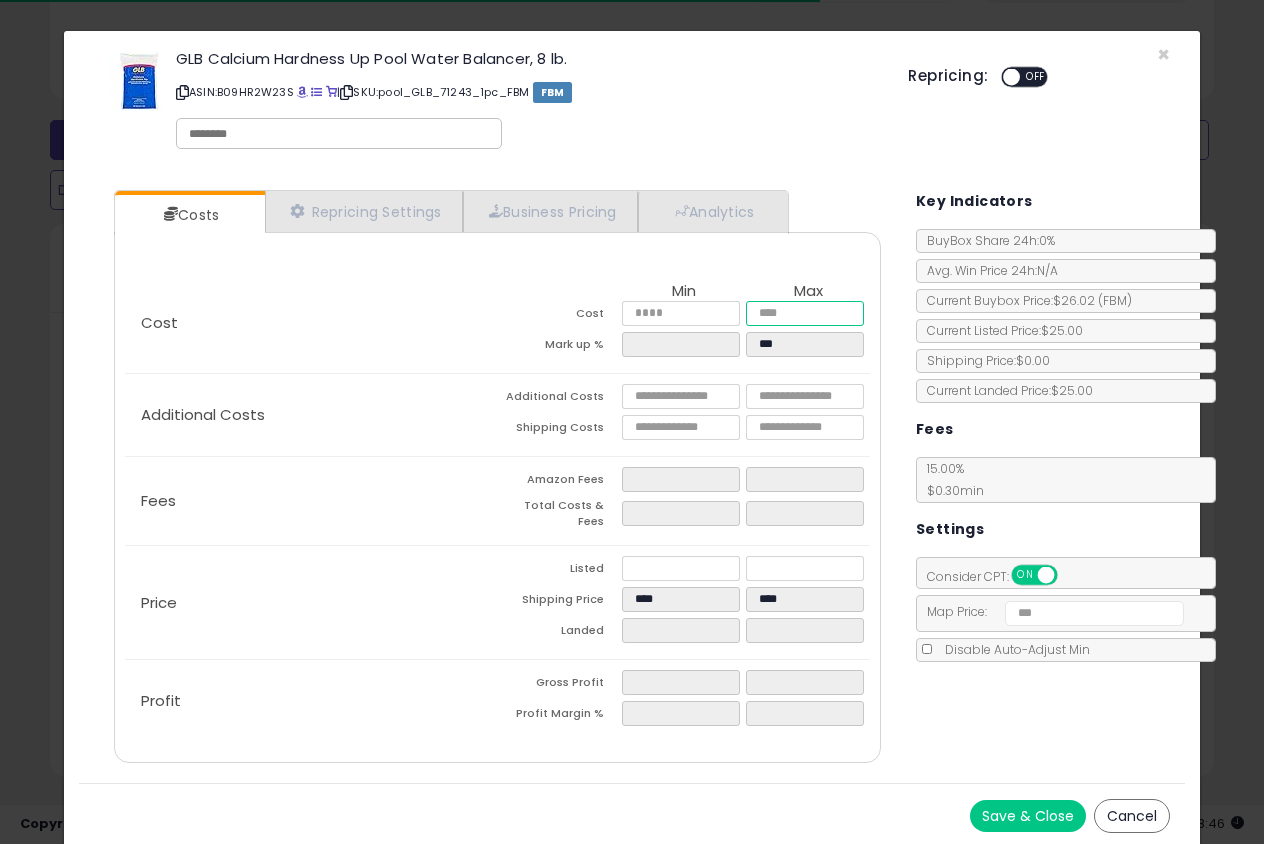 type 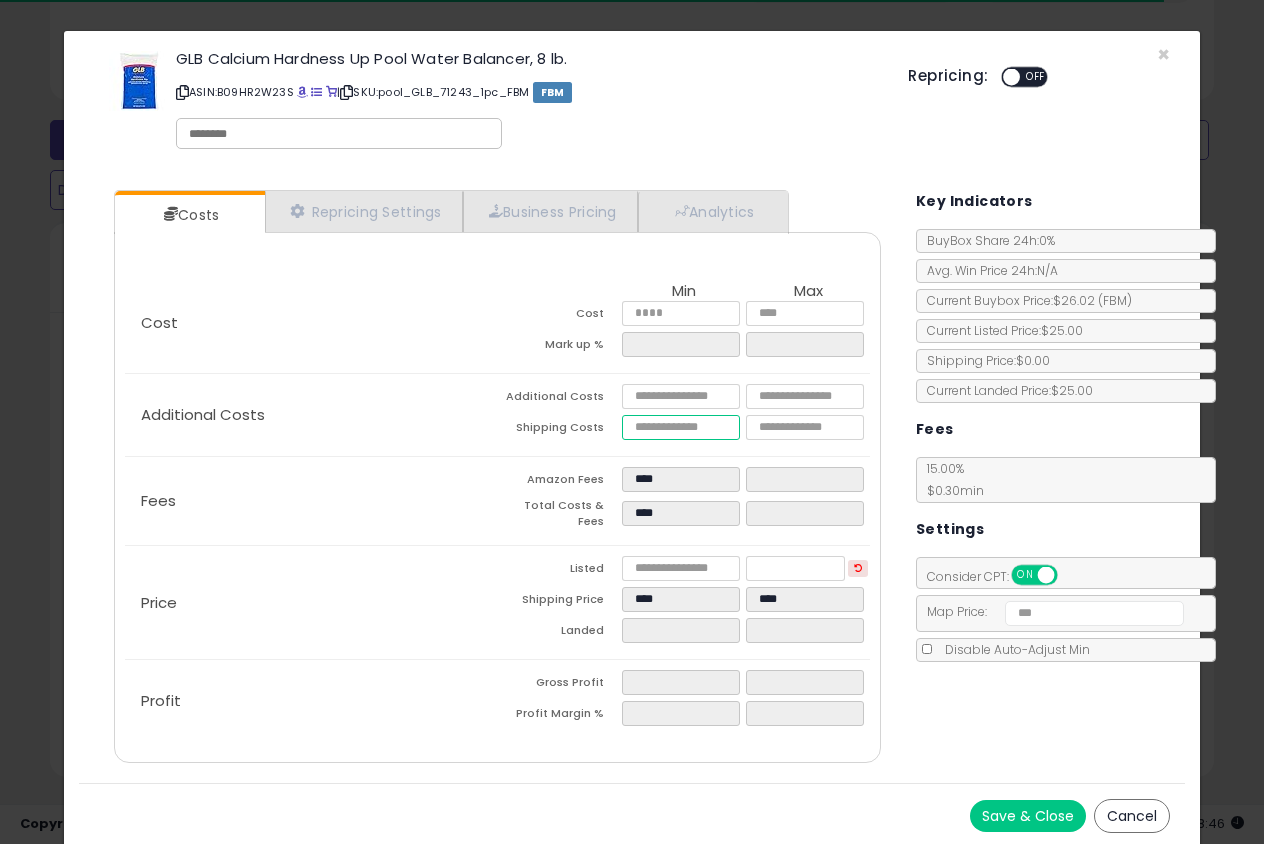 click at bounding box center [681, 427] 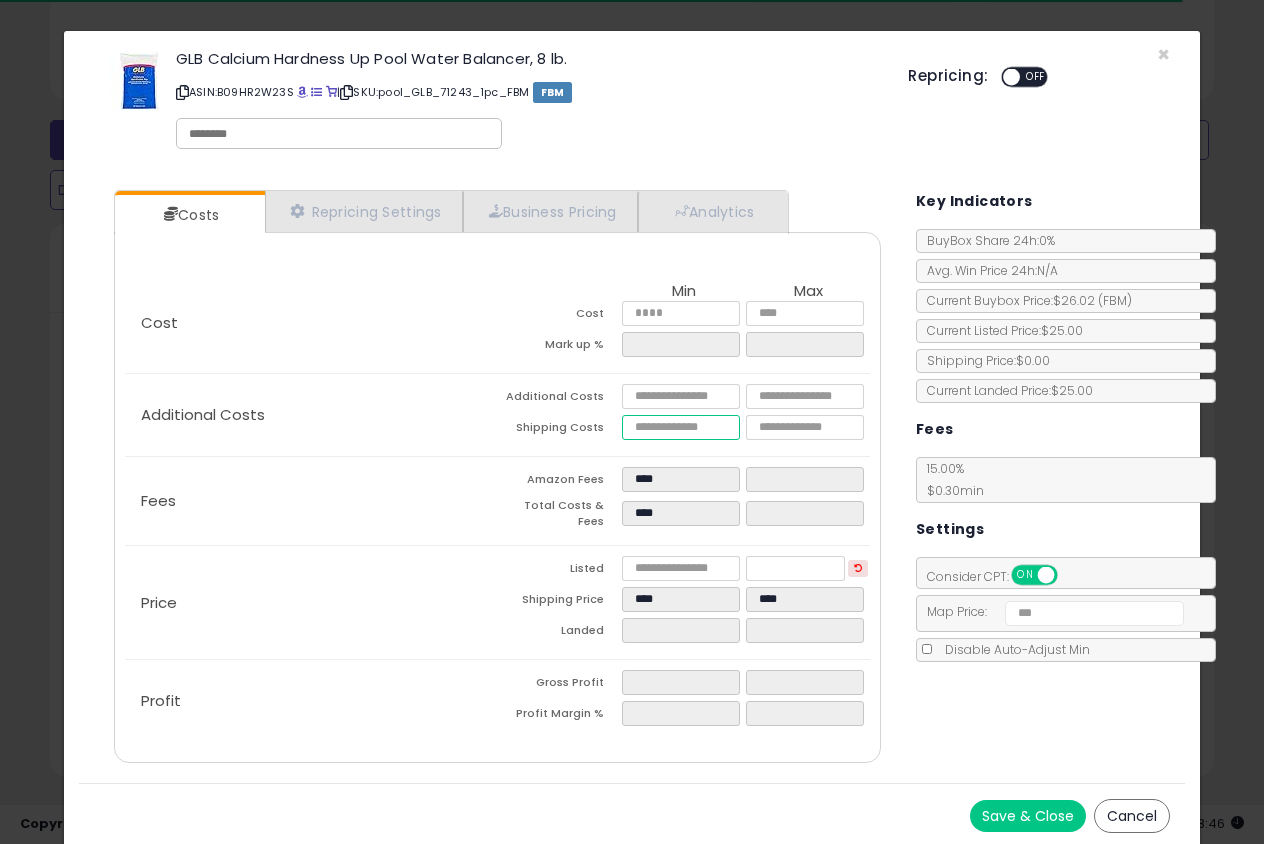 type on "*" 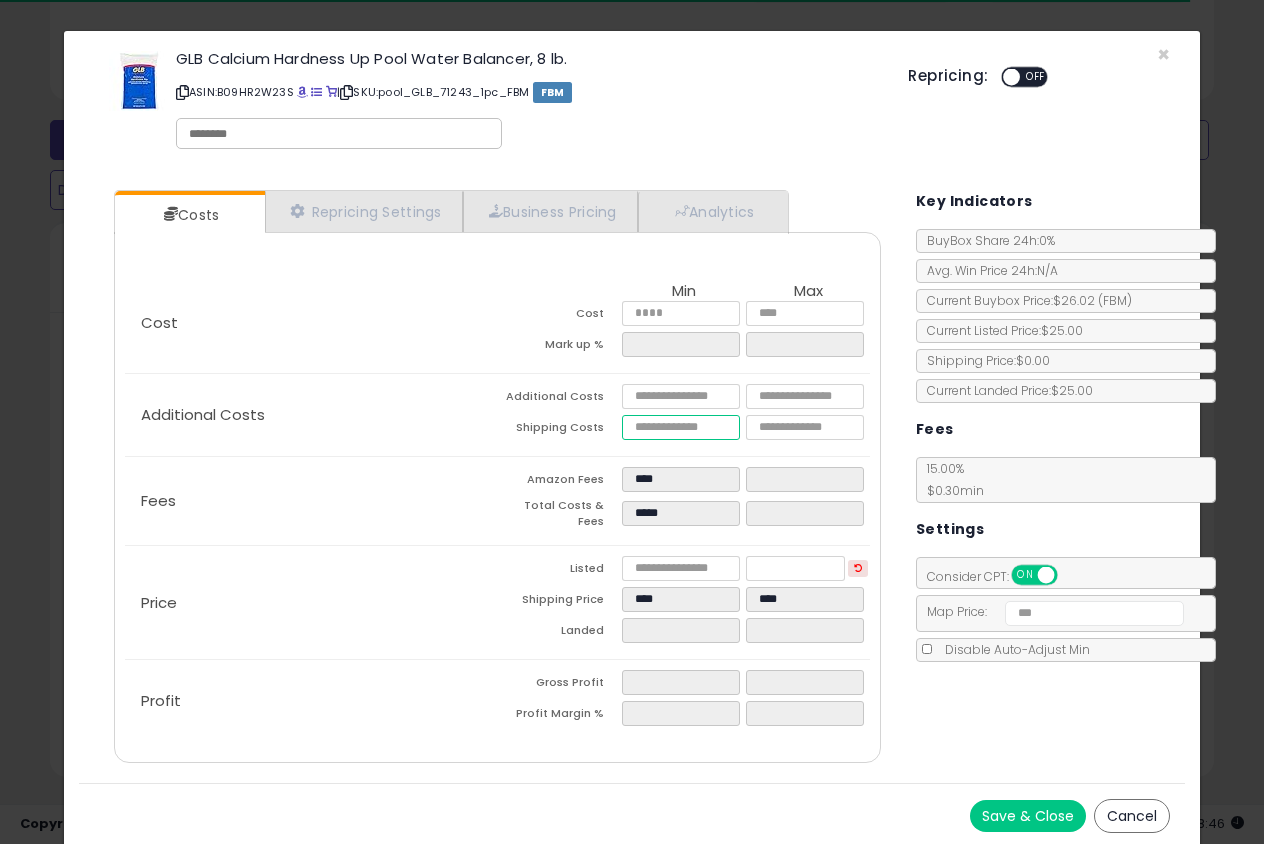type 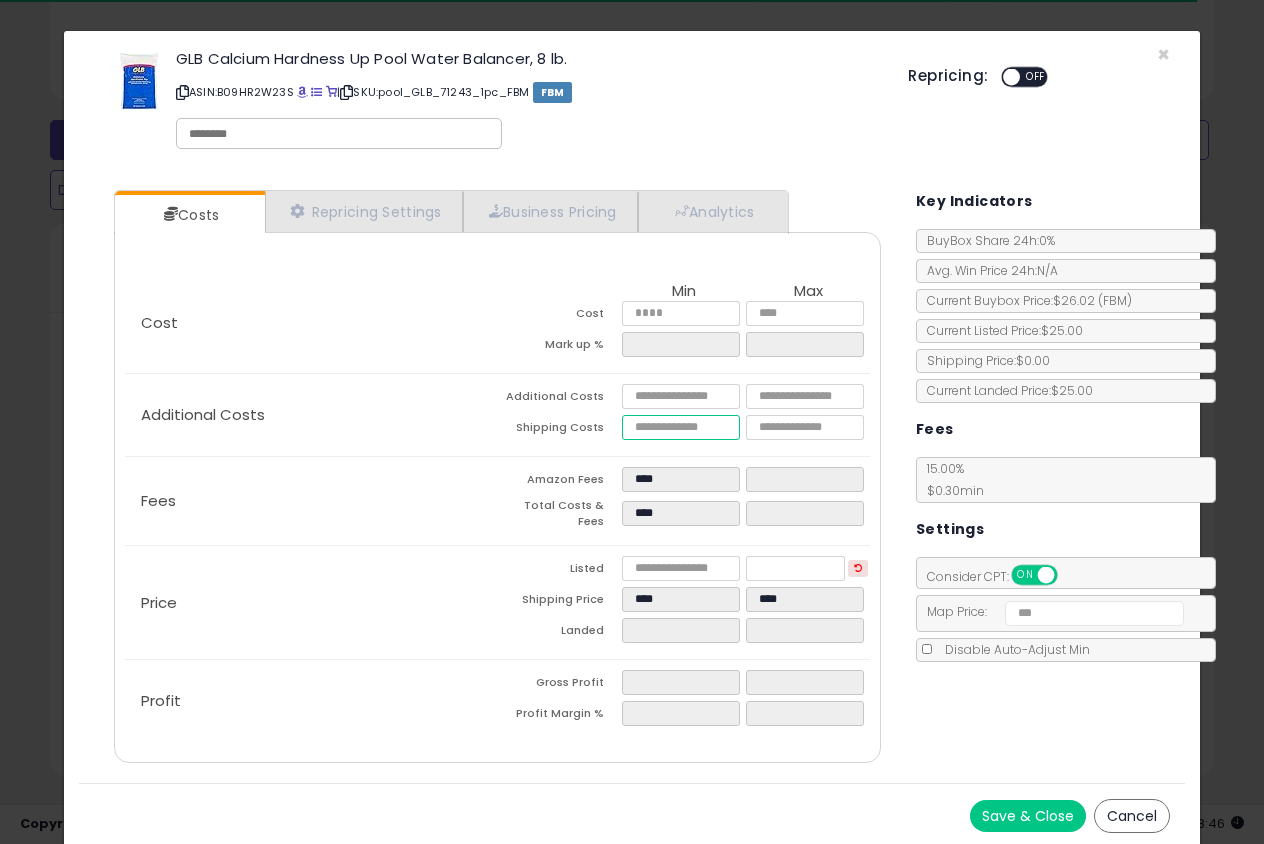 type on "*" 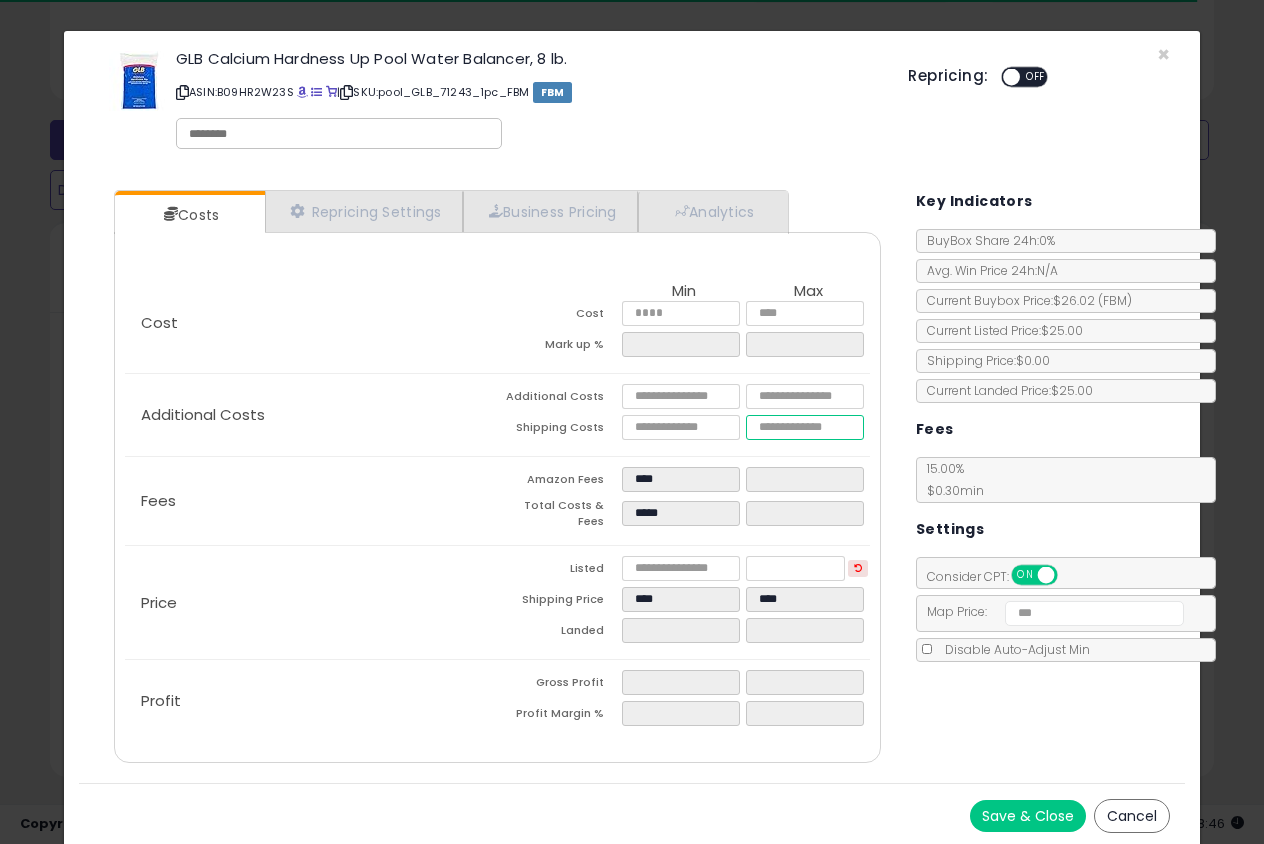 type on "****" 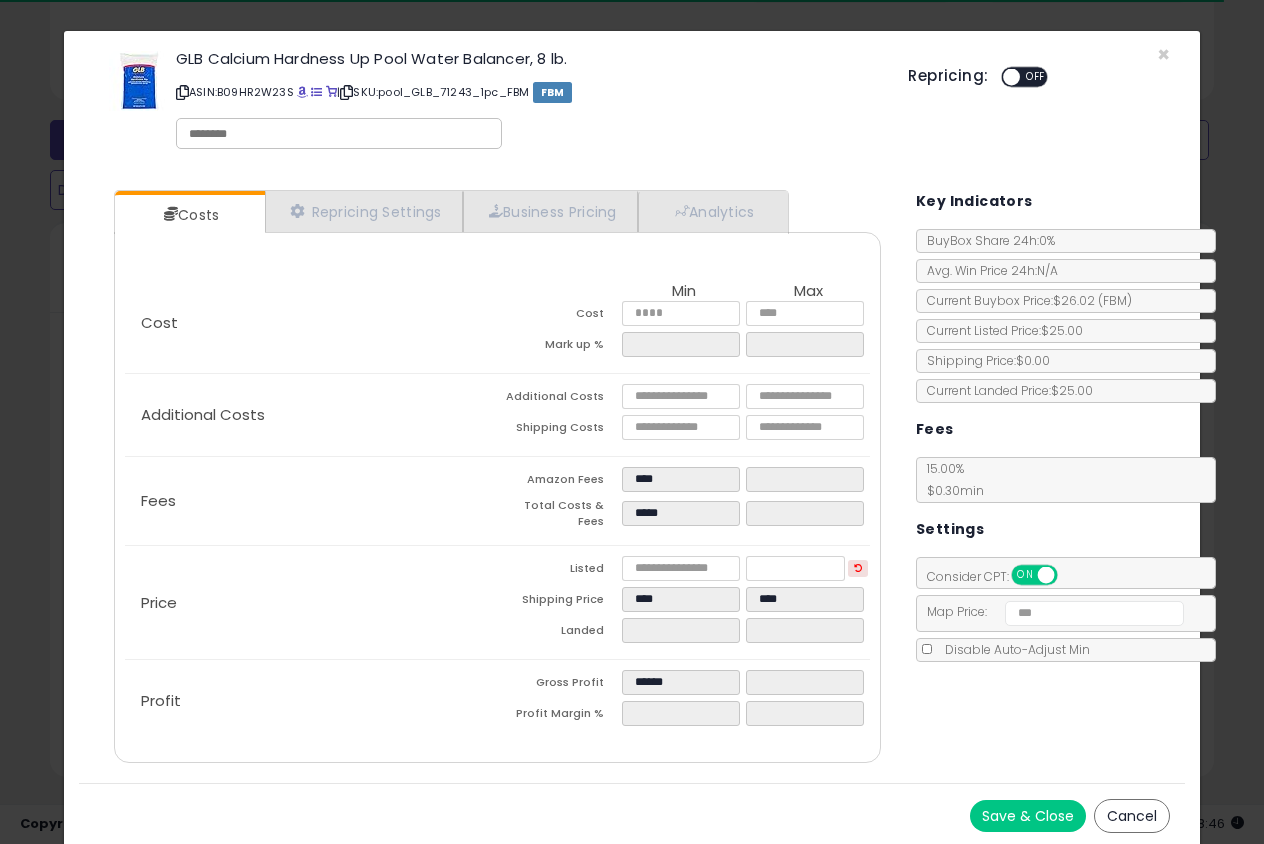 click on "Save & Close" at bounding box center (1028, 816) 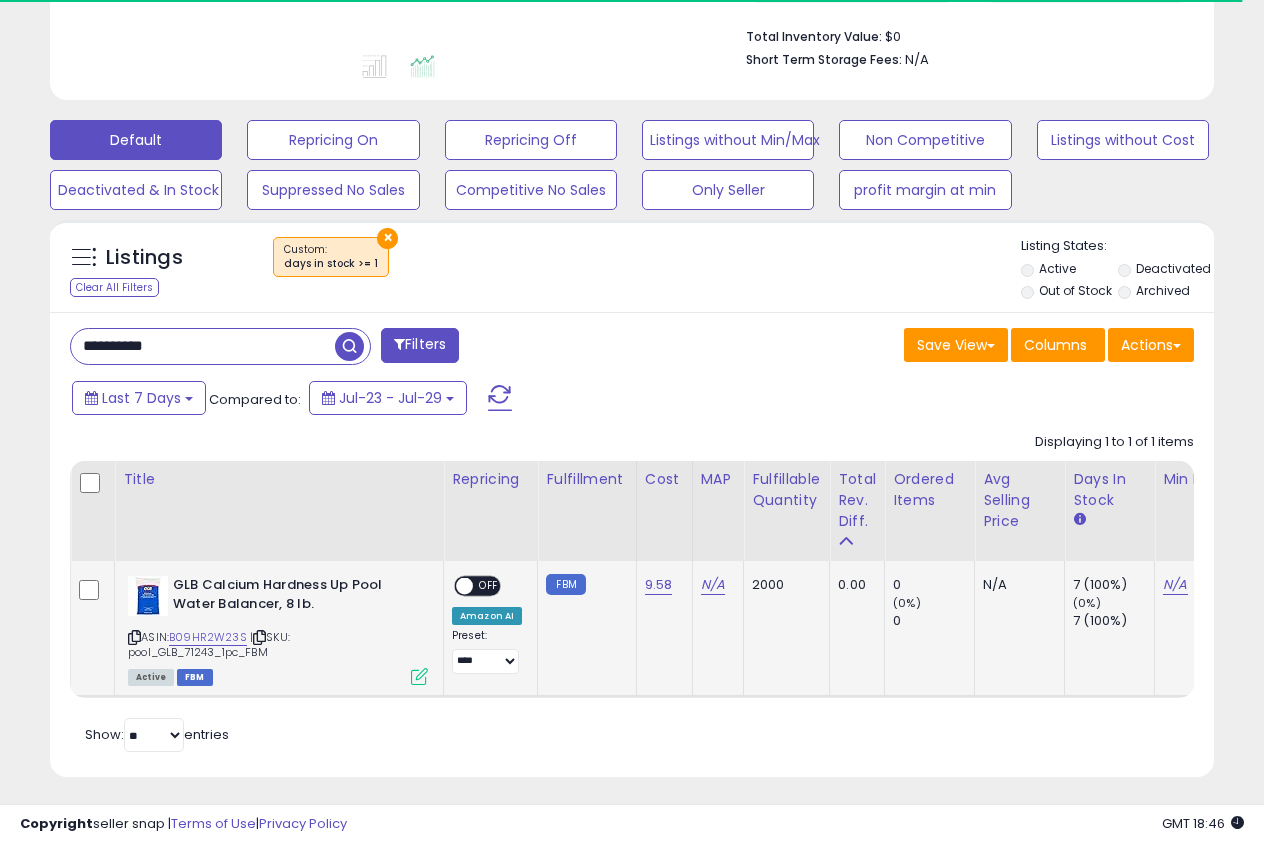 click on "GLB Calcium Hardness Up Pool Water Balancer, 8 lb.  ASIN:  B09HR2W23S    |   SKU: pool_GLB_71243_1pc_FBM Active FBM" 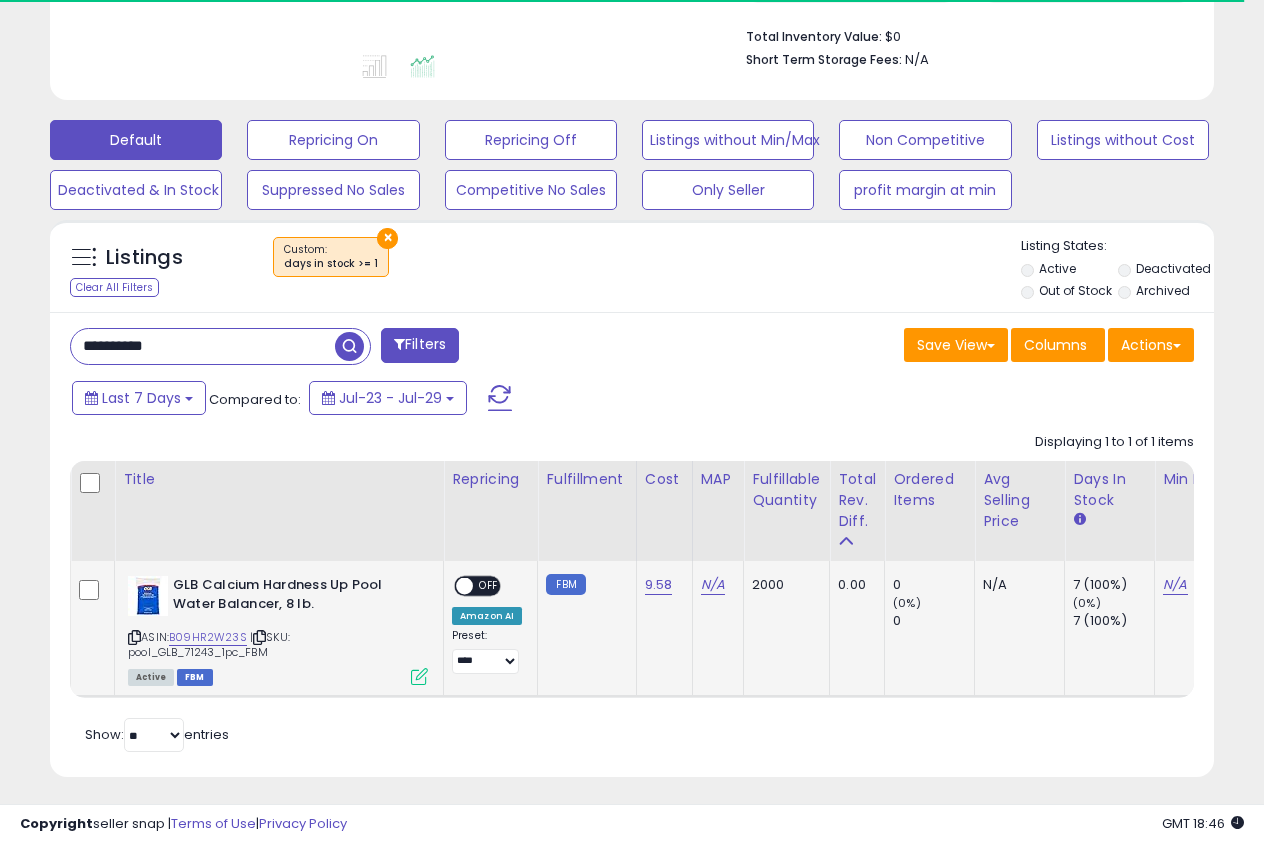 click at bounding box center (419, 676) 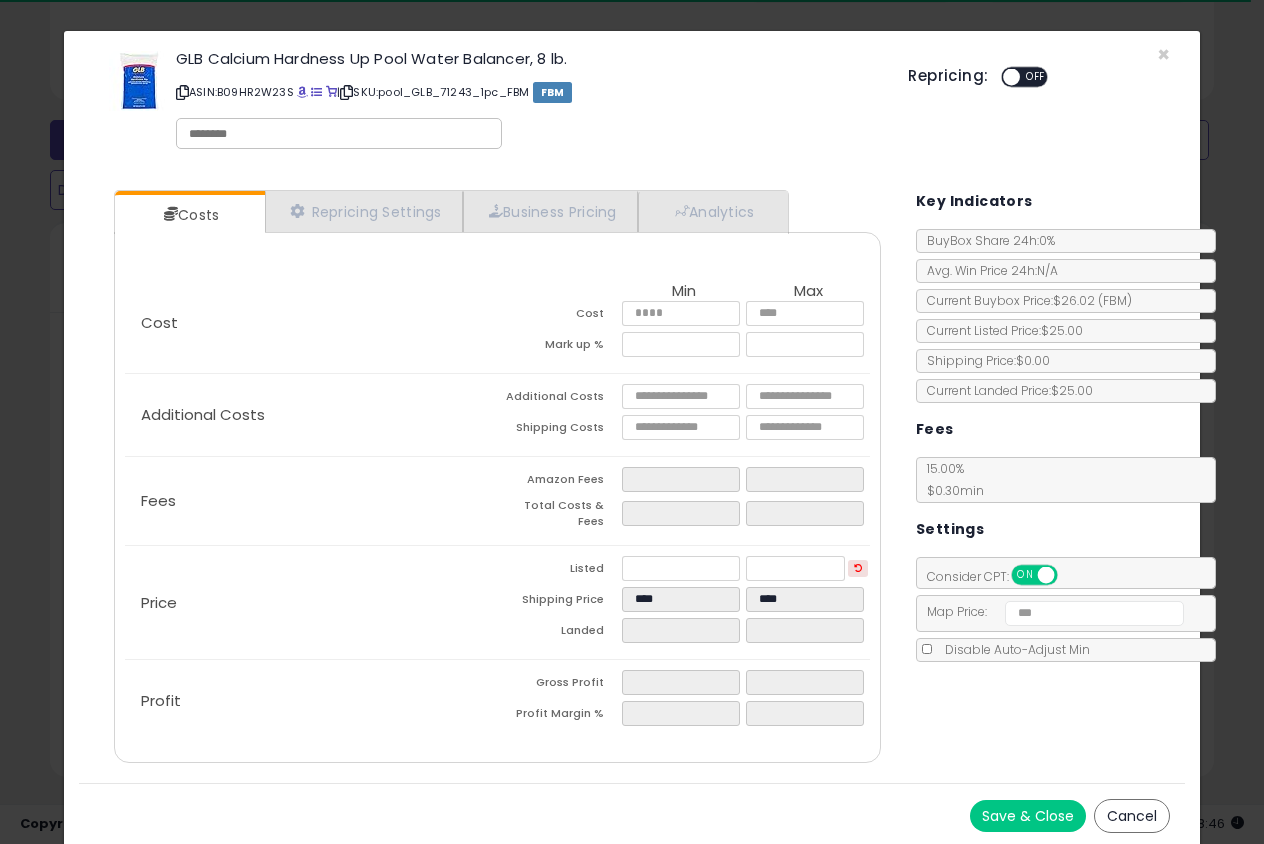 click at bounding box center (684, 347) 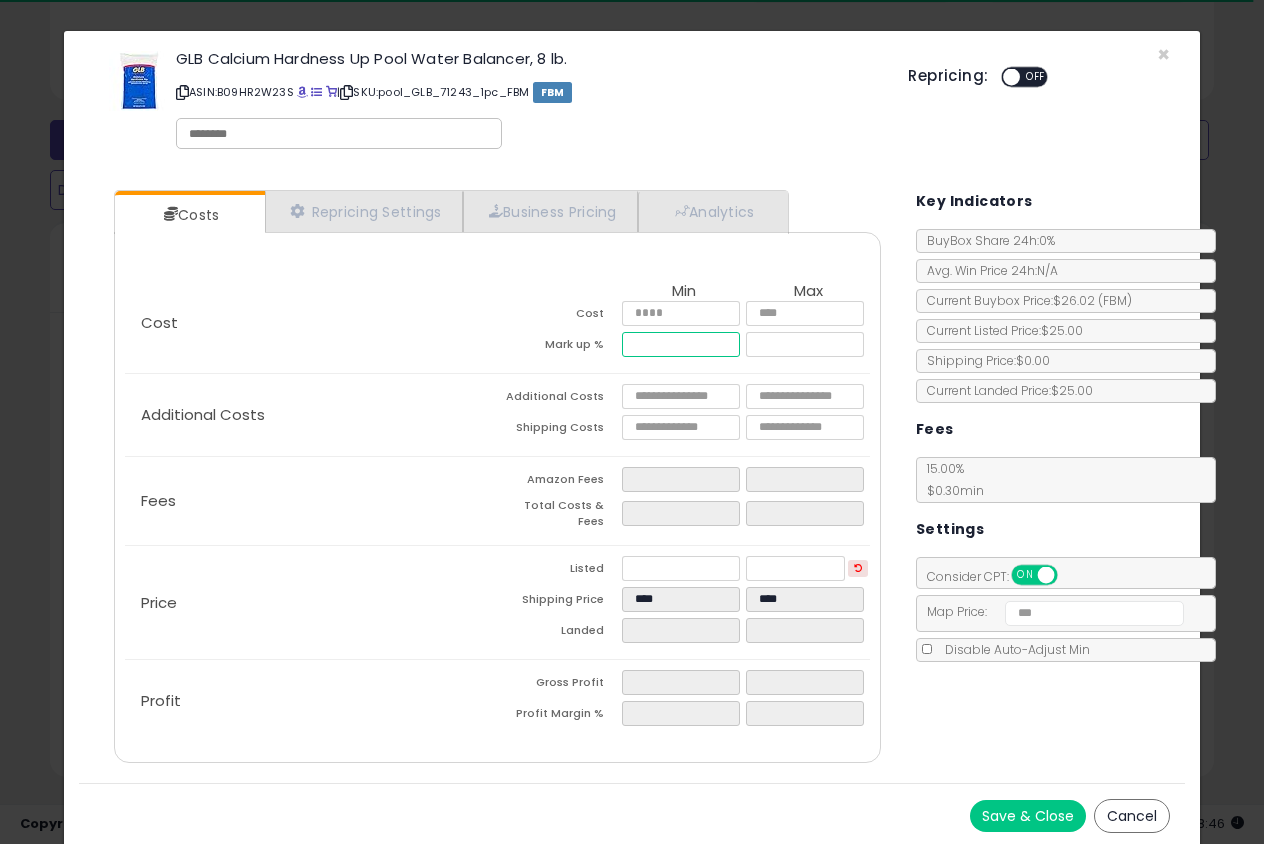 click at bounding box center (681, 344) 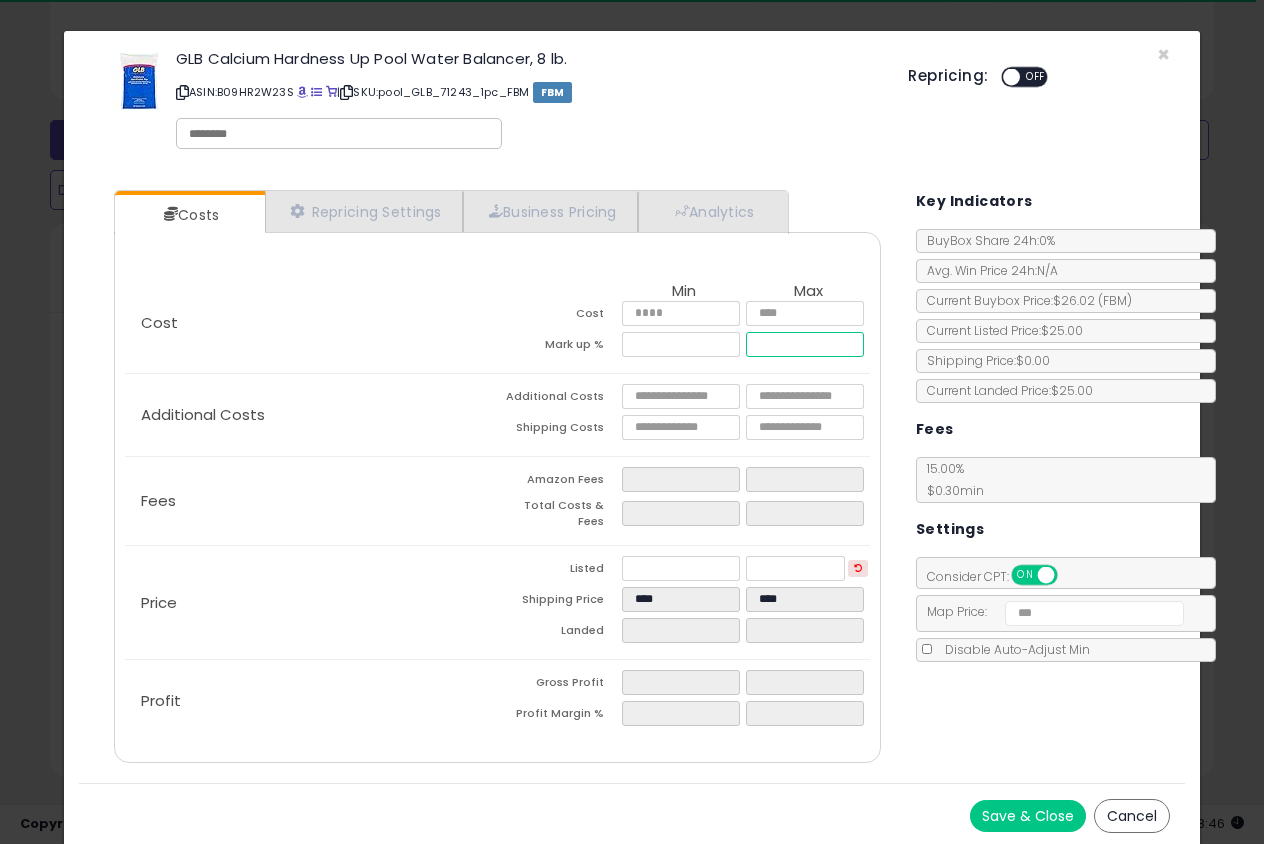 type on "*****" 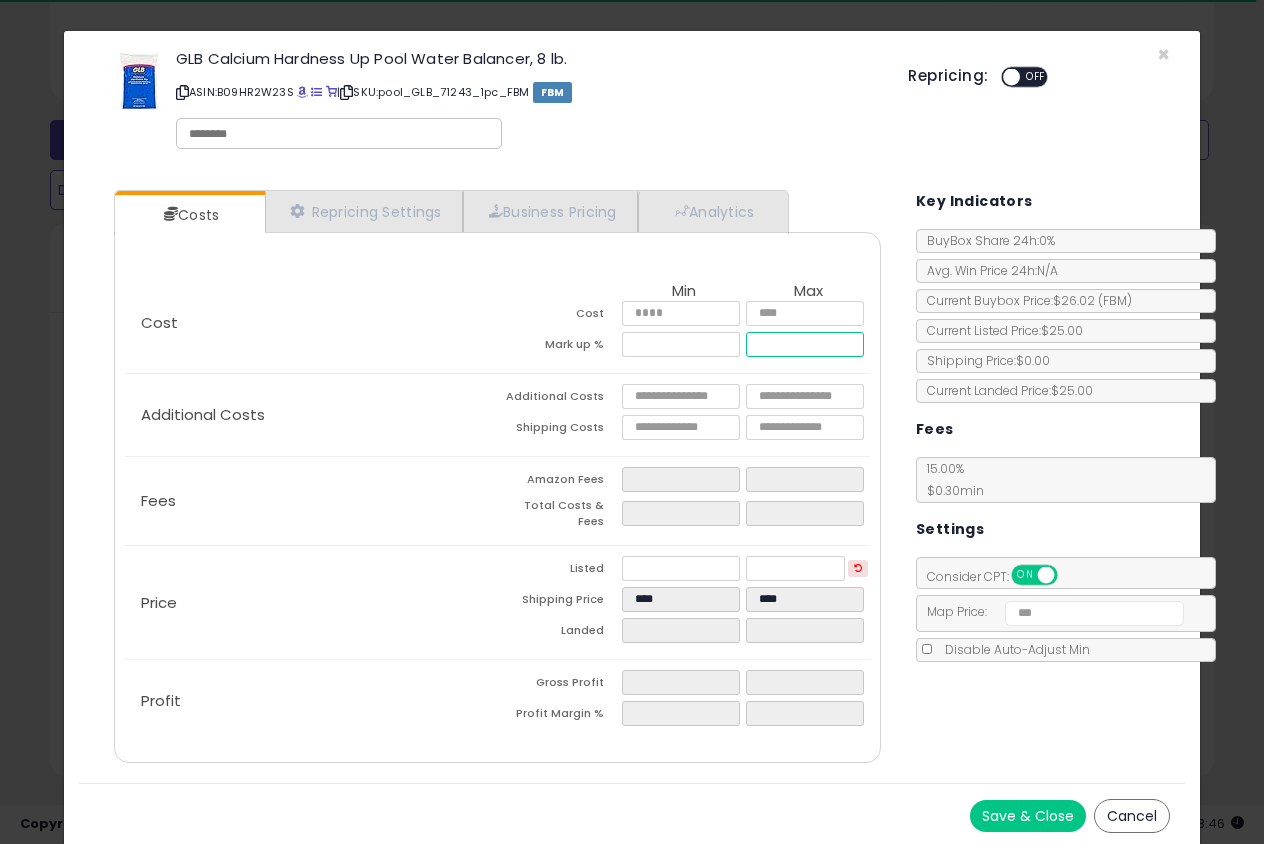 type on "****" 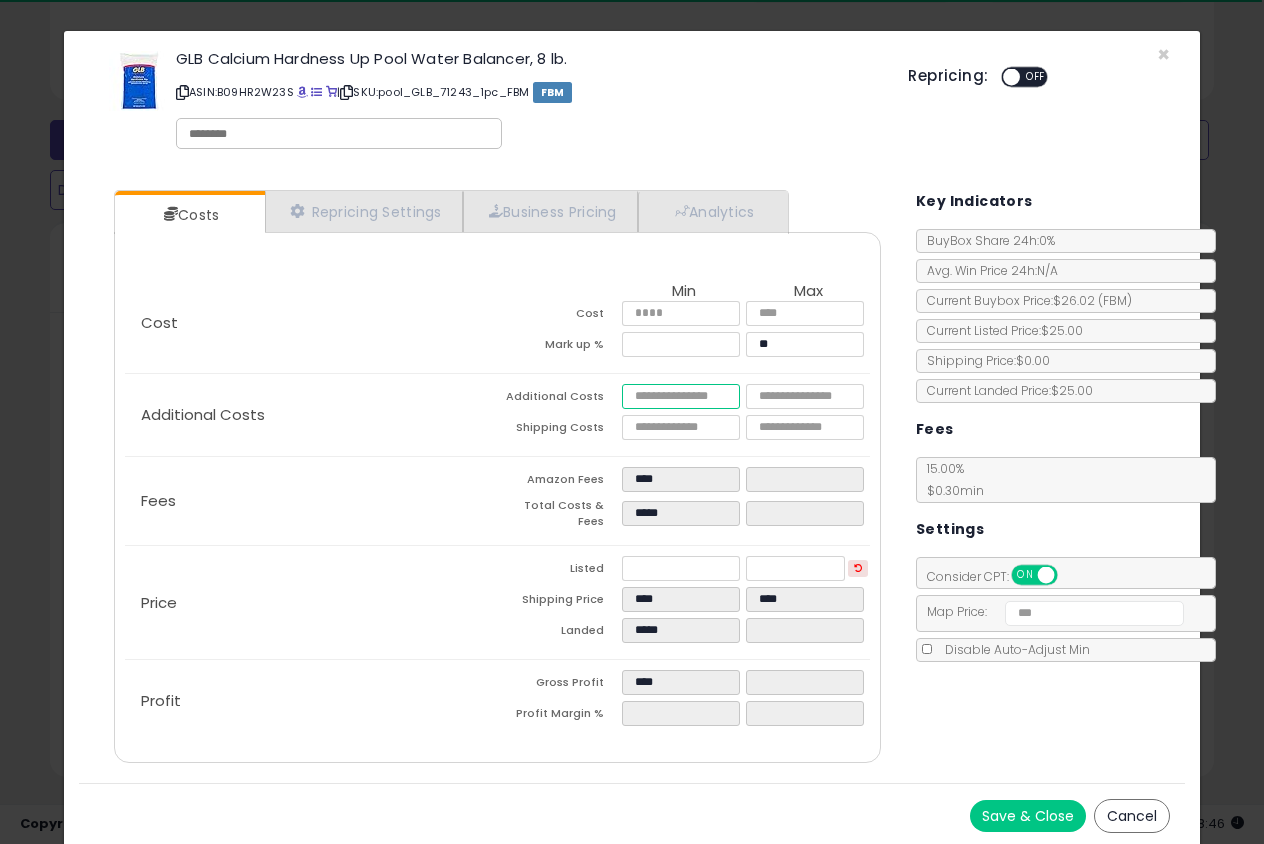type on "*****" 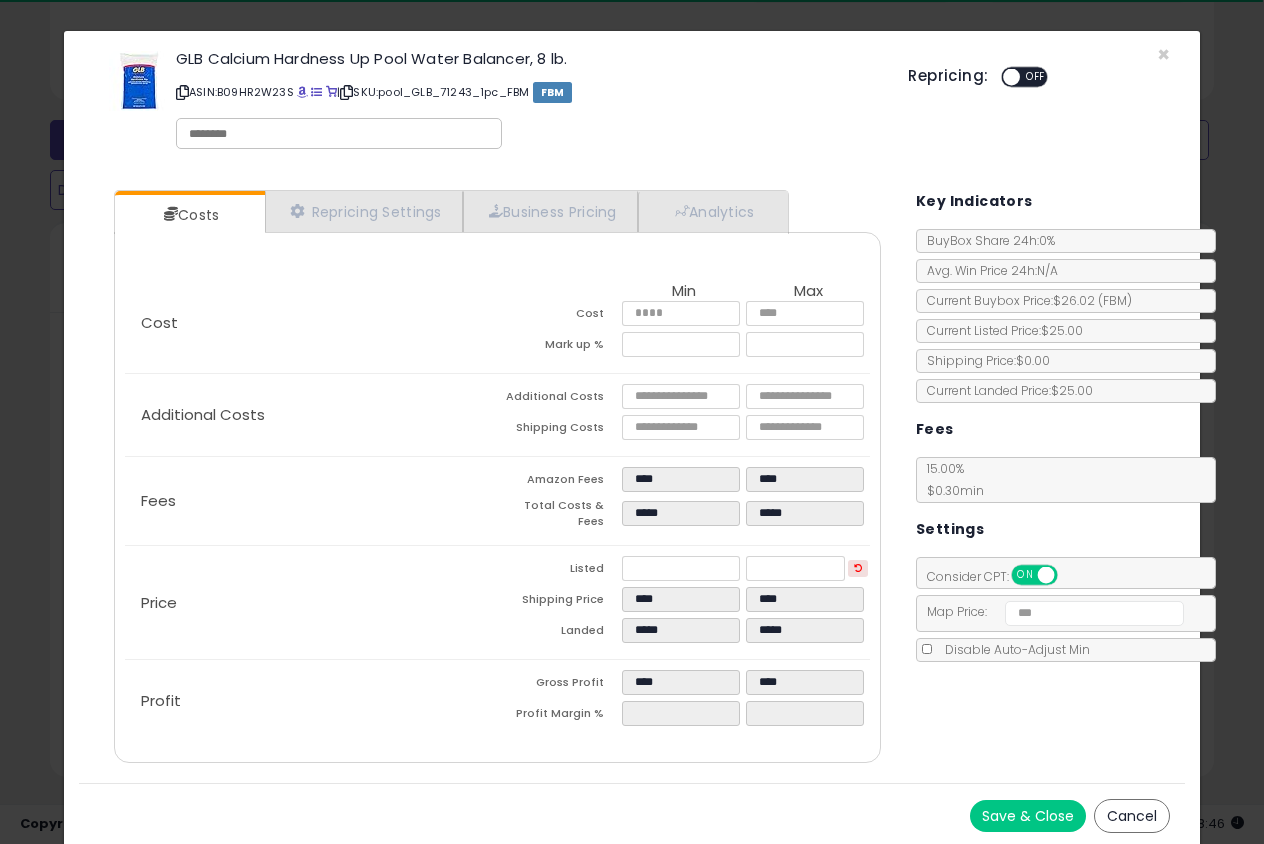 click on "Save & Close" at bounding box center (1028, 816) 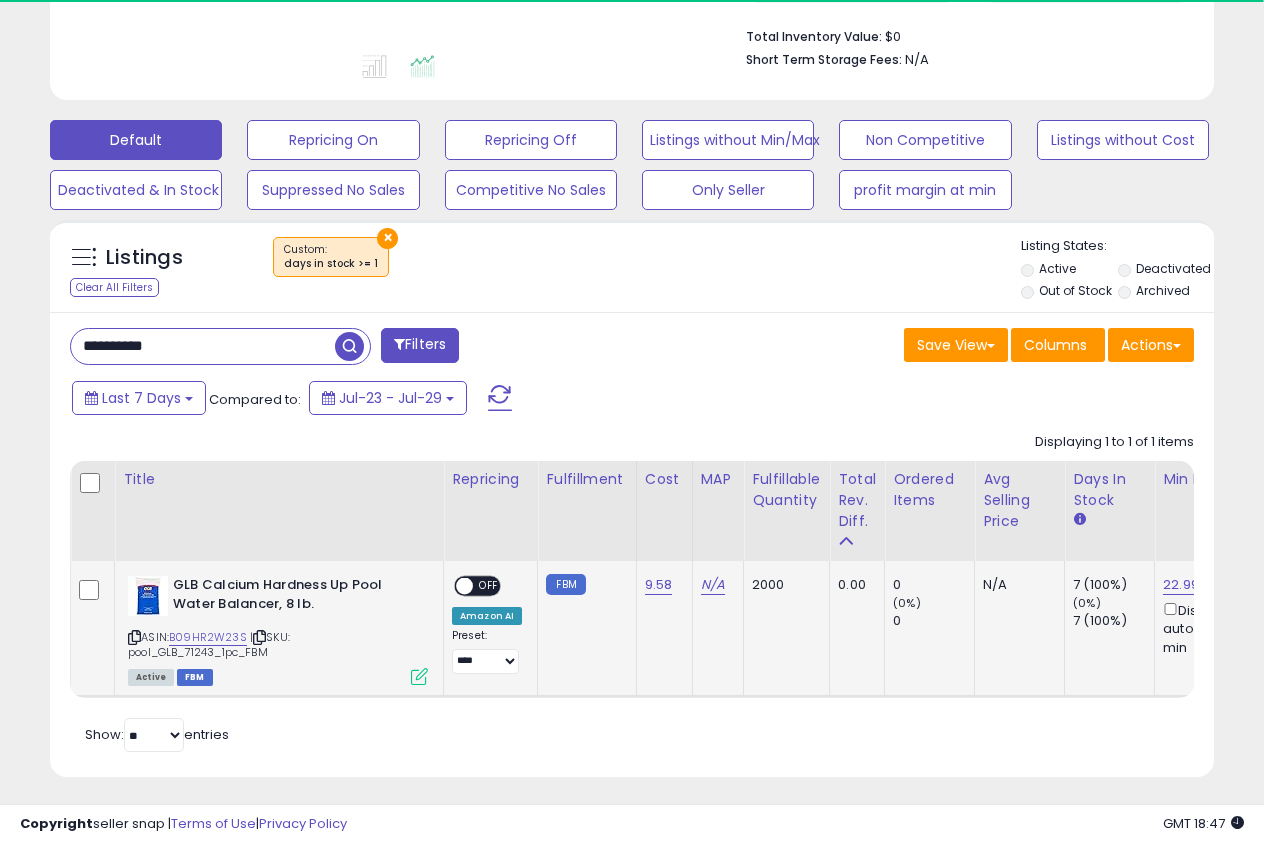 click at bounding box center (464, 586) 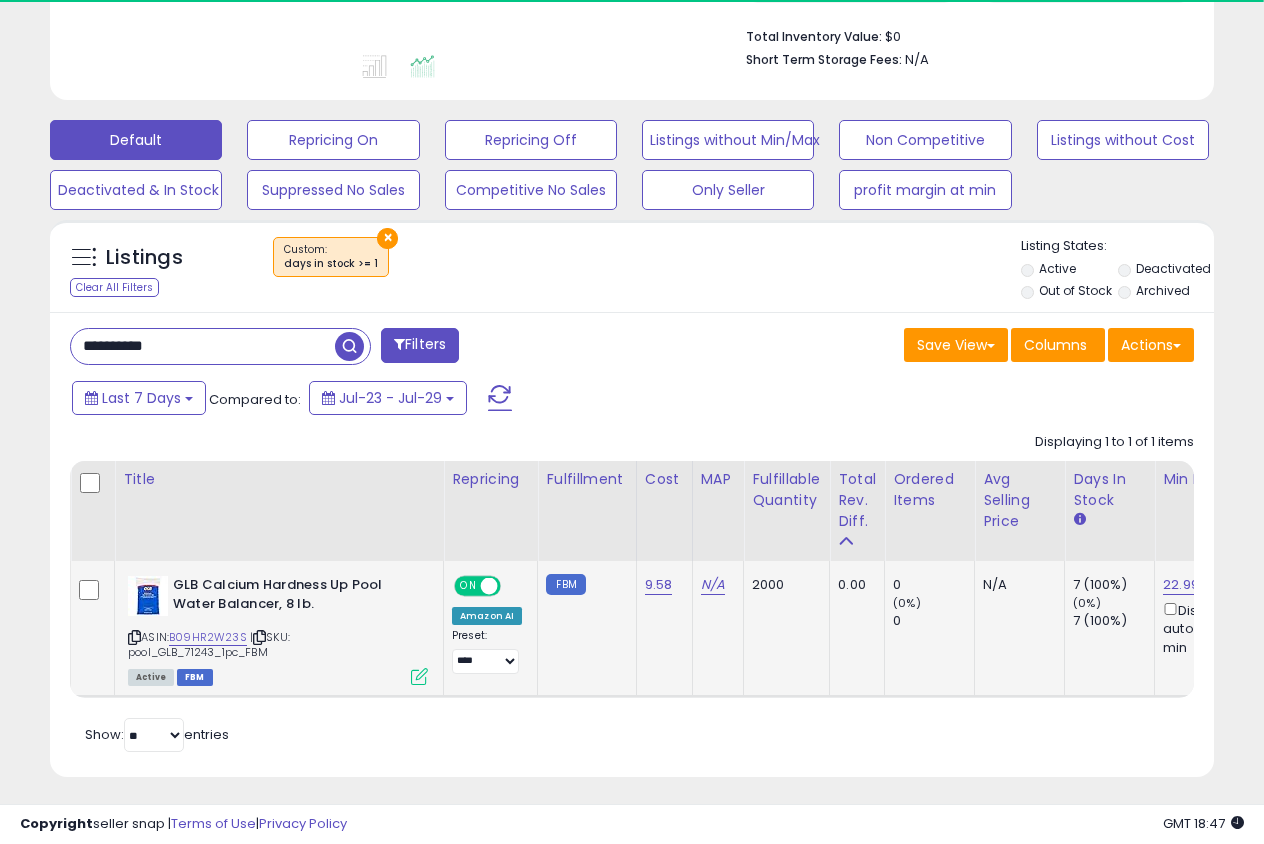 scroll, scrollTop: 0, scrollLeft: 31, axis: horizontal 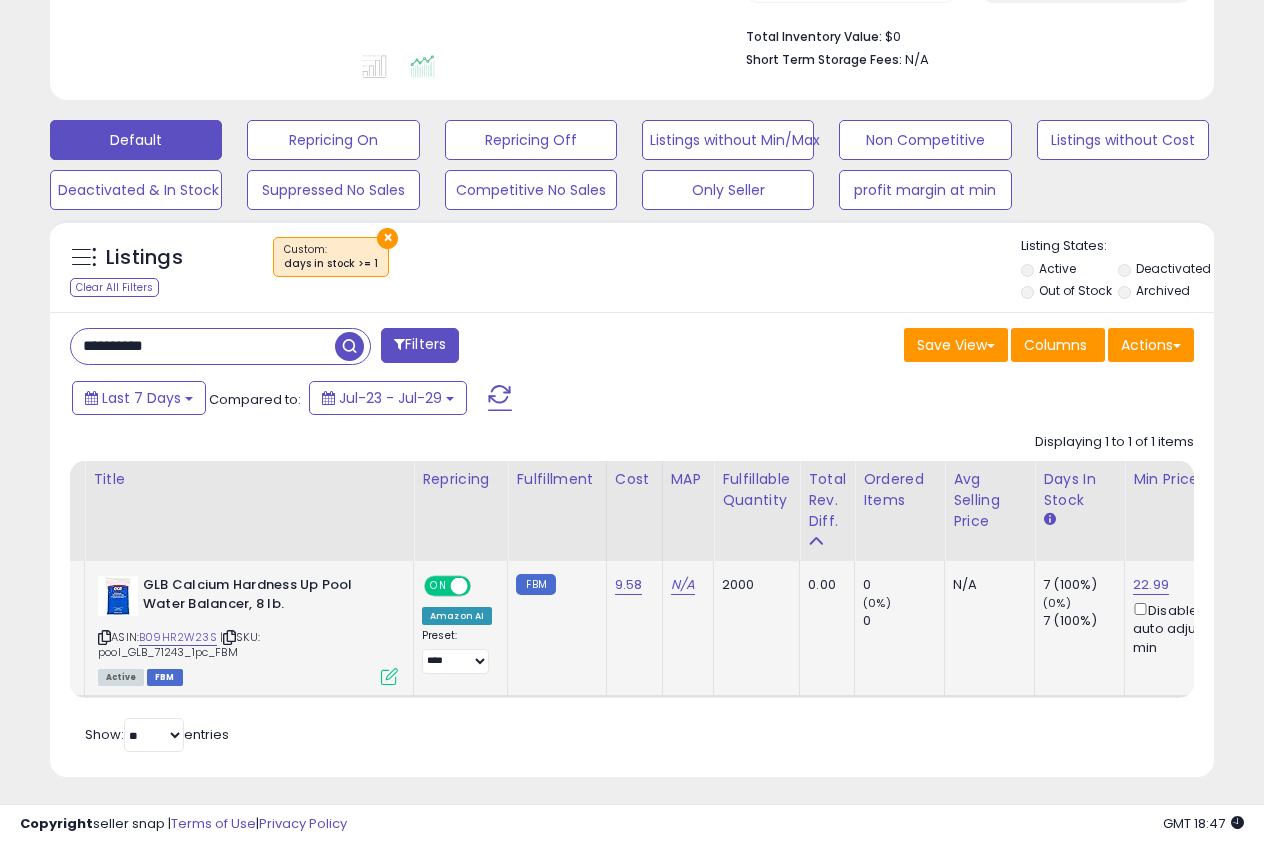 click at bounding box center (389, 676) 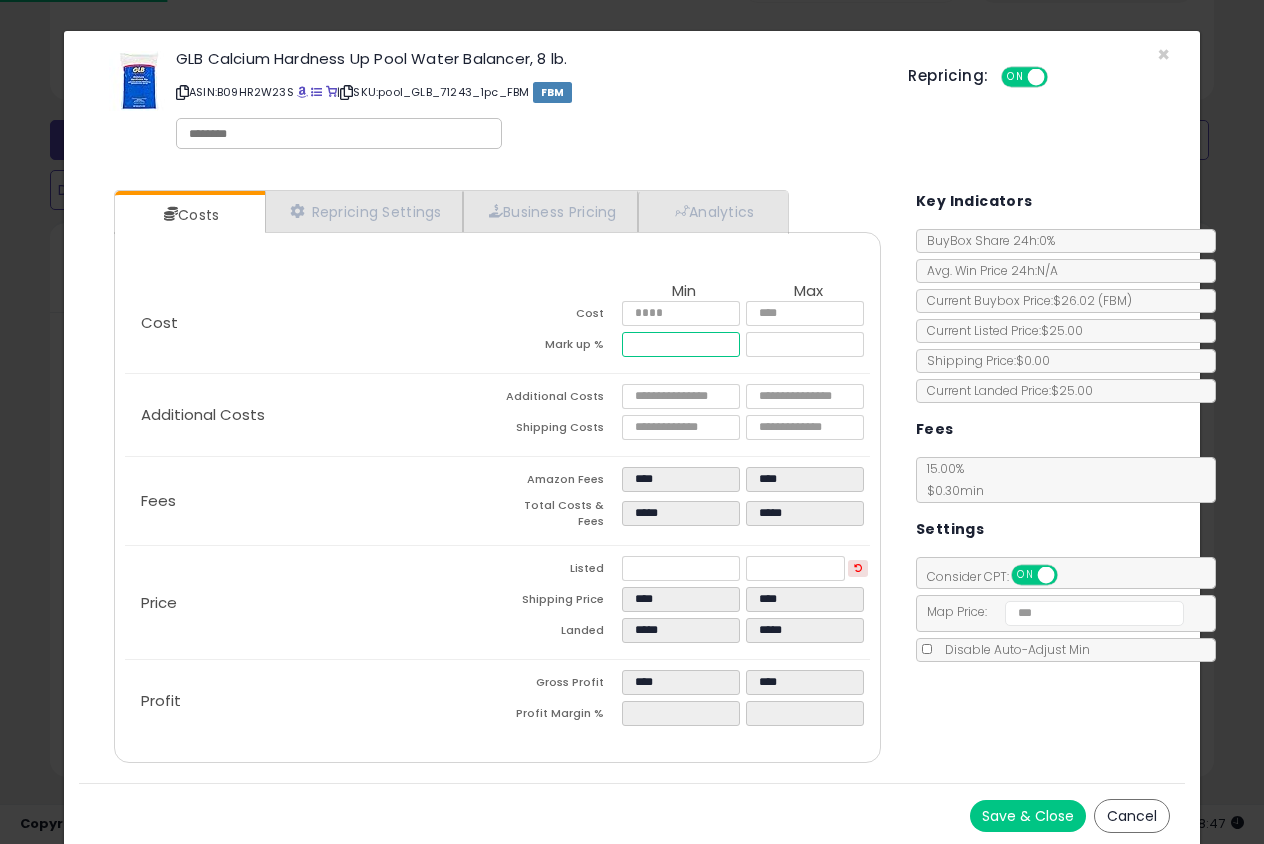 click on "*****" at bounding box center [681, 344] 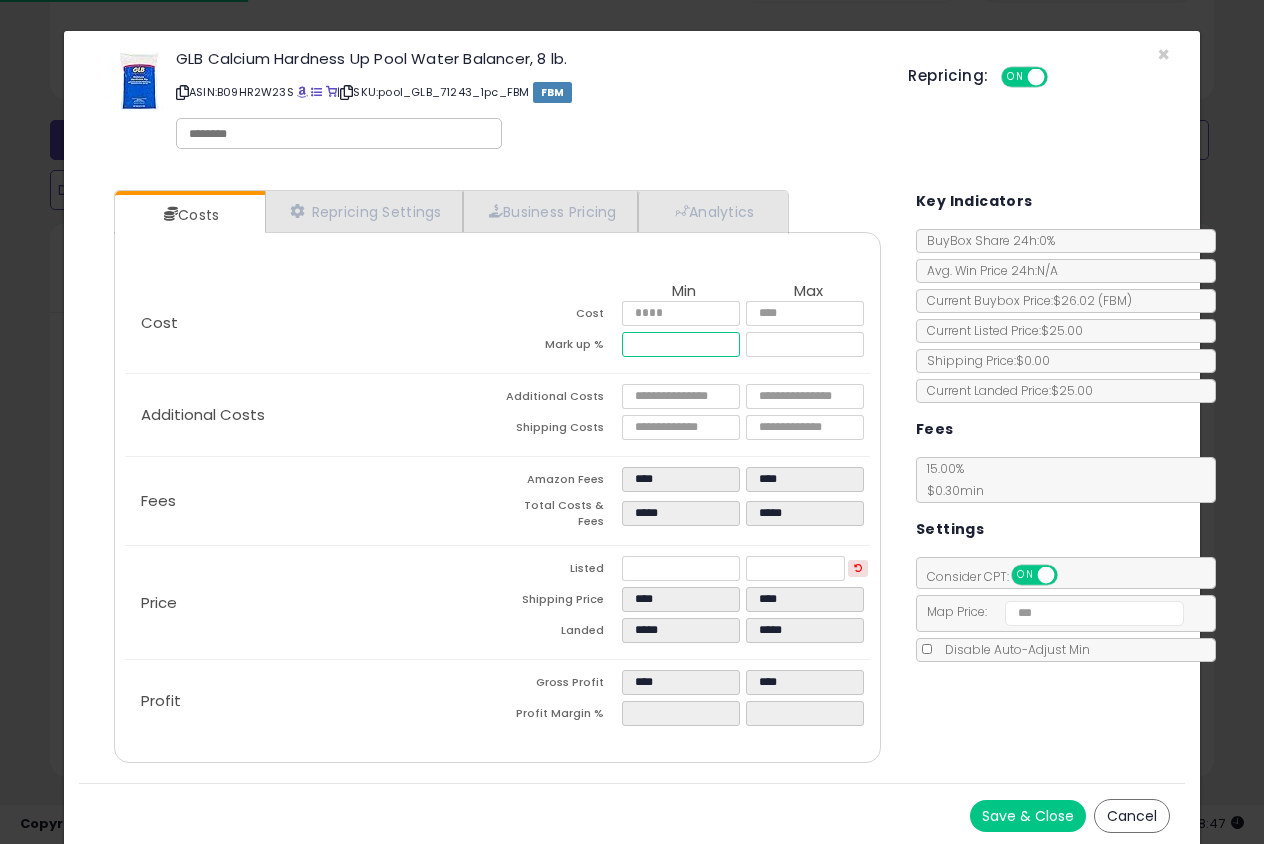 click on "*****" at bounding box center [681, 344] 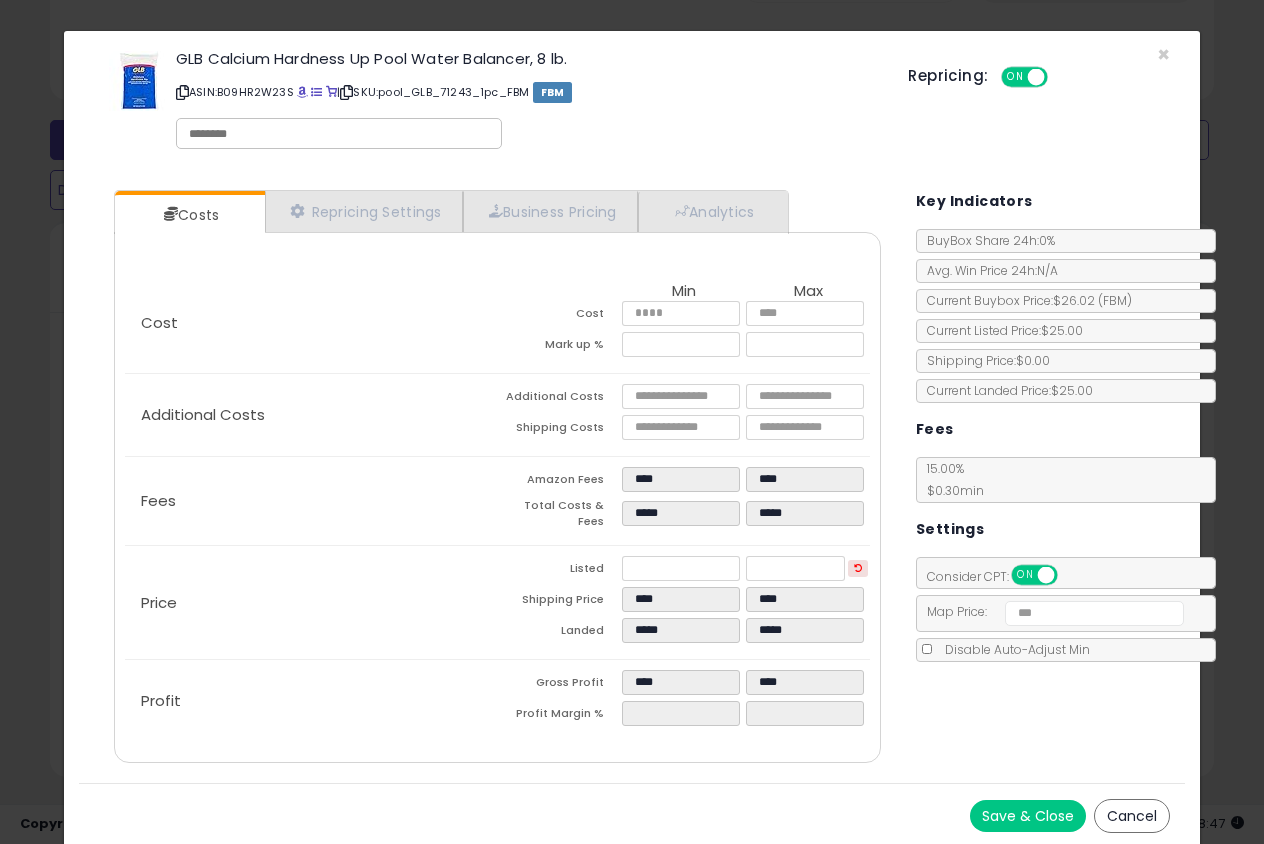 type on "****" 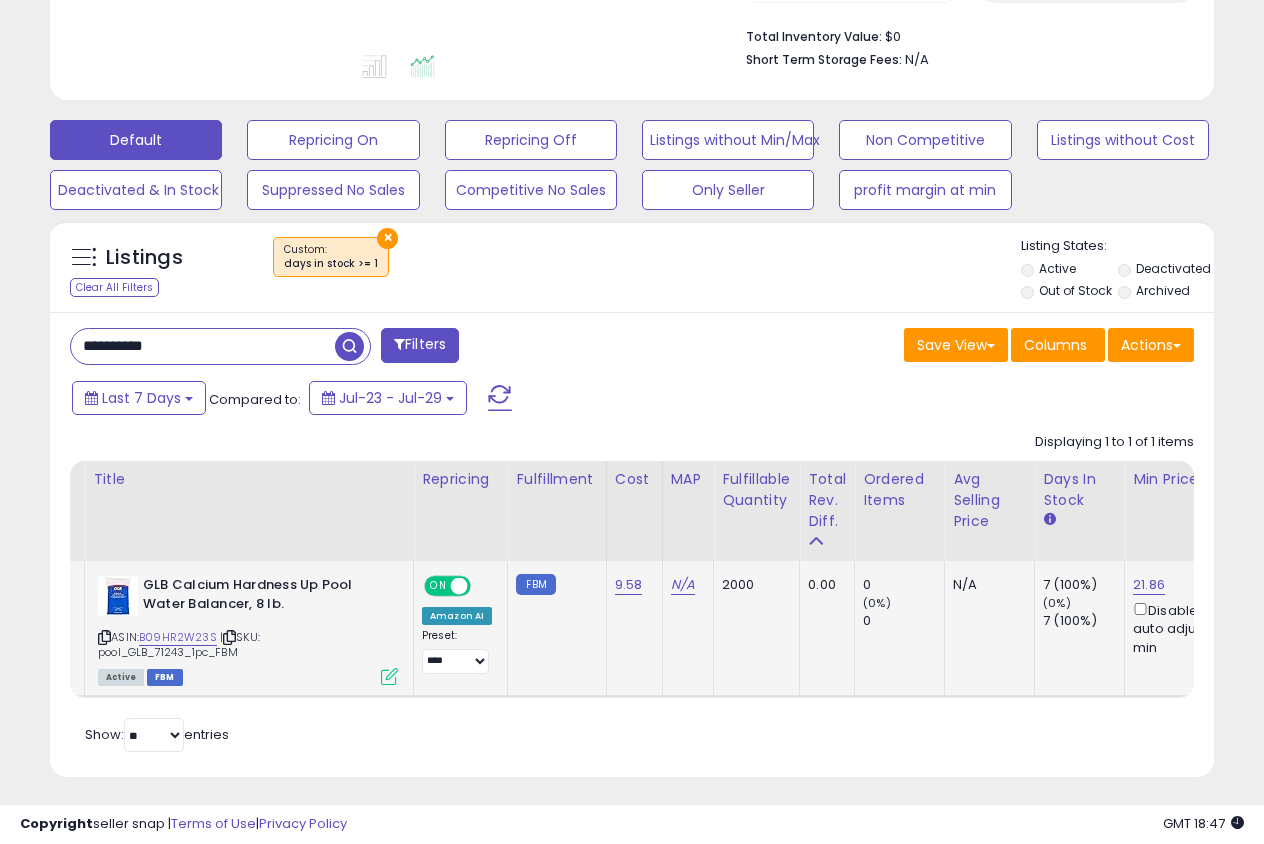 click at bounding box center (104, 637) 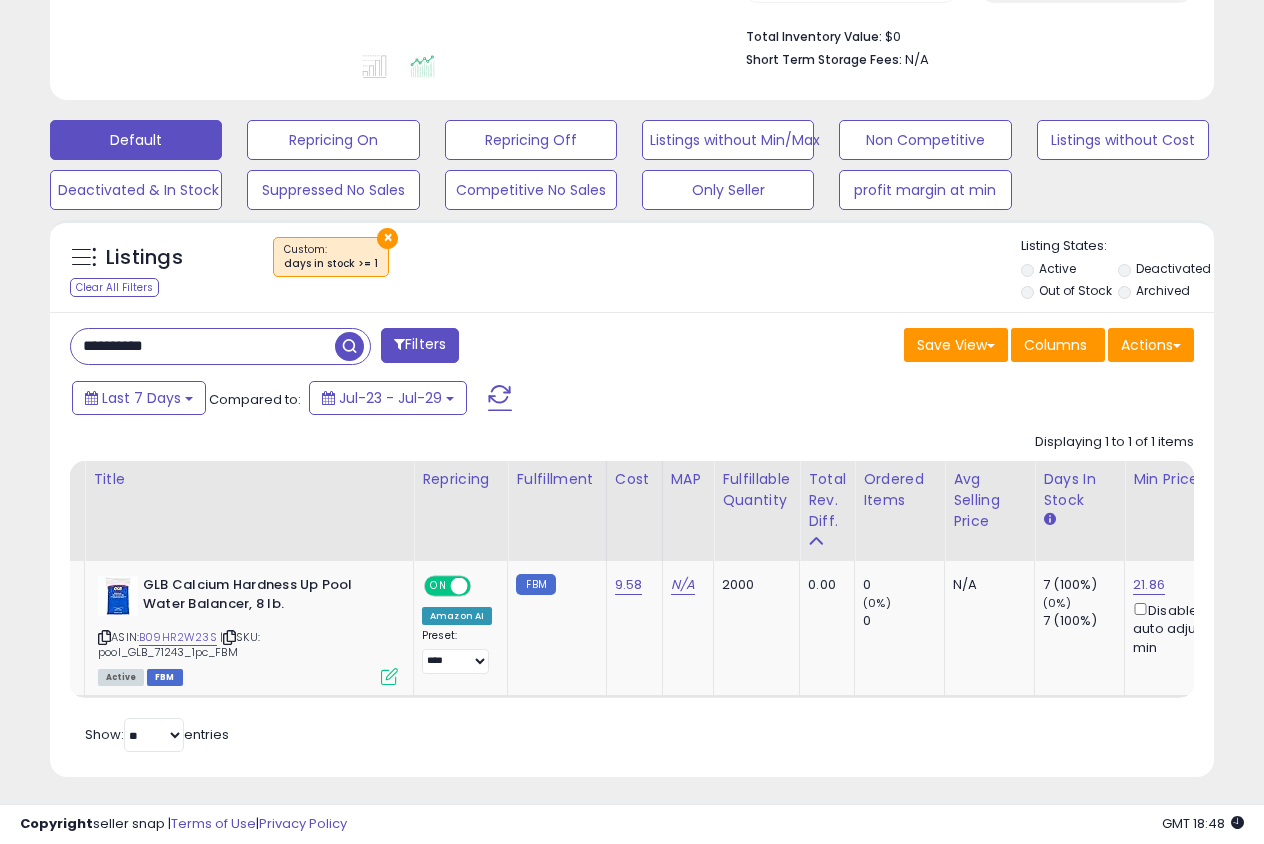click on "**********" at bounding box center [203, 346] 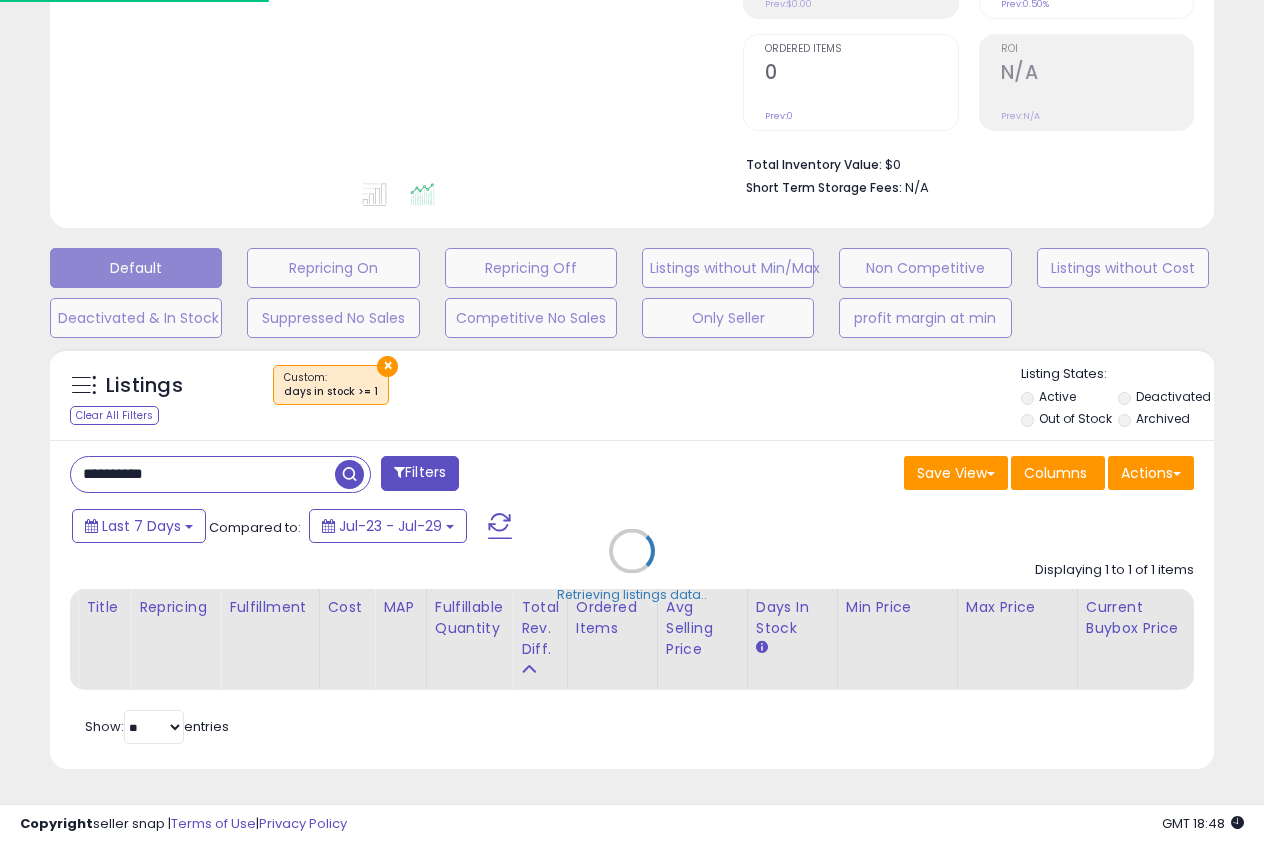 scroll, scrollTop: 375, scrollLeft: 0, axis: vertical 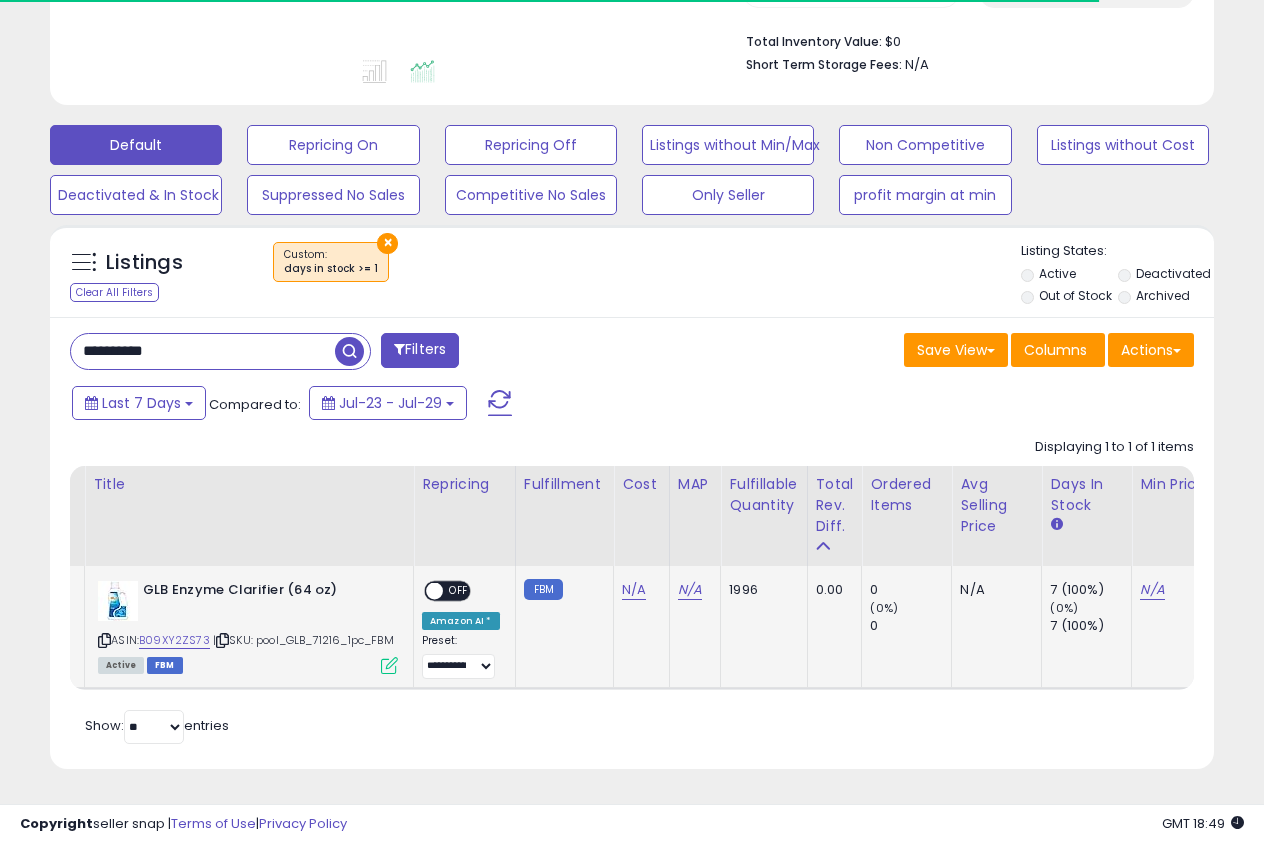click at bounding box center (389, 665) 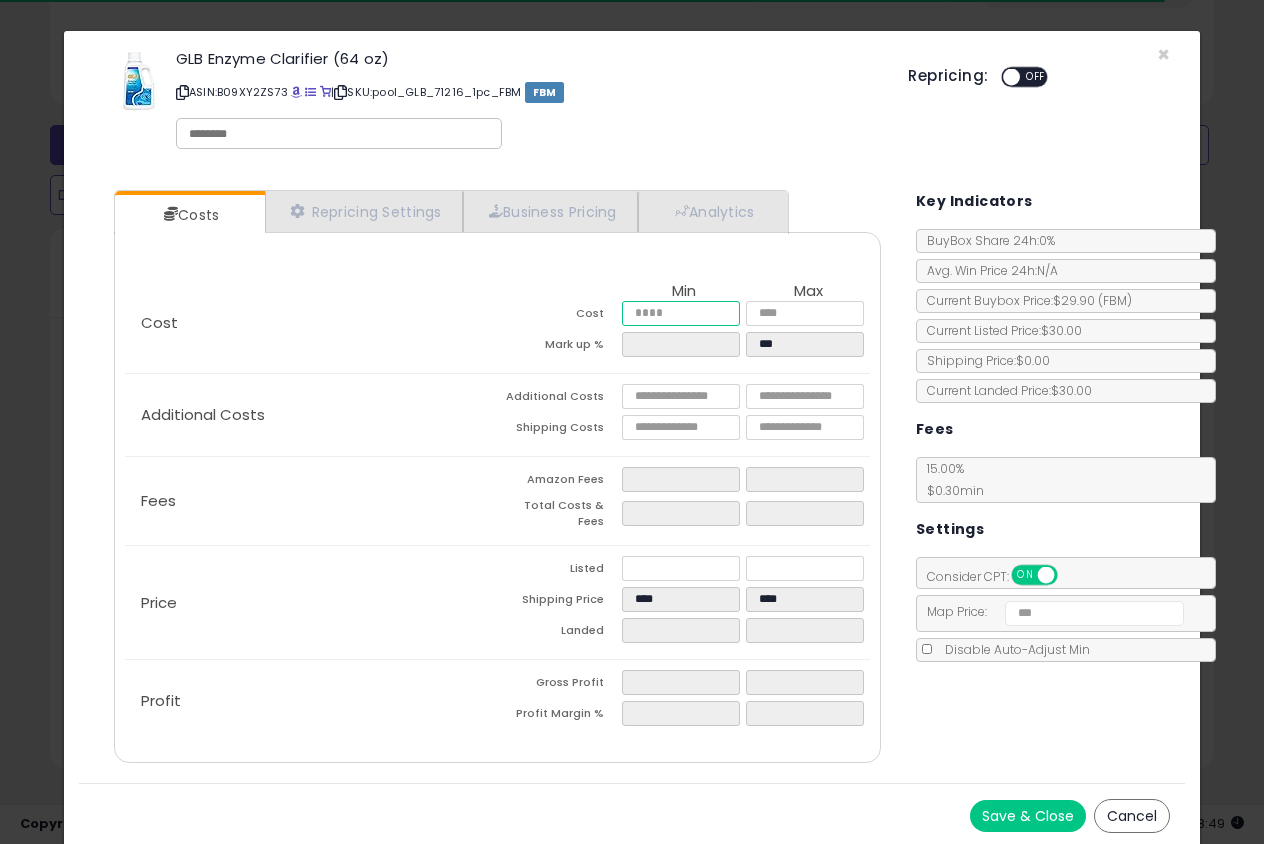 click at bounding box center [681, 313] 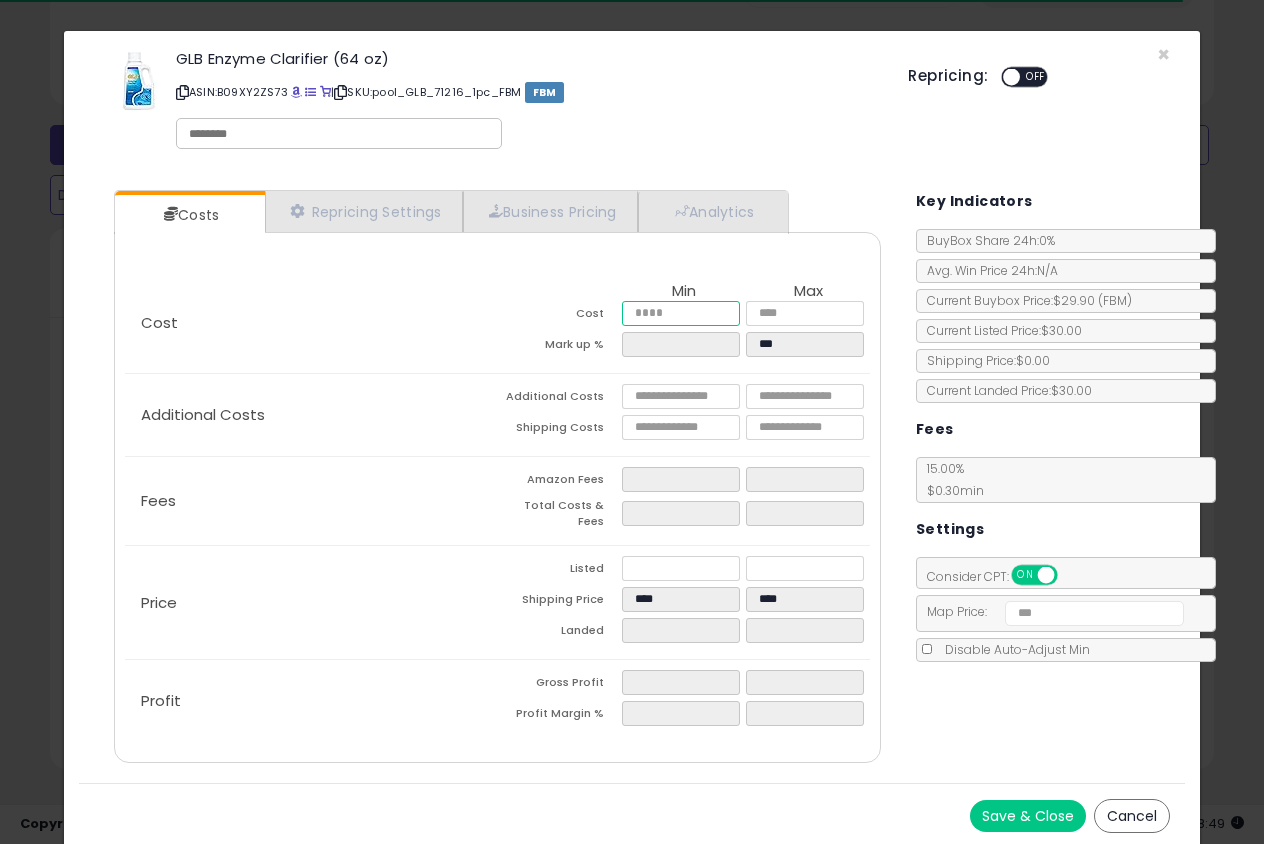 type on "*" 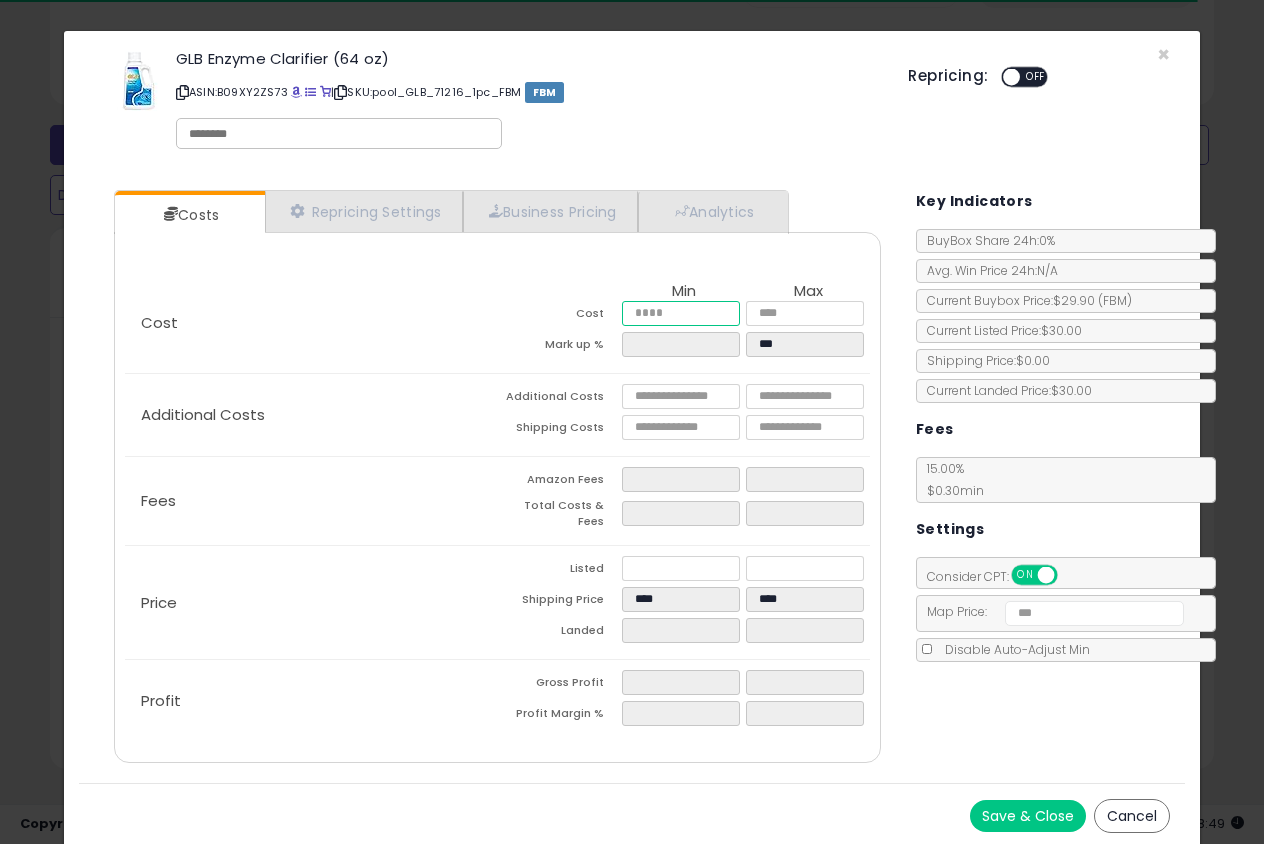 type on "**" 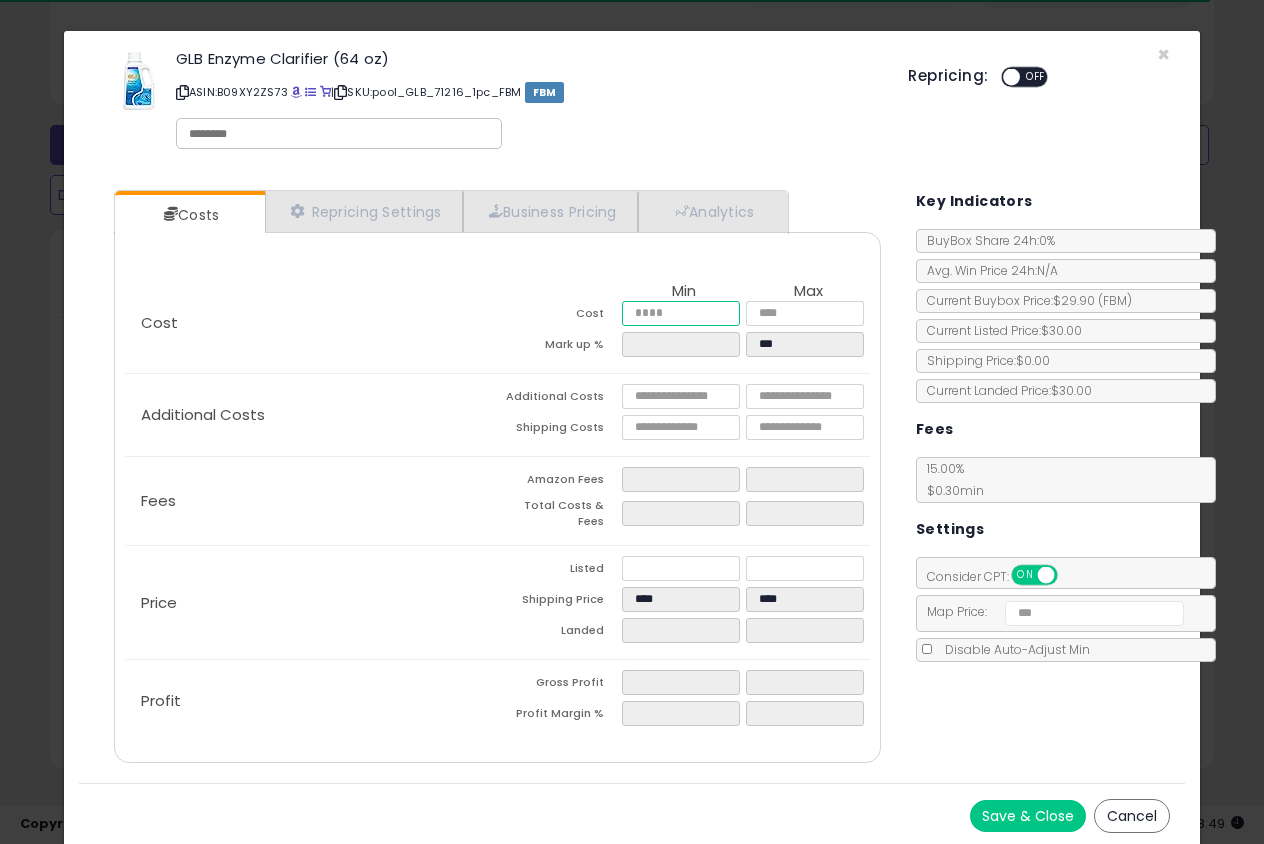 type on "*****" 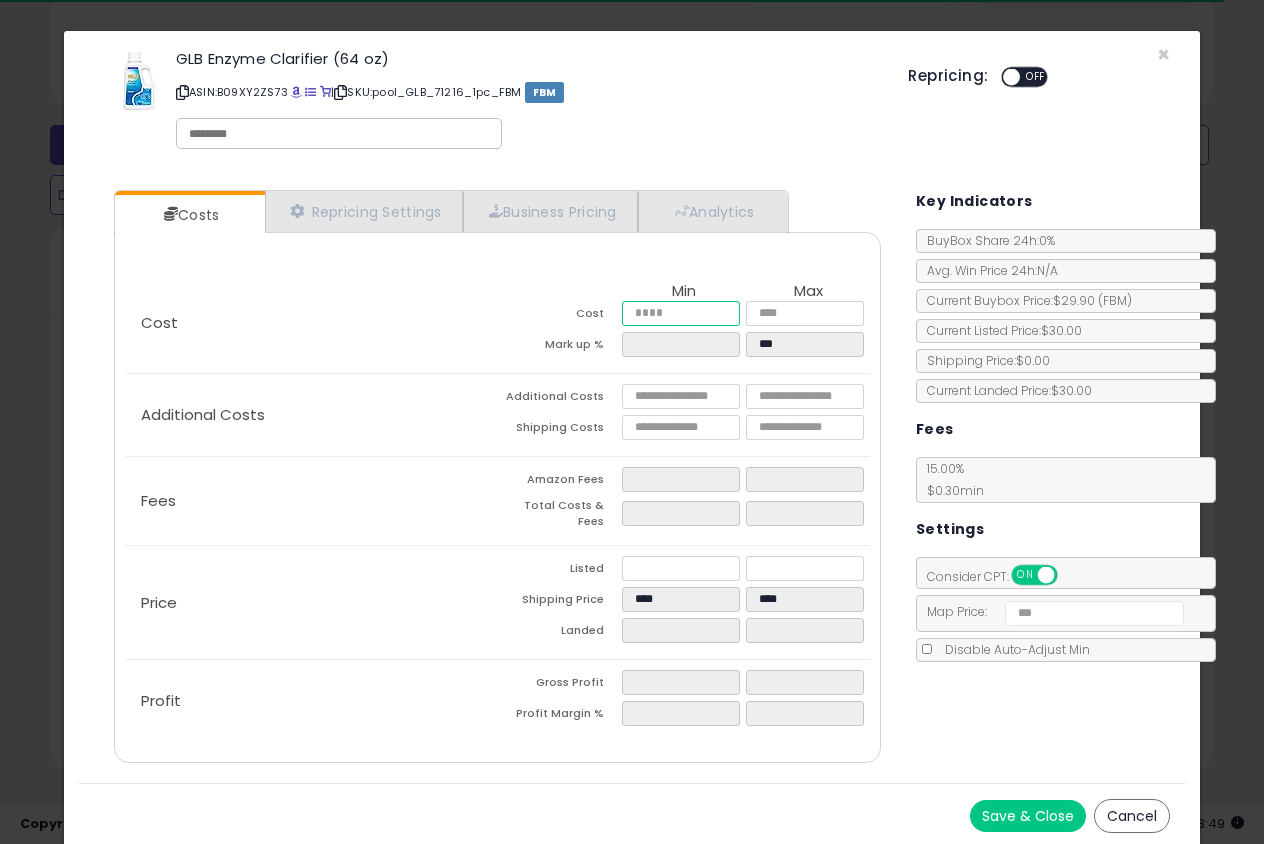 type on "****" 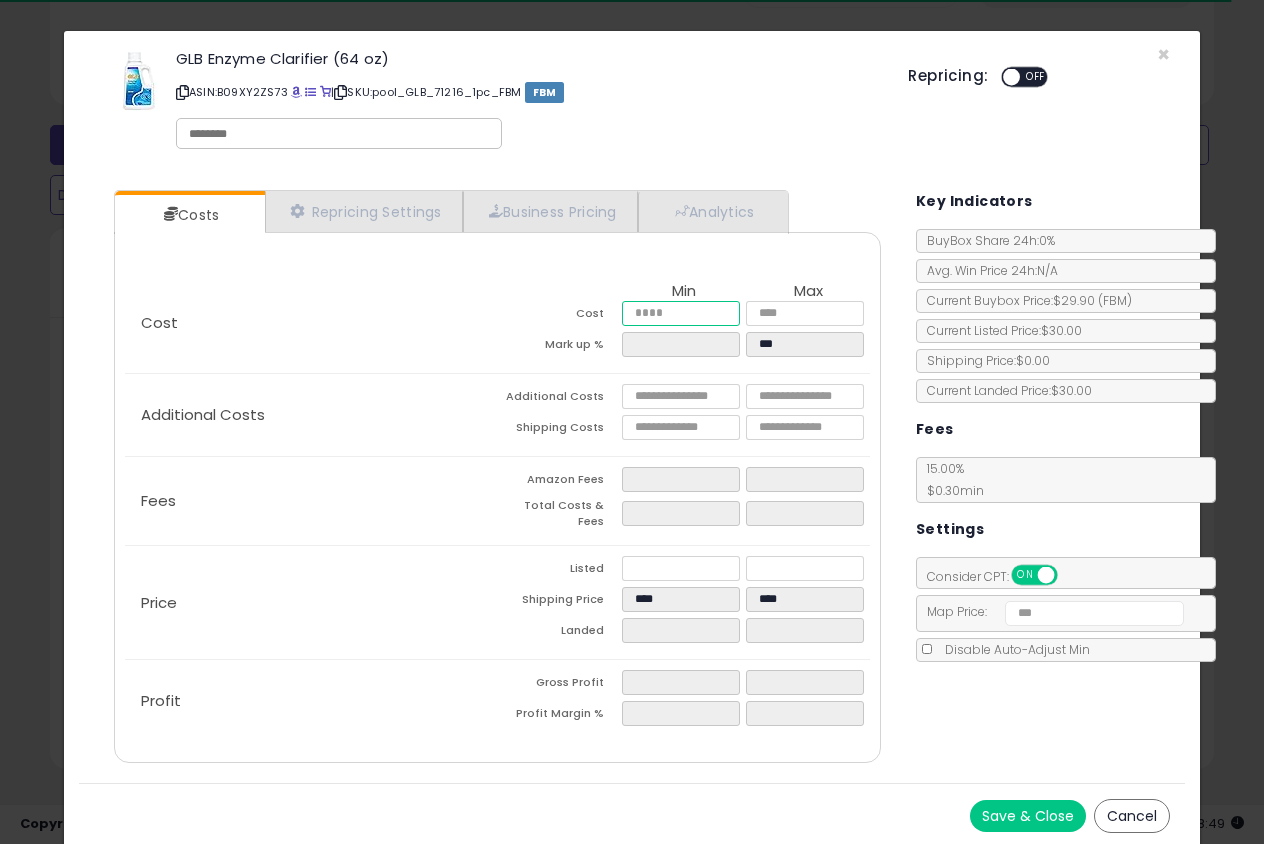 type on "*****" 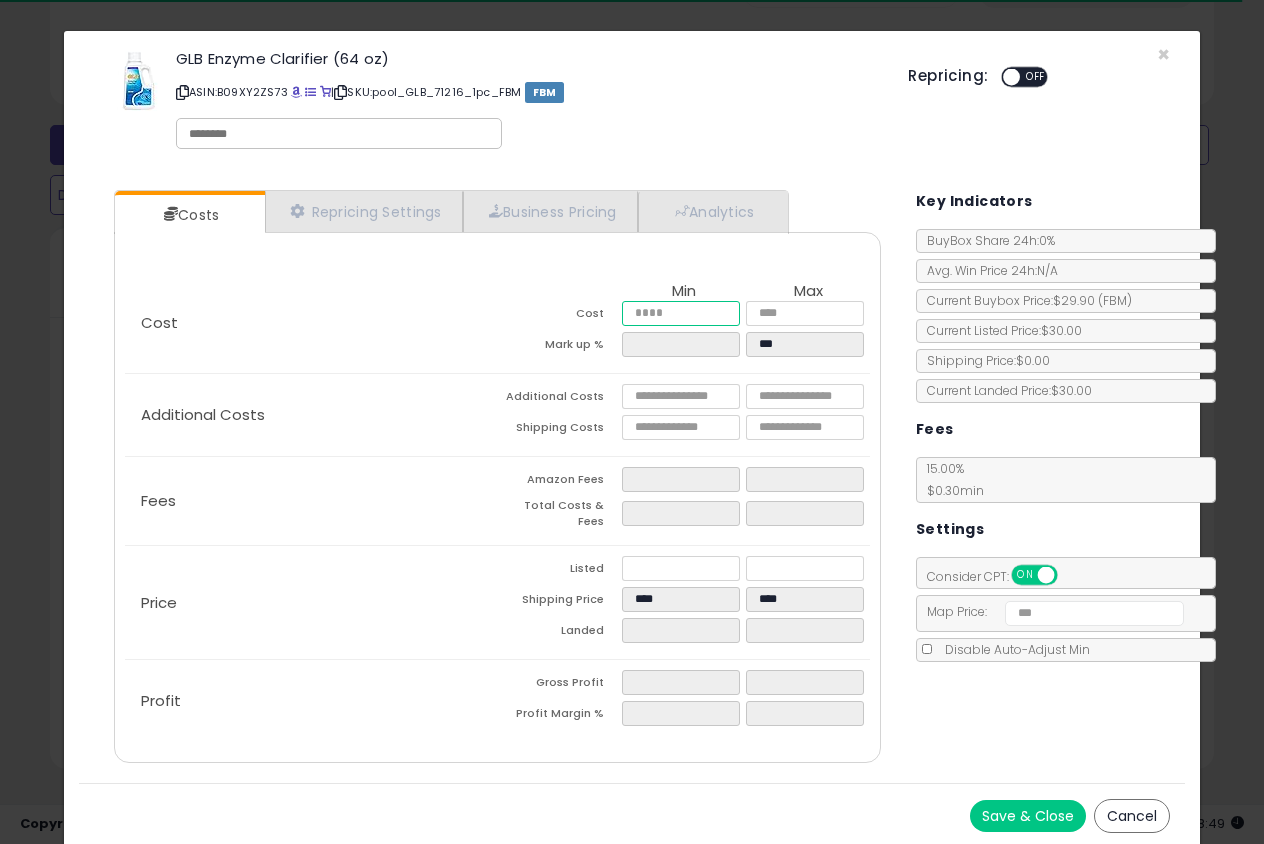 type on "*****" 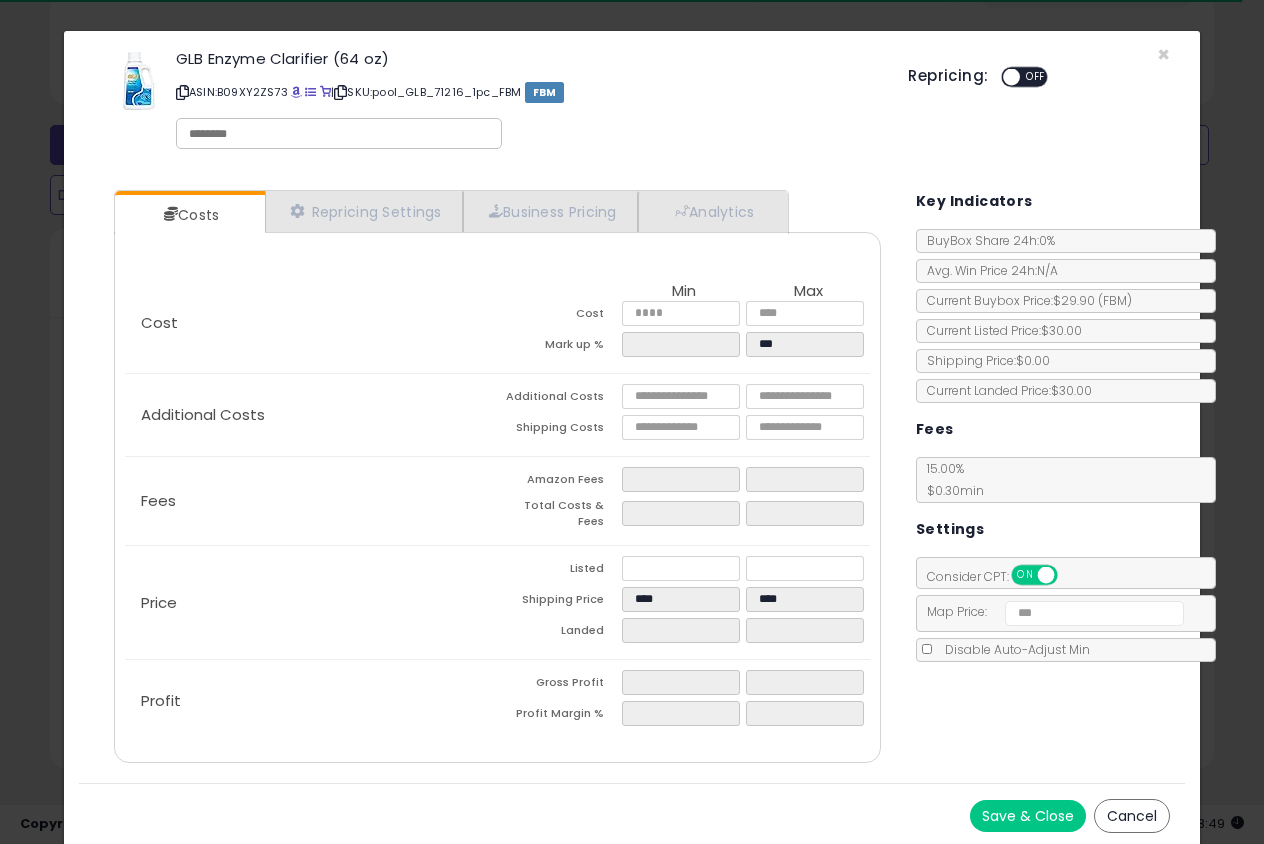 type 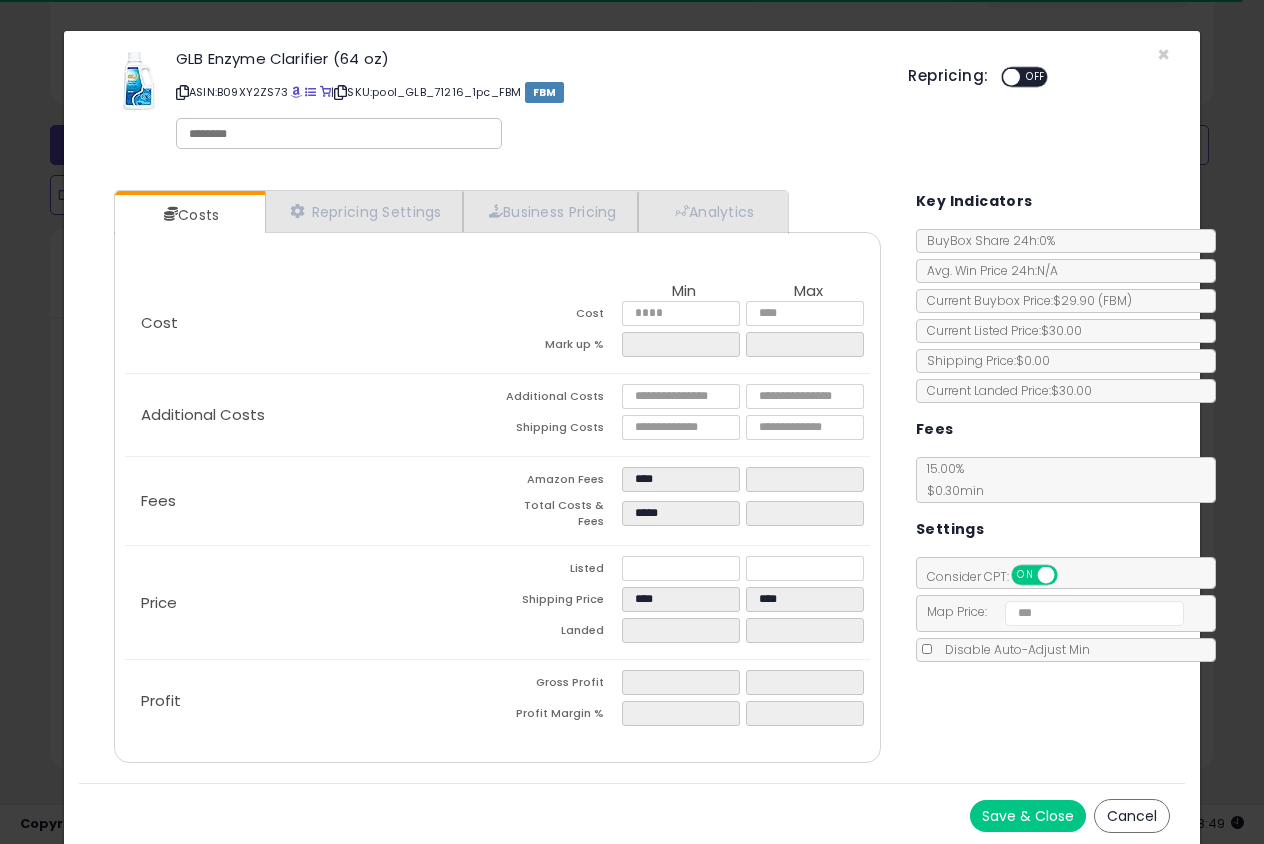 click on "Save & Close" at bounding box center [1028, 816] 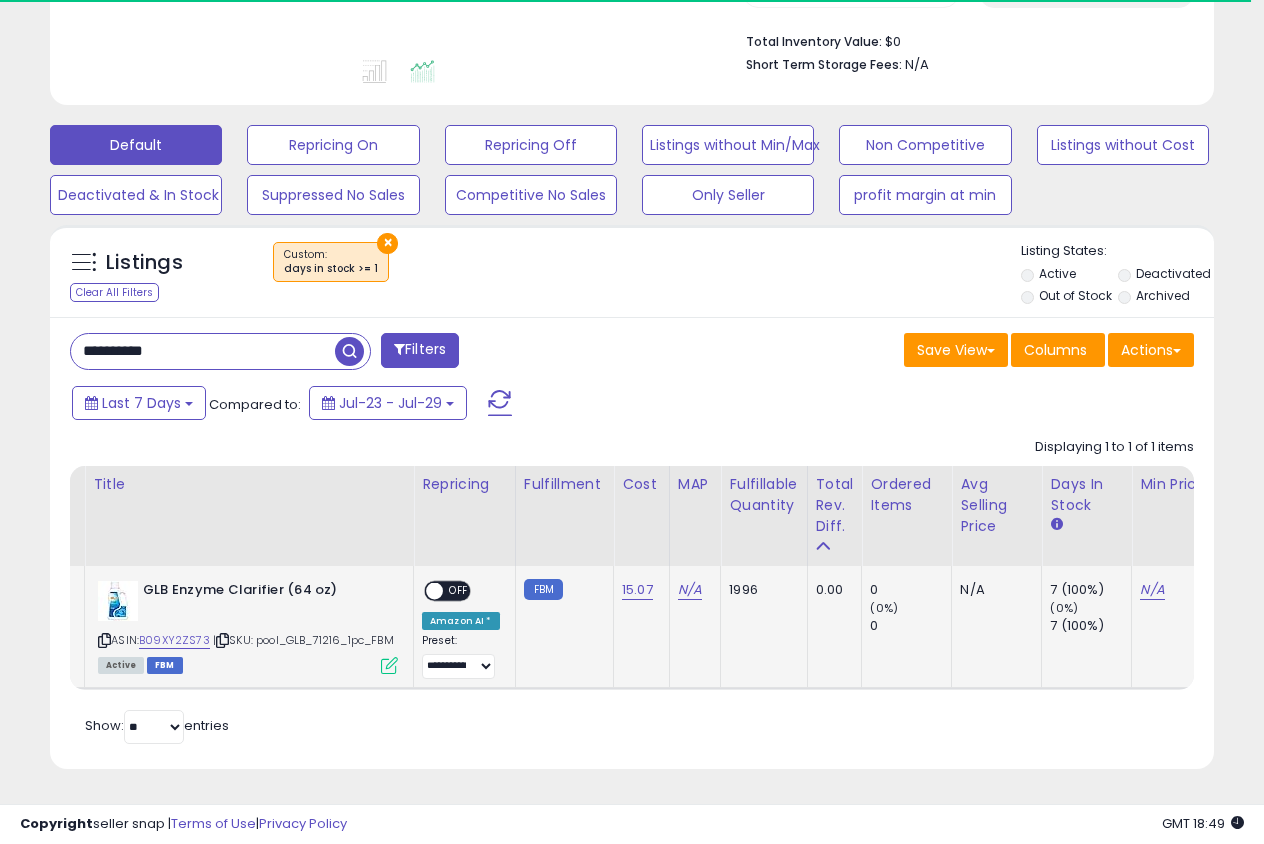 click at bounding box center (389, 665) 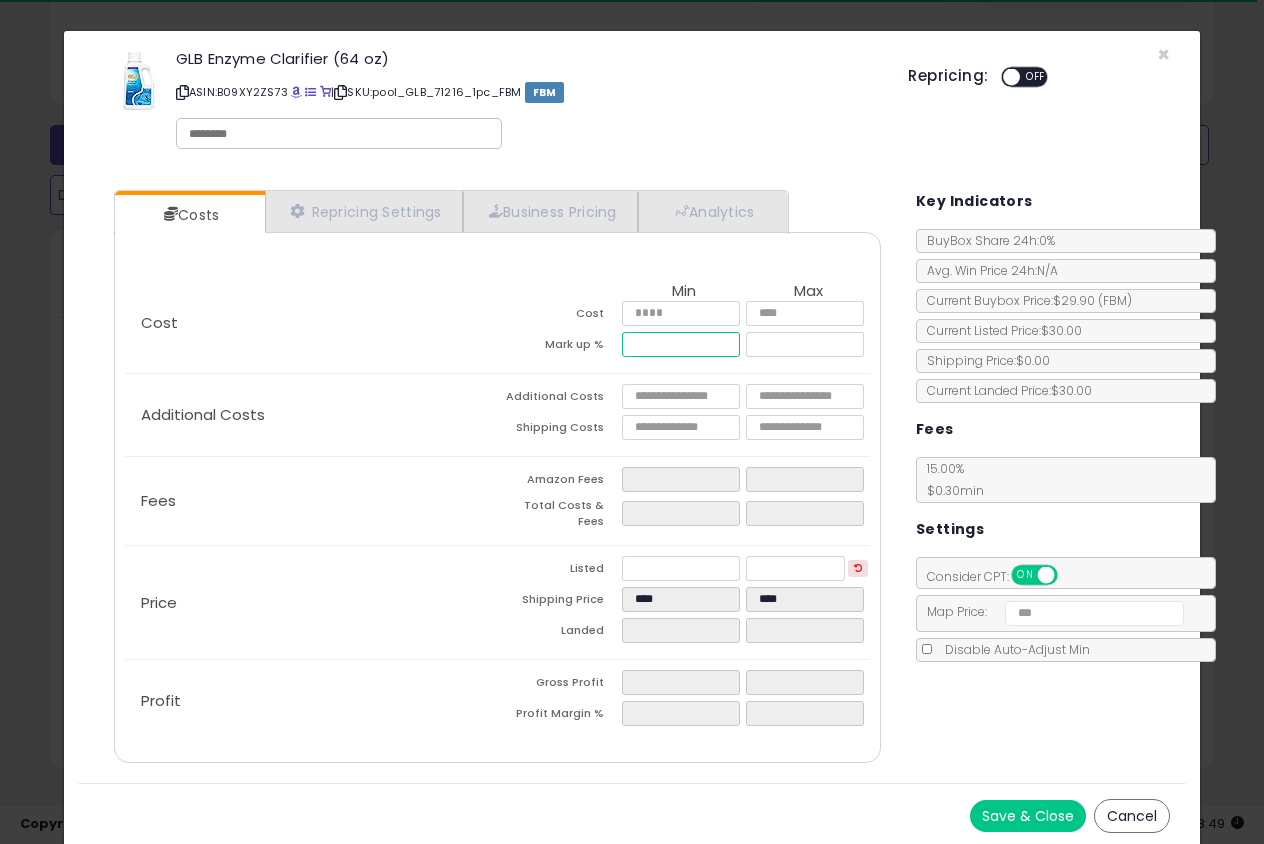 click at bounding box center (681, 344) 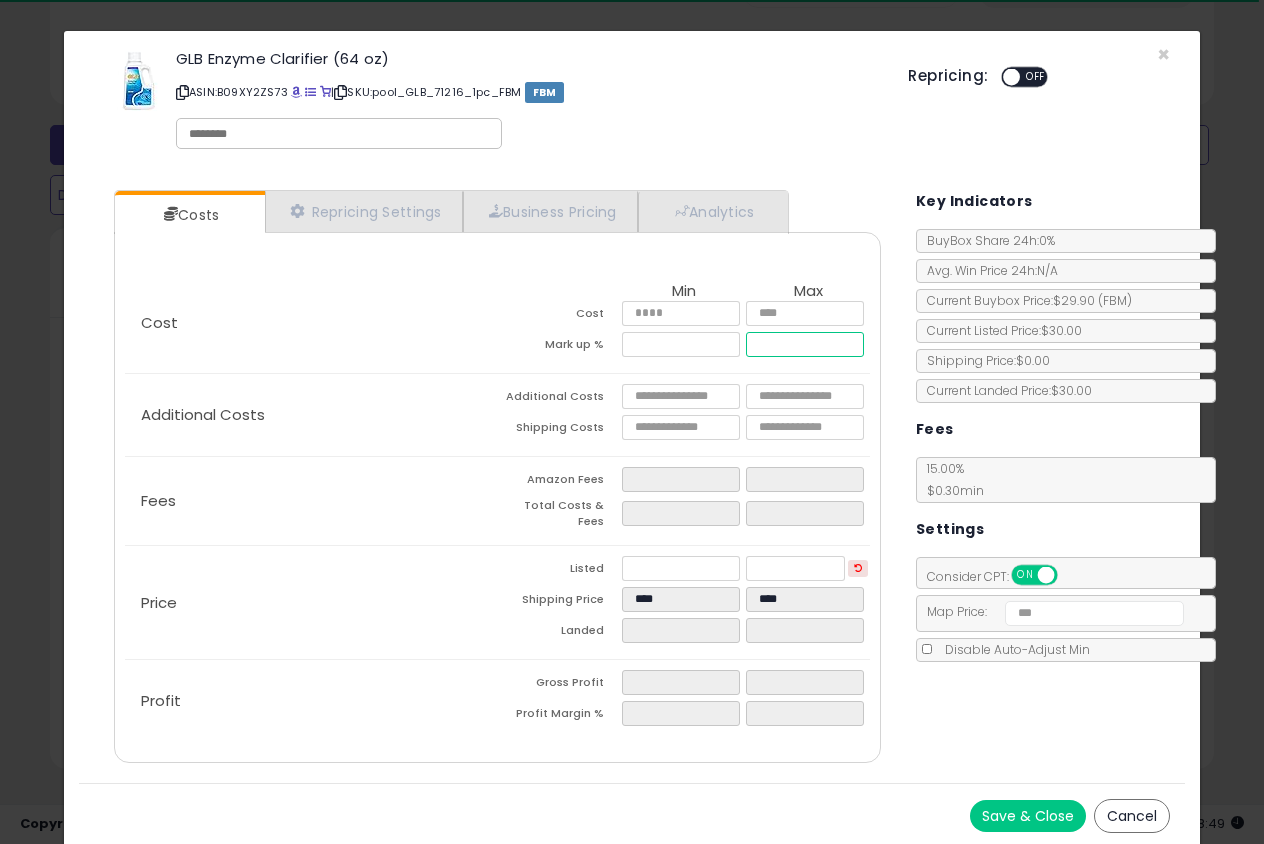 type on "****" 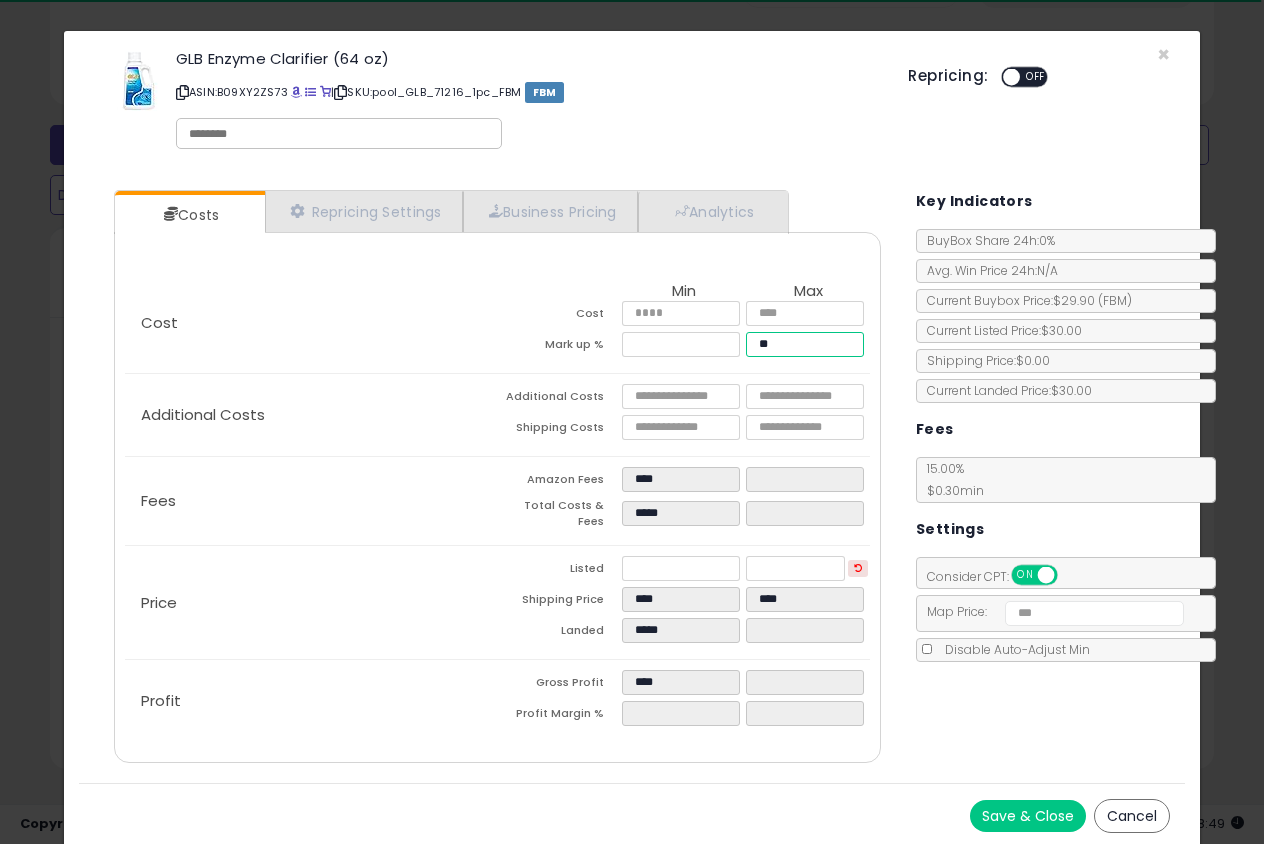 type on "*" 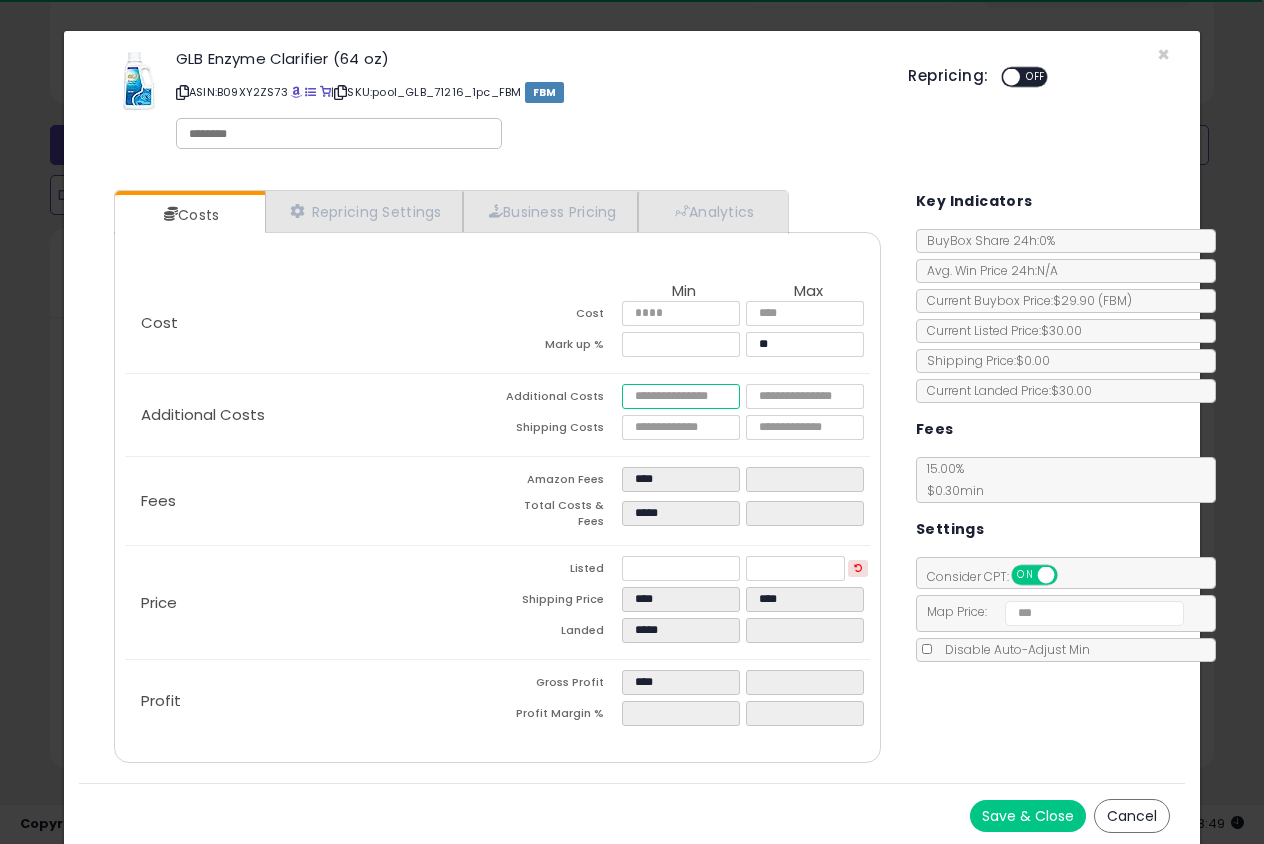 type on "*****" 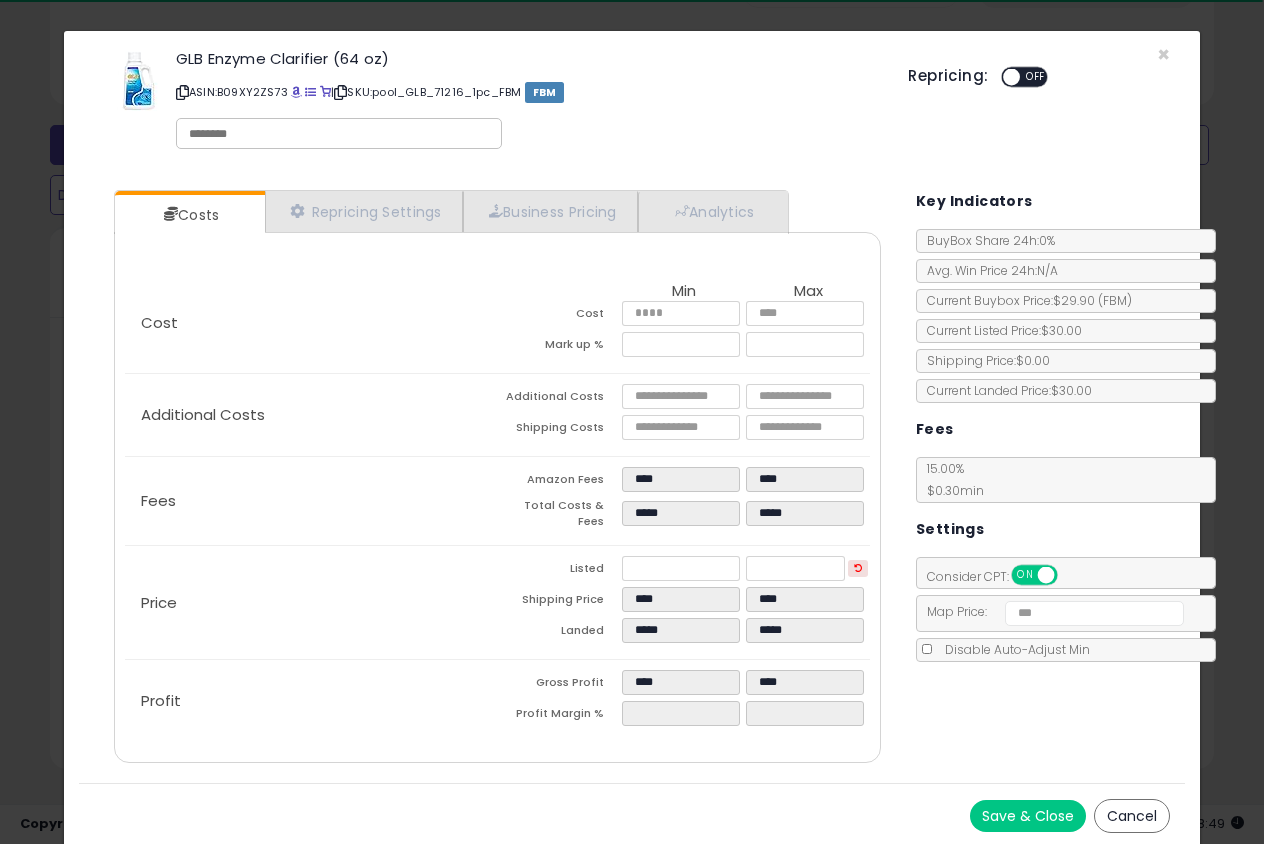 click on "ON   OFF" at bounding box center [1001, 77] 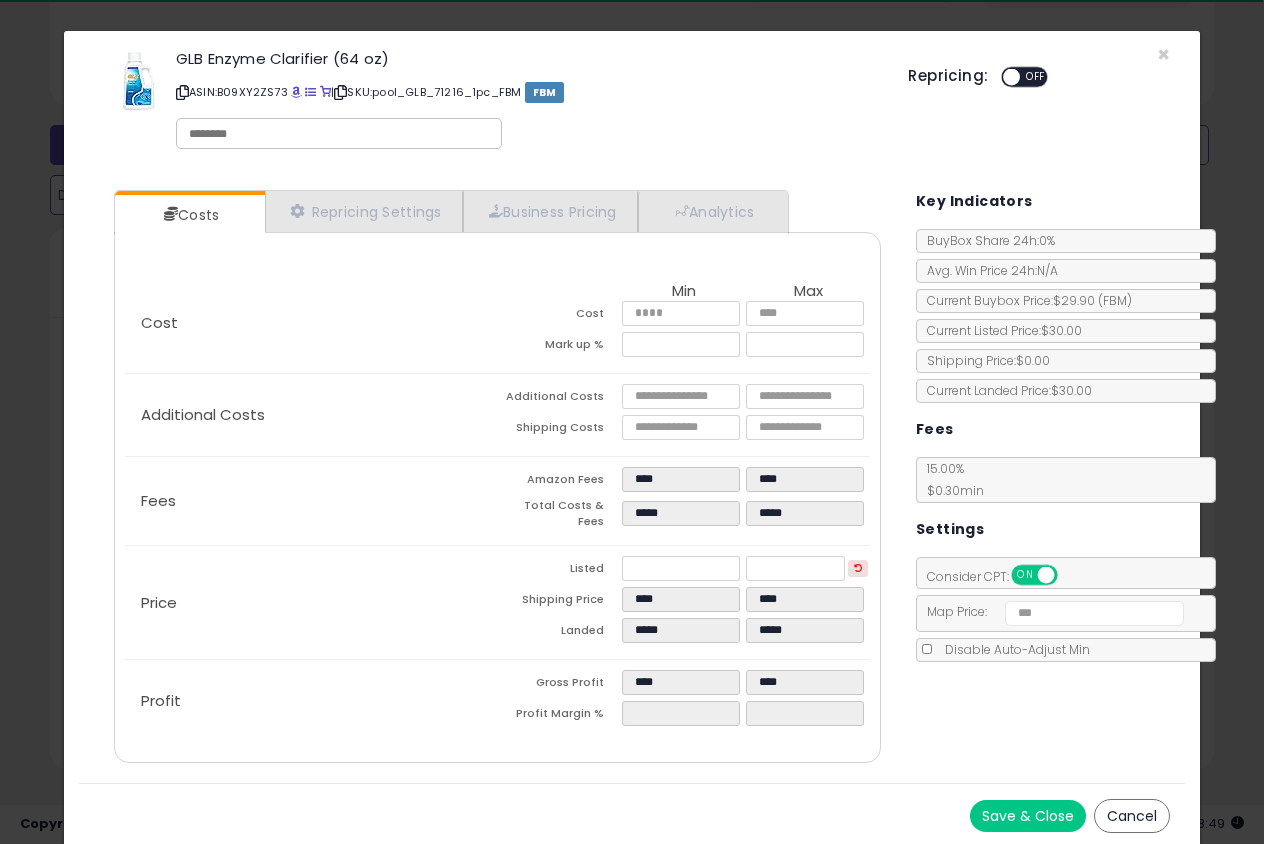 click at bounding box center [1011, 77] 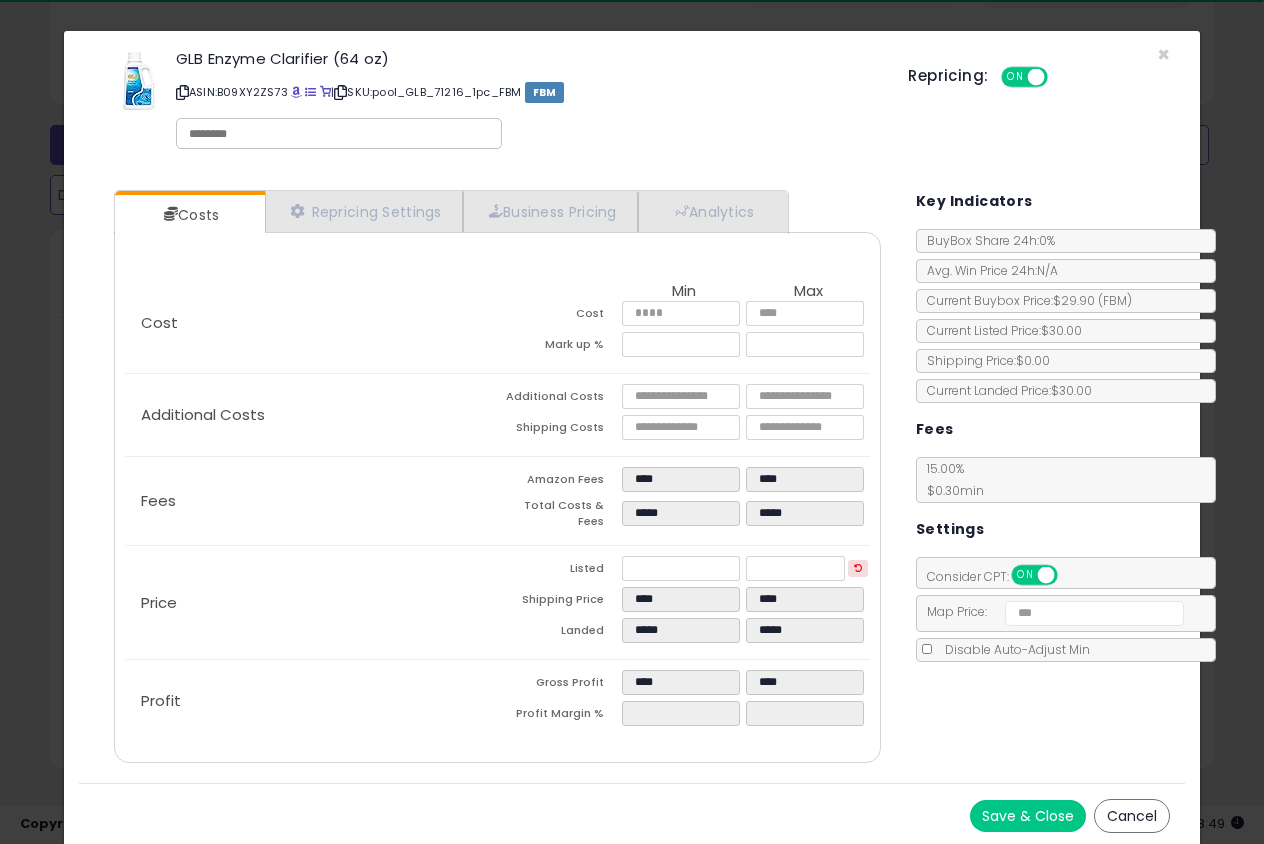 click on "Save & Close" at bounding box center [1028, 816] 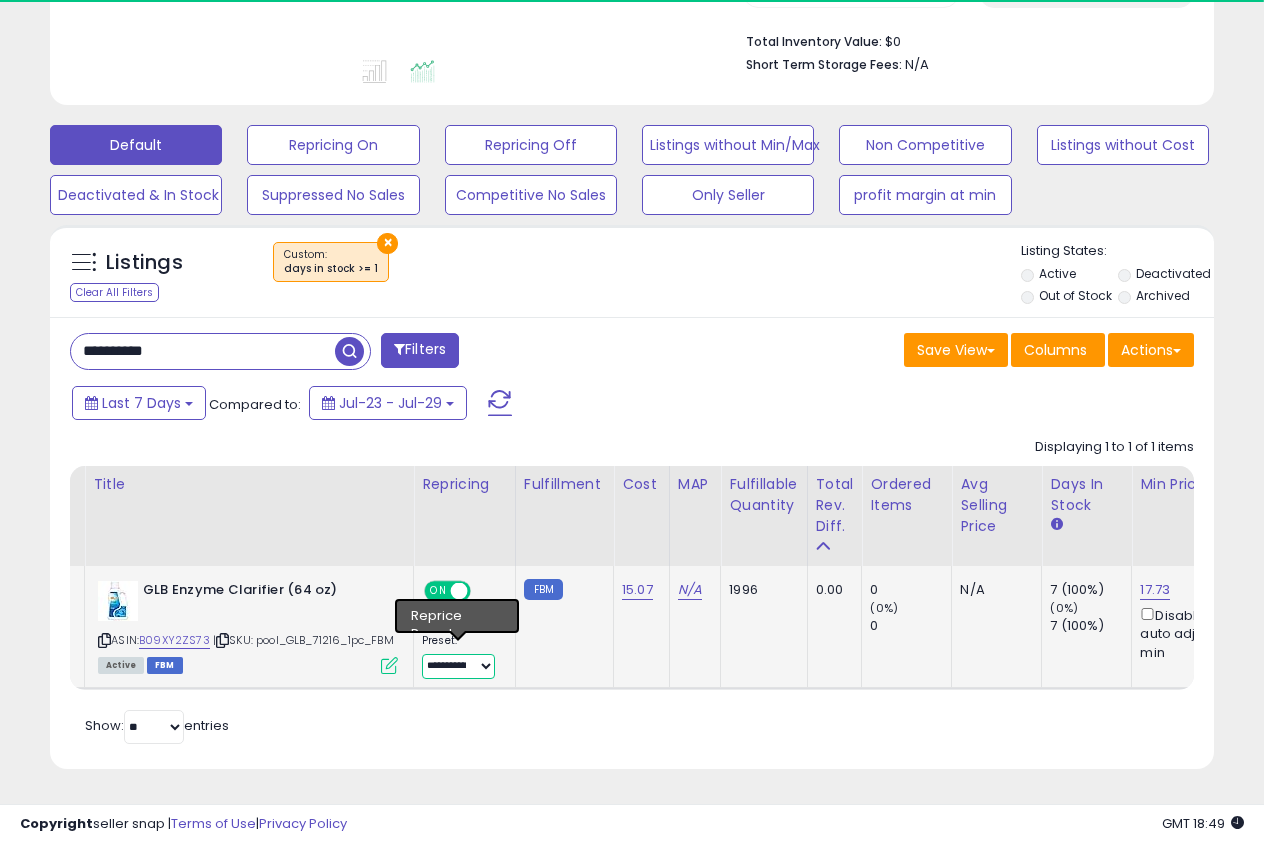 select on "**********" 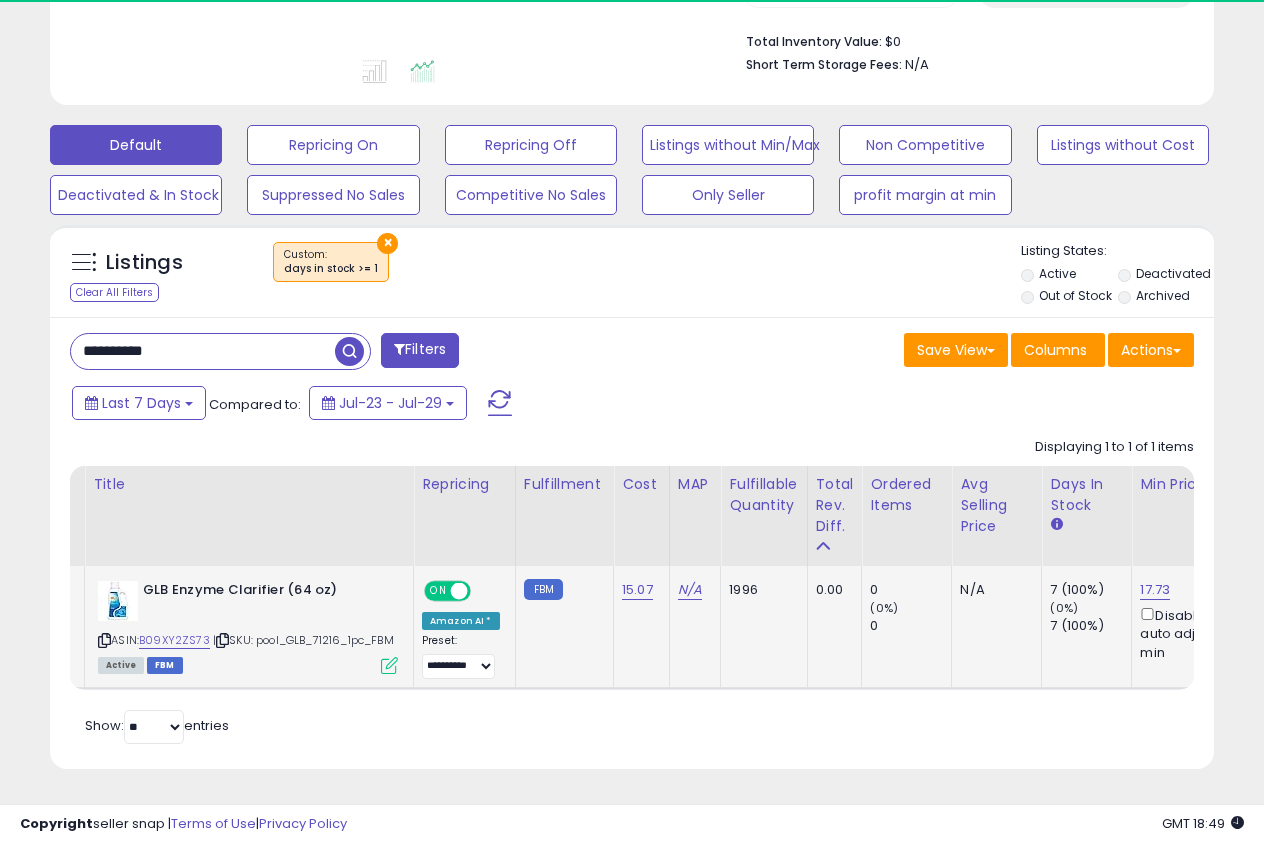 click at bounding box center [389, 665] 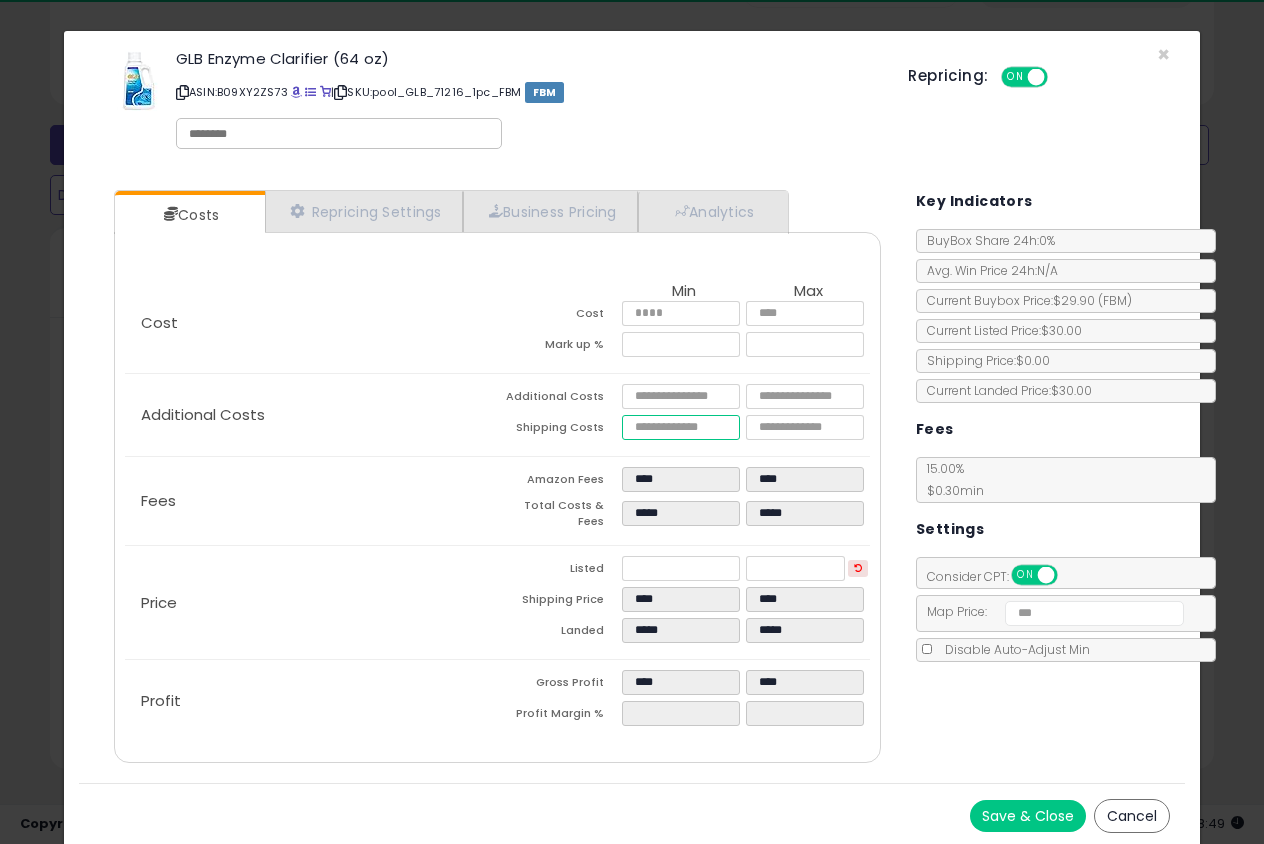 click at bounding box center [681, 427] 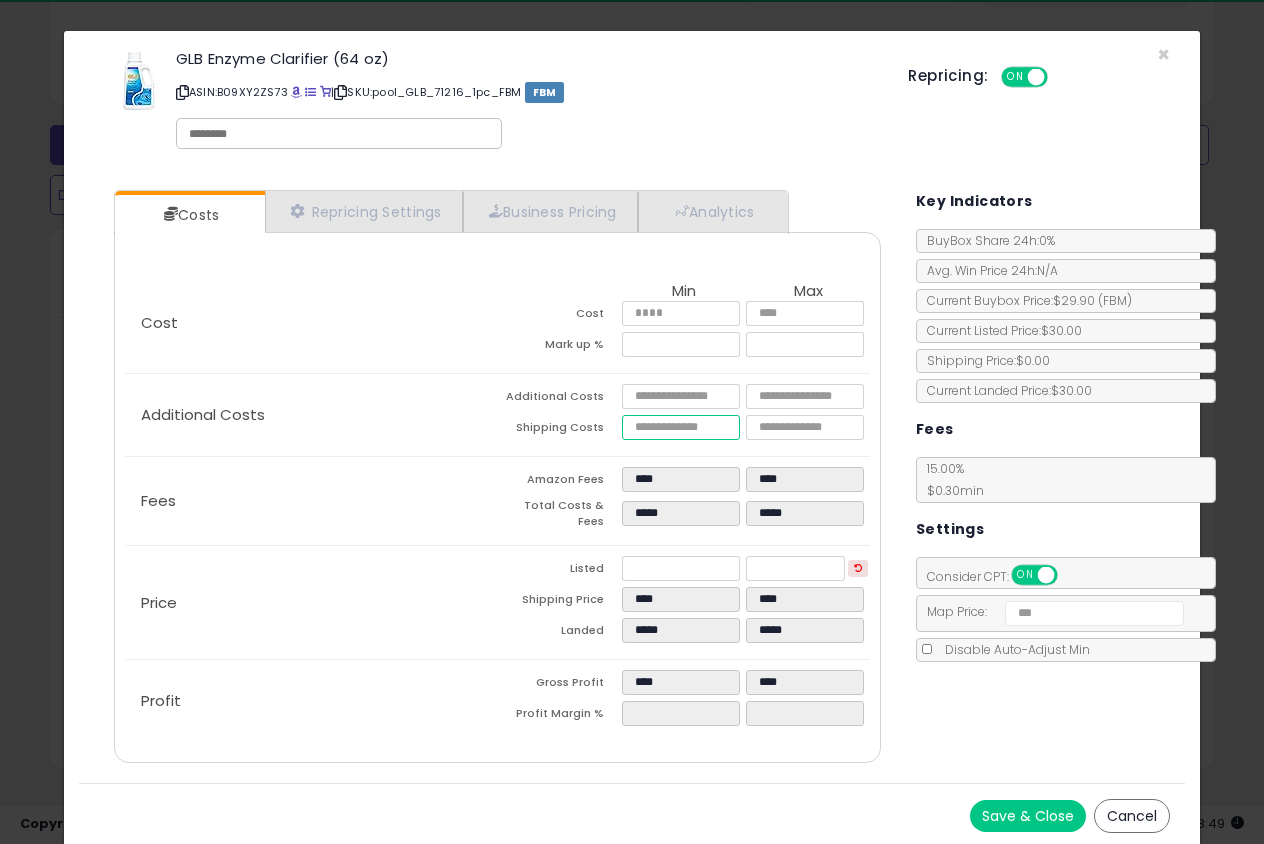 type on "**" 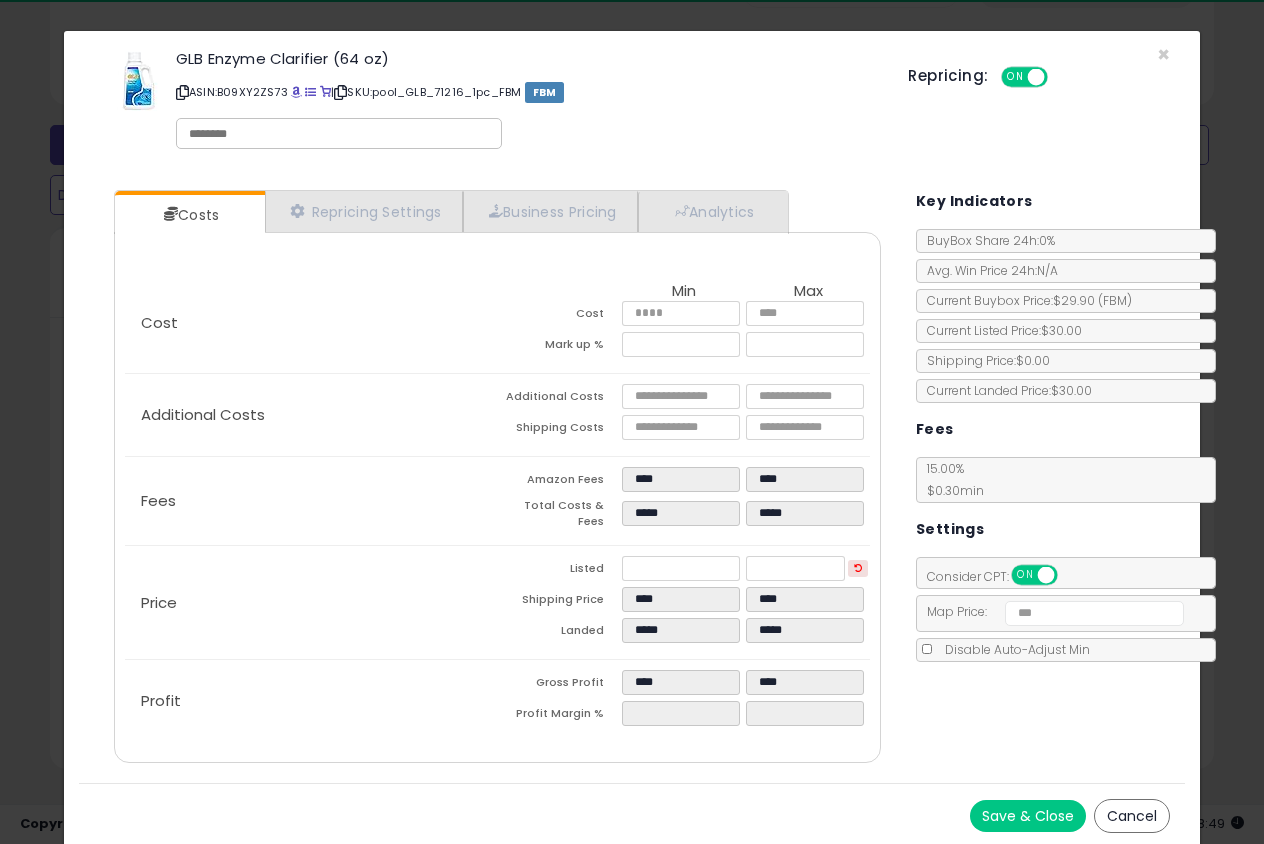 type on "******" 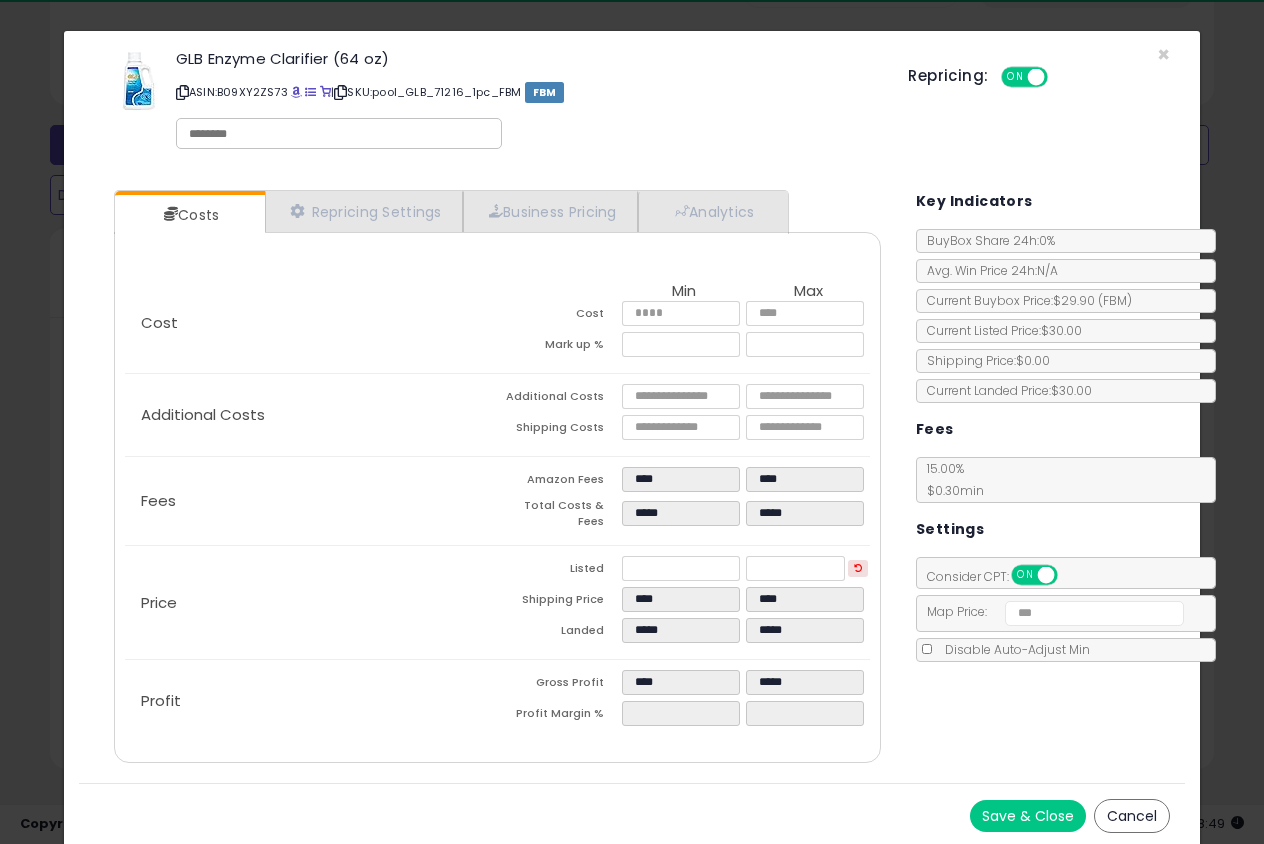 click on "Save & Close" at bounding box center (1028, 816) 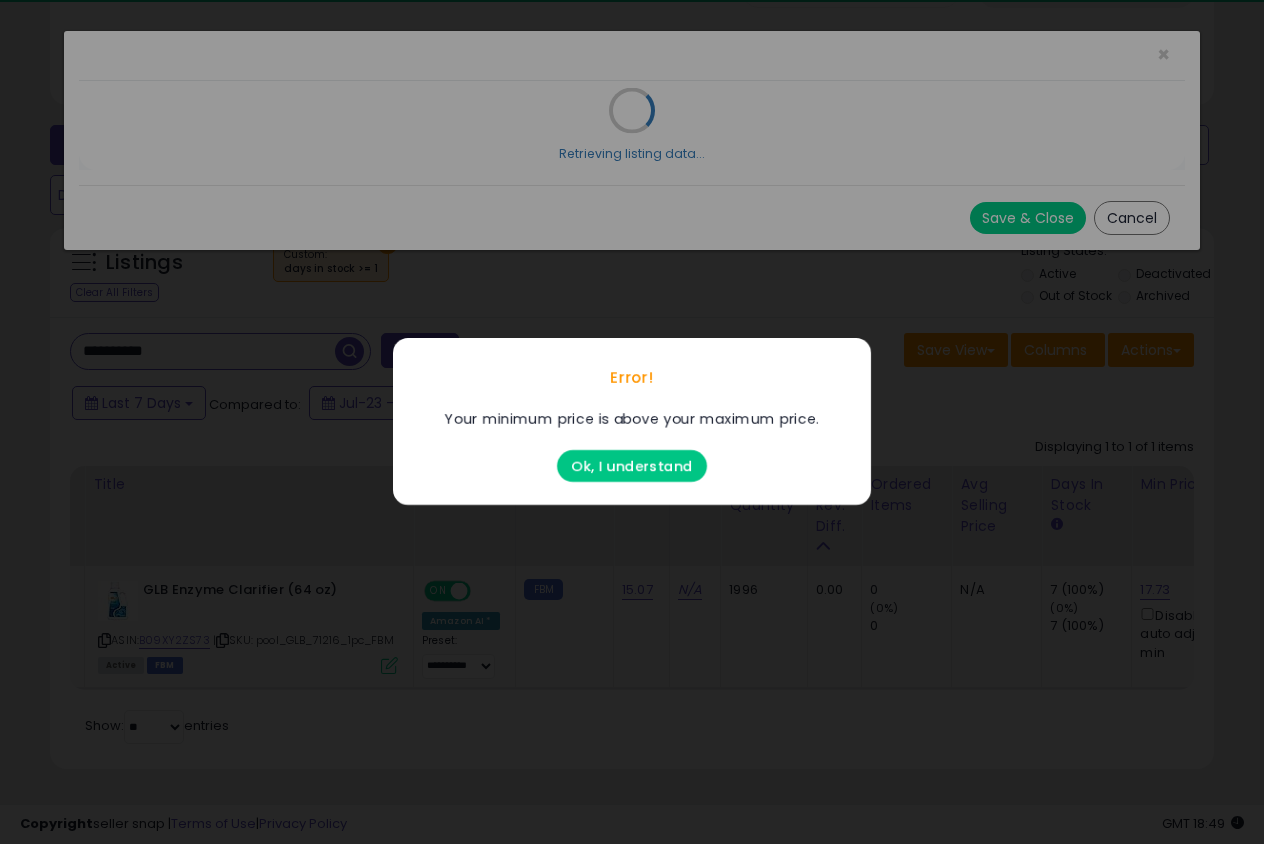 click on "Ok, I understand" at bounding box center (632, 467) 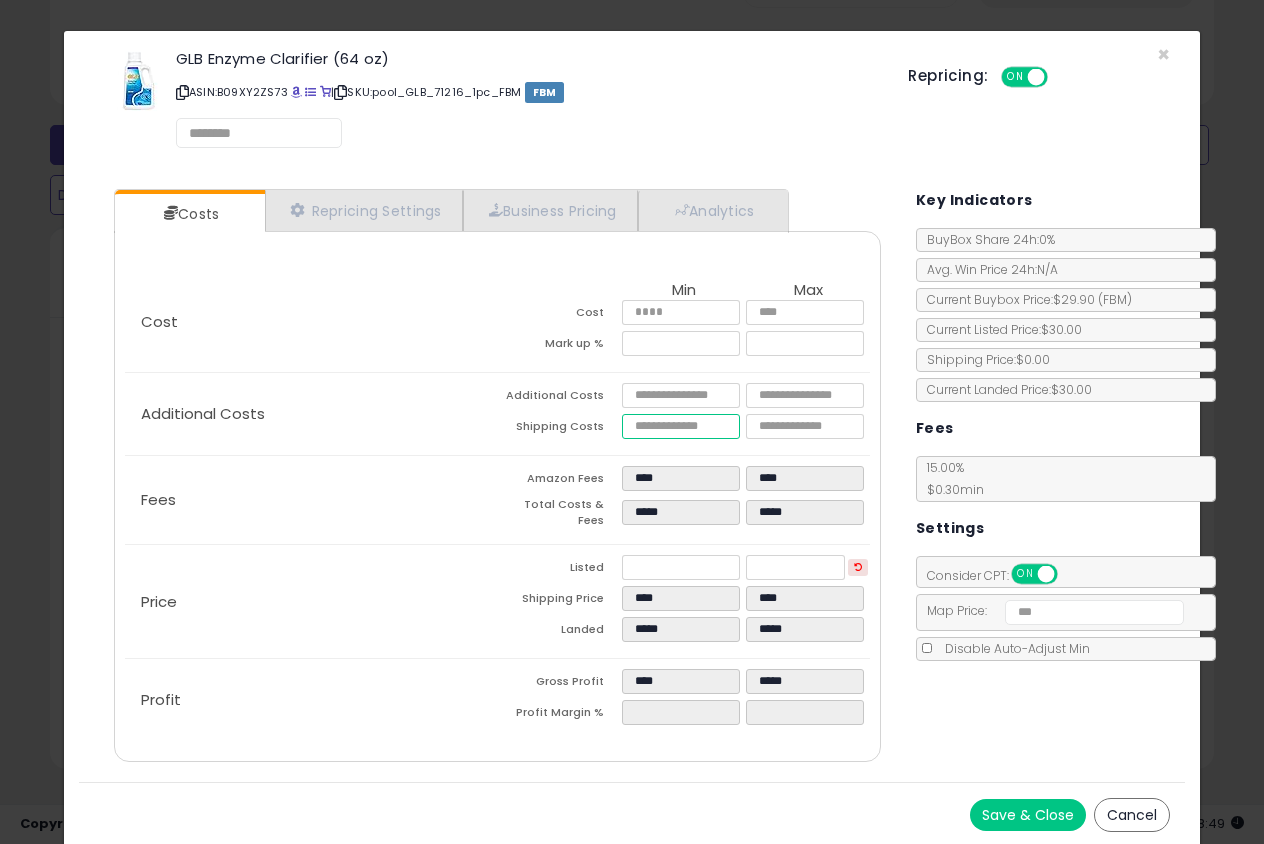 click on "*****" at bounding box center [681, 426] 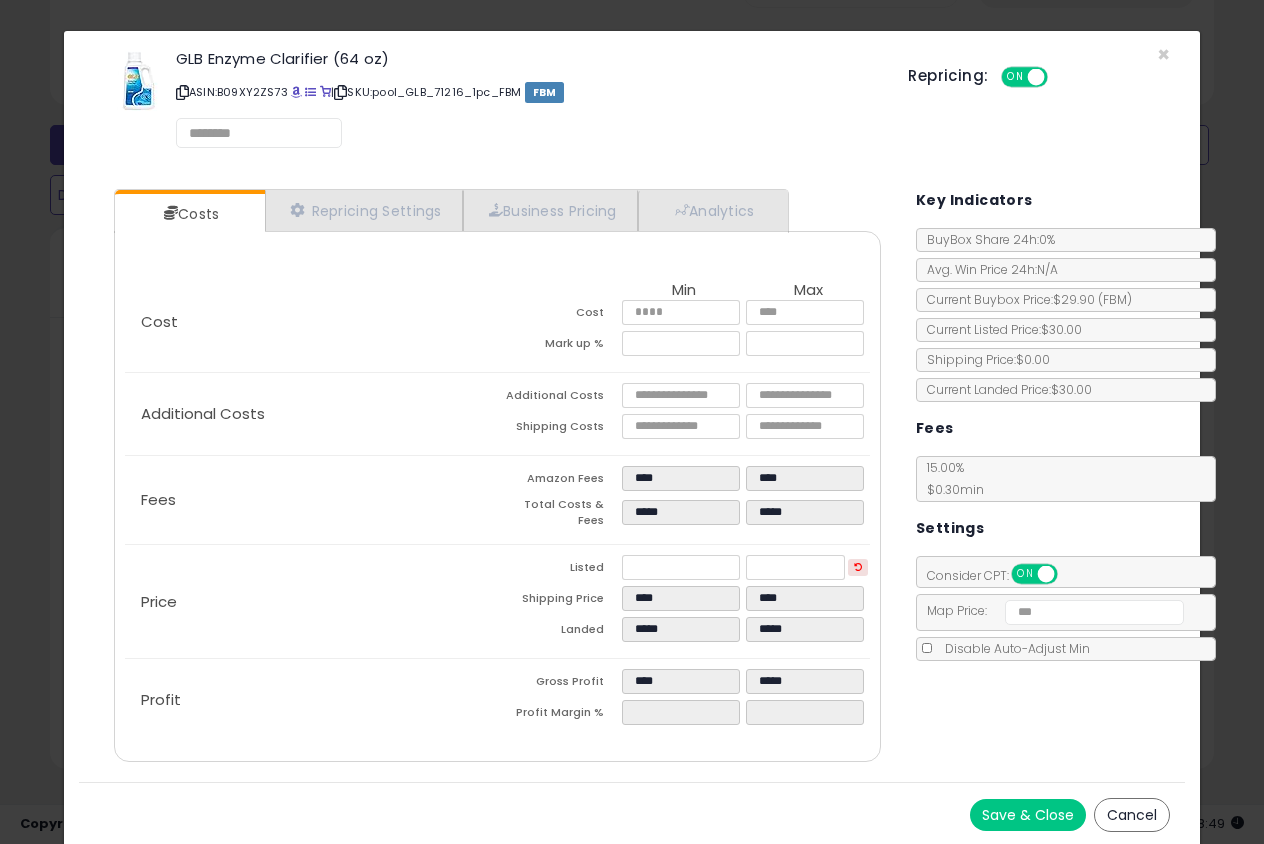 type on "******" 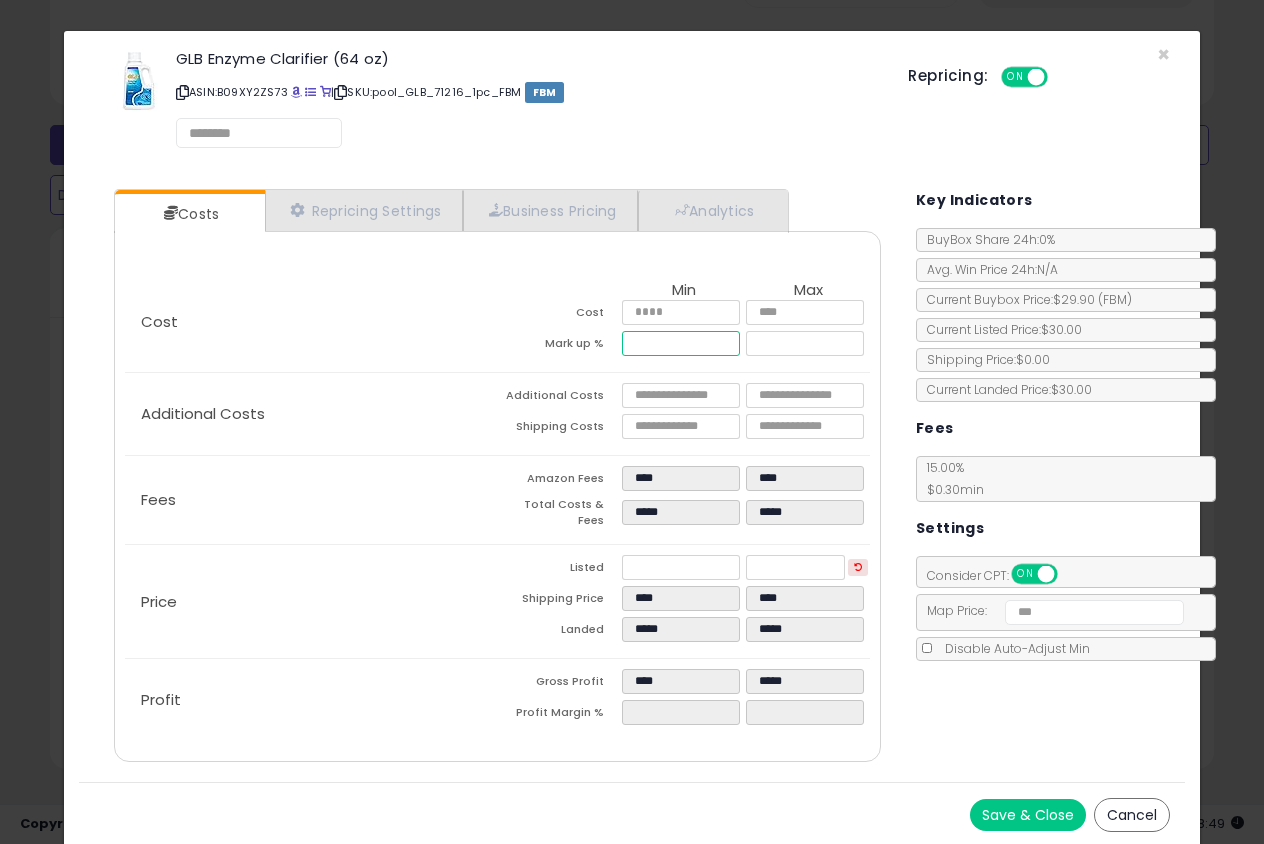 click on "****" at bounding box center (681, 343) 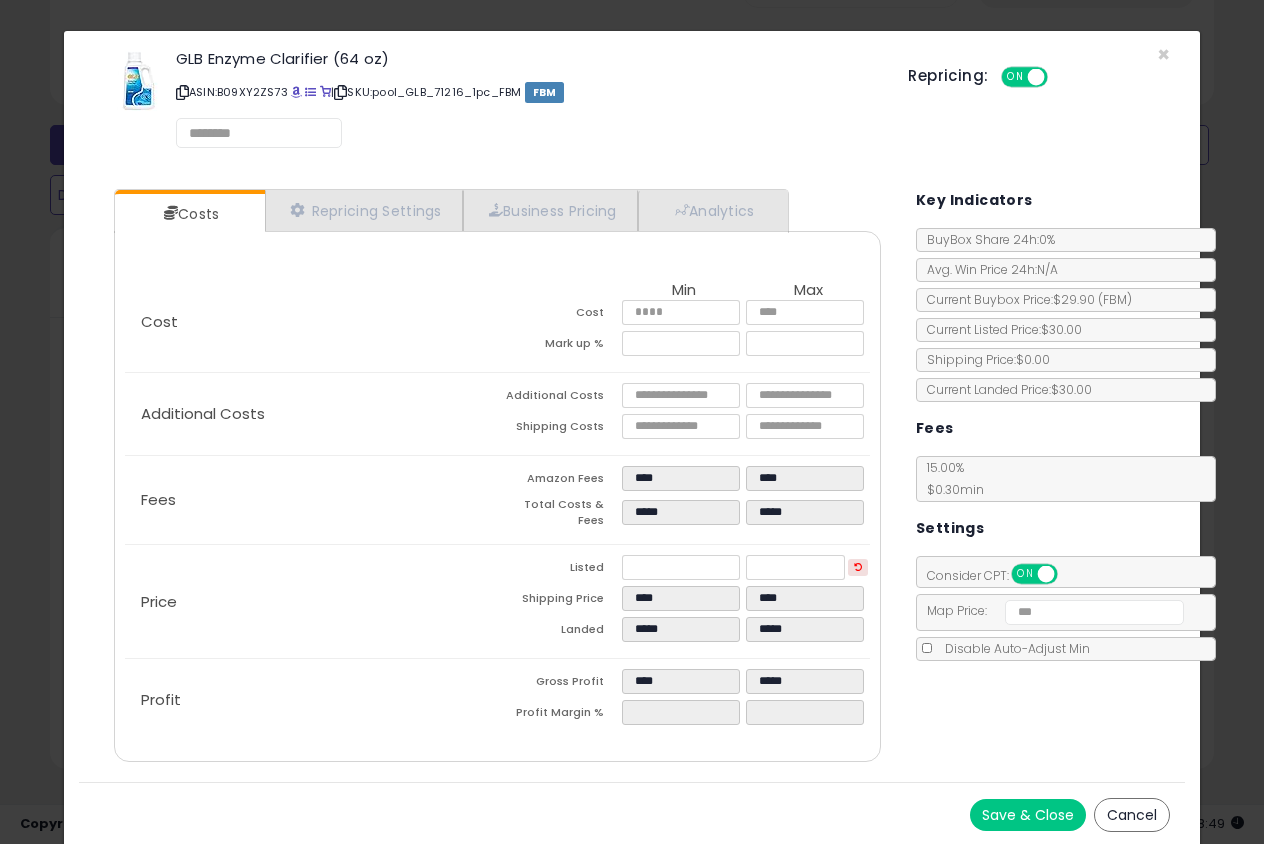 type on "*****" 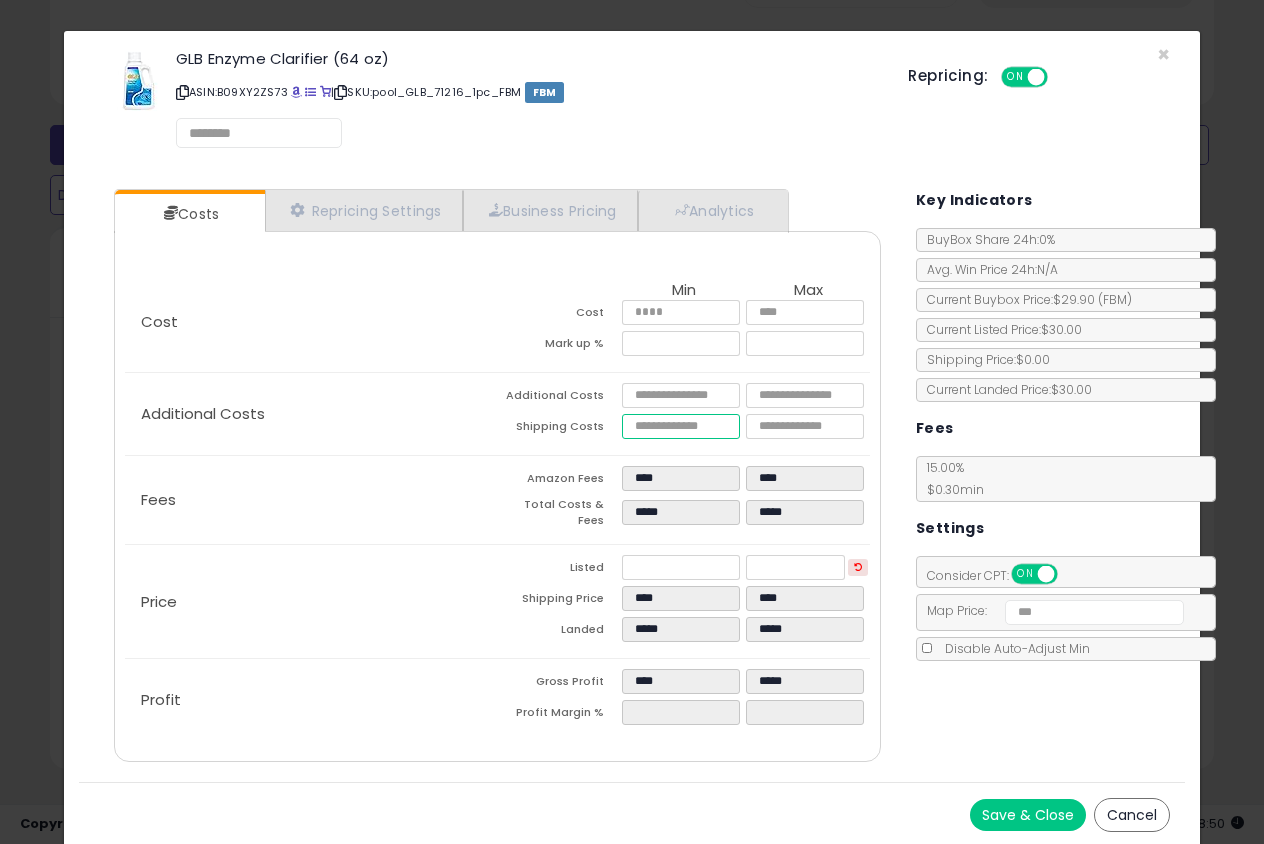 click on "****" at bounding box center [681, 426] 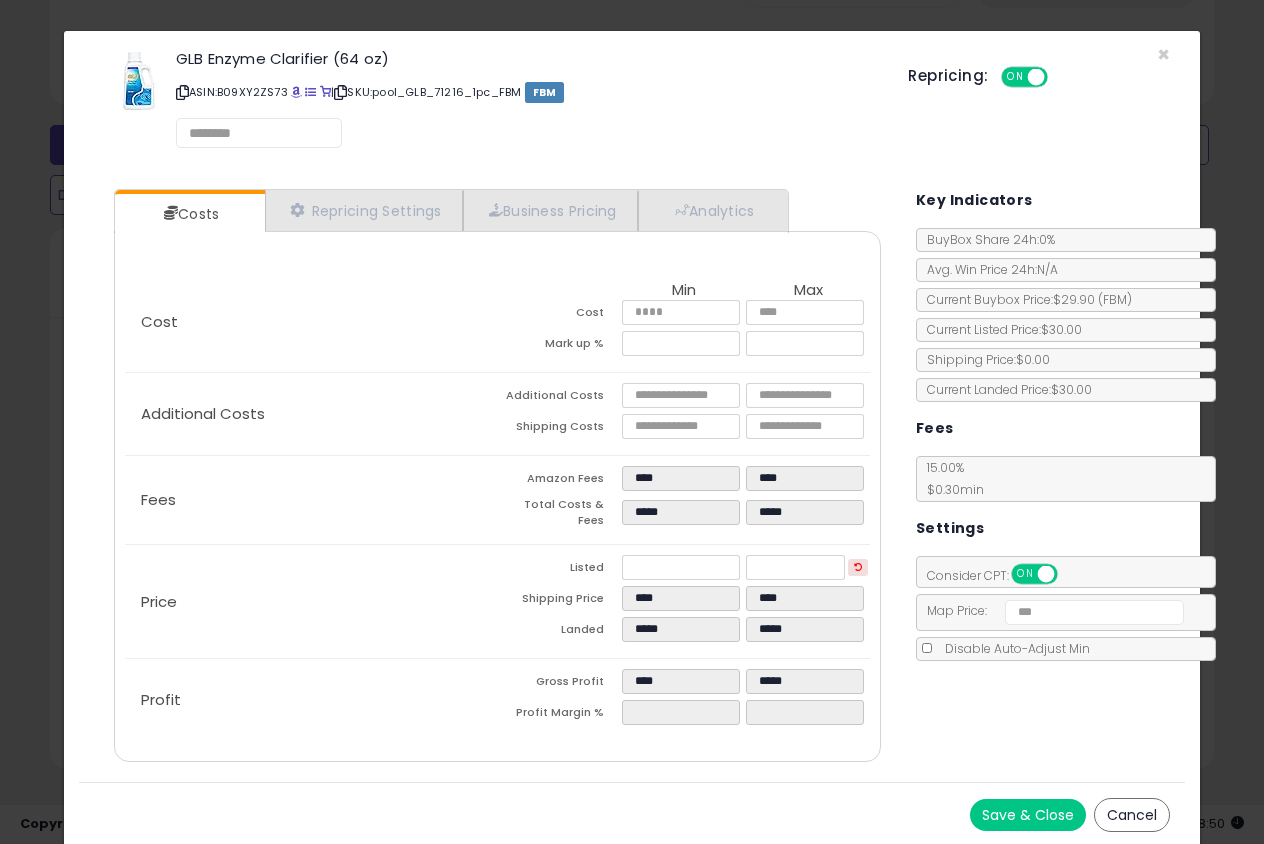 type on "******" 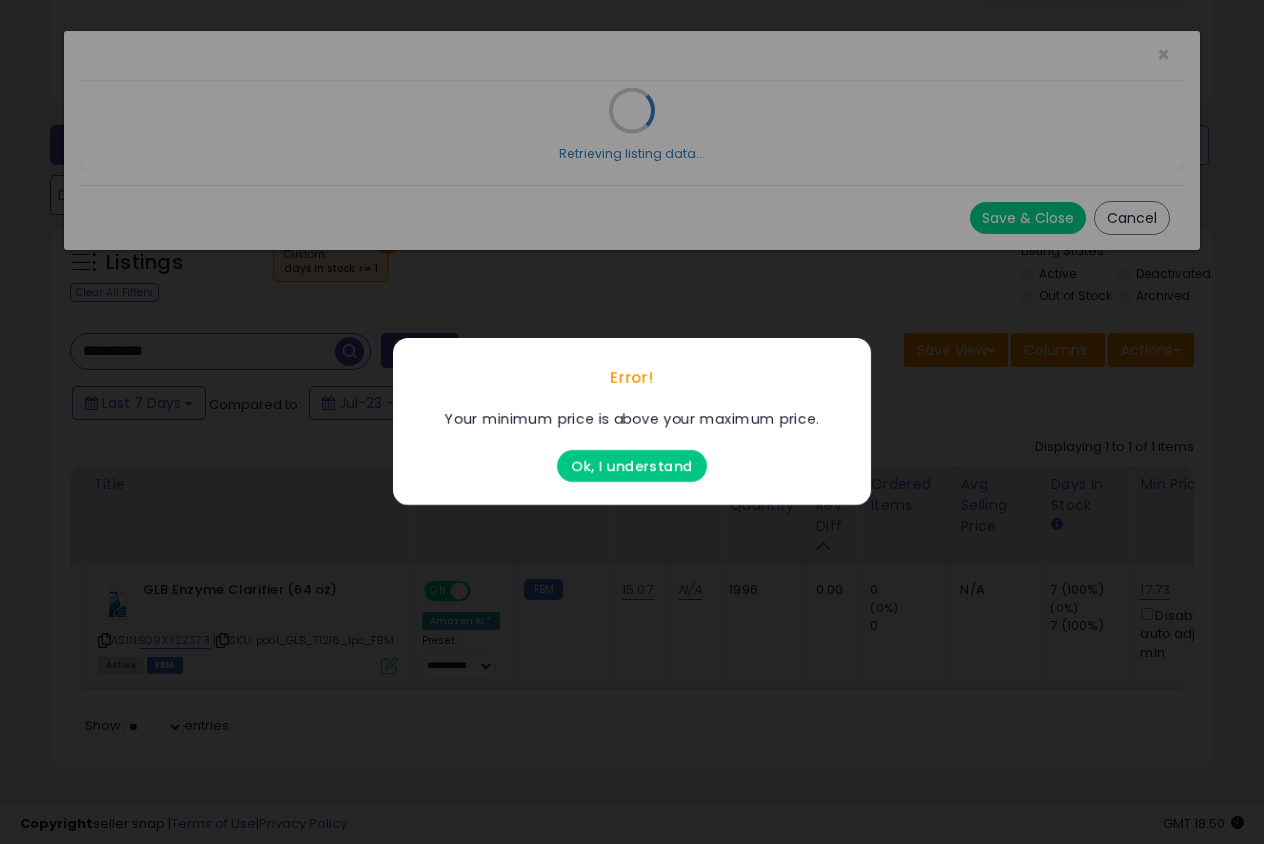click on "Ok, I understand" at bounding box center [632, 467] 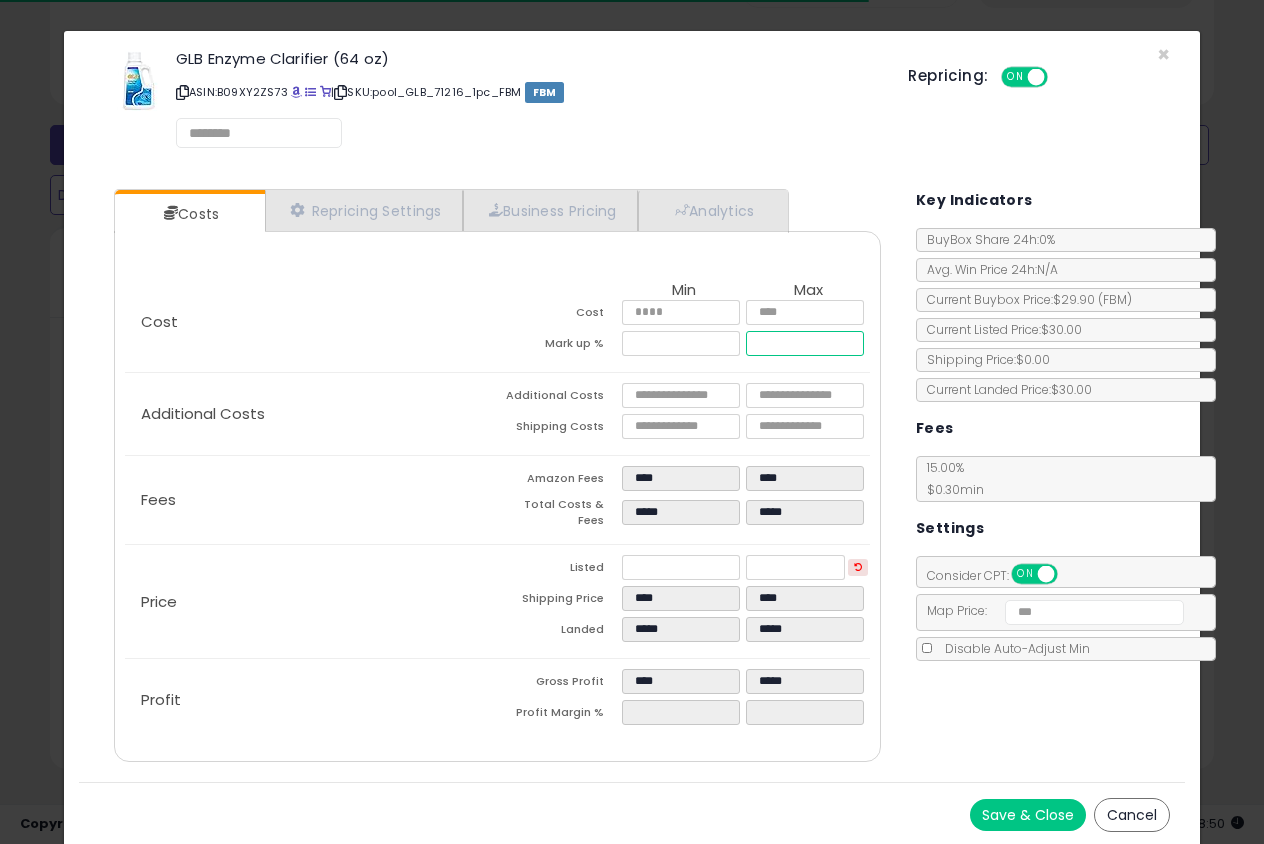 click on "******" at bounding box center (805, 343) 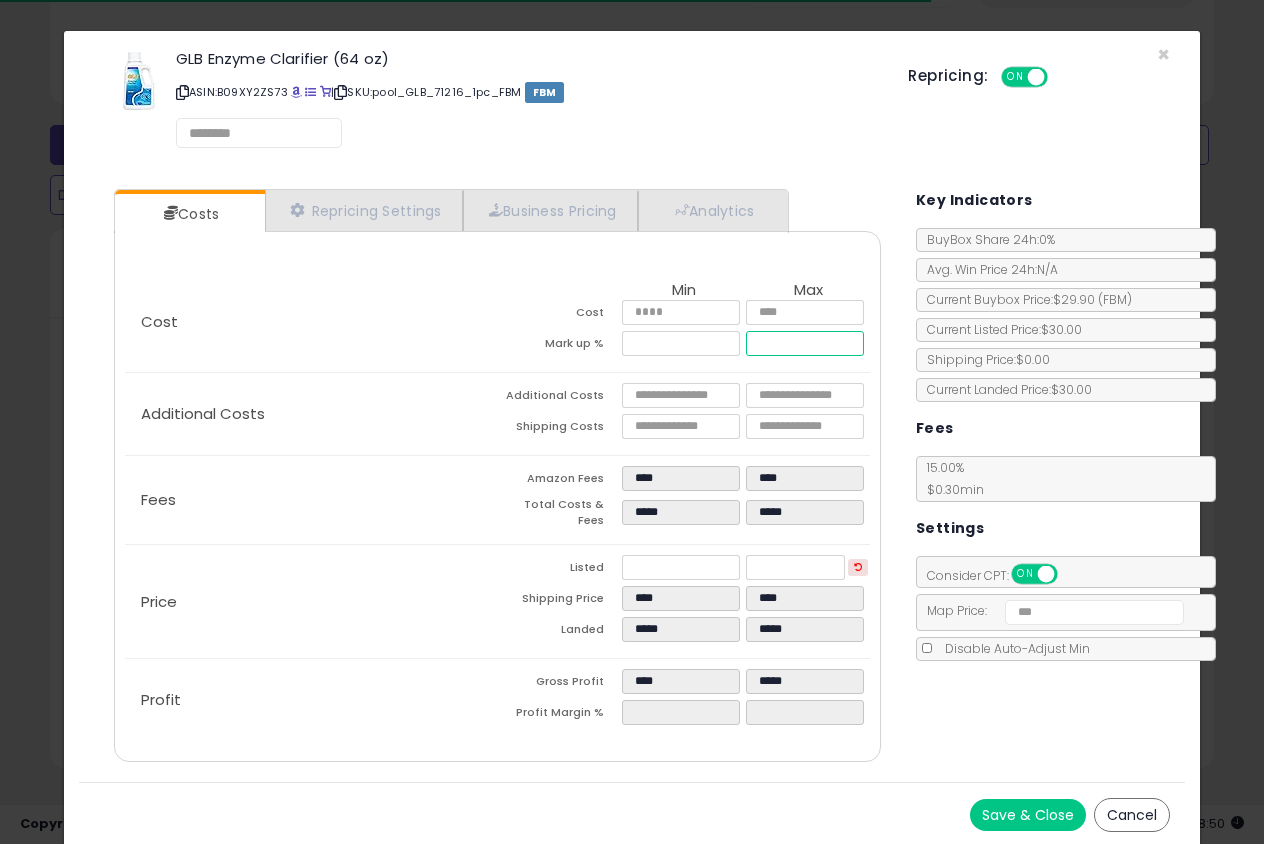 click on "******" at bounding box center [805, 343] 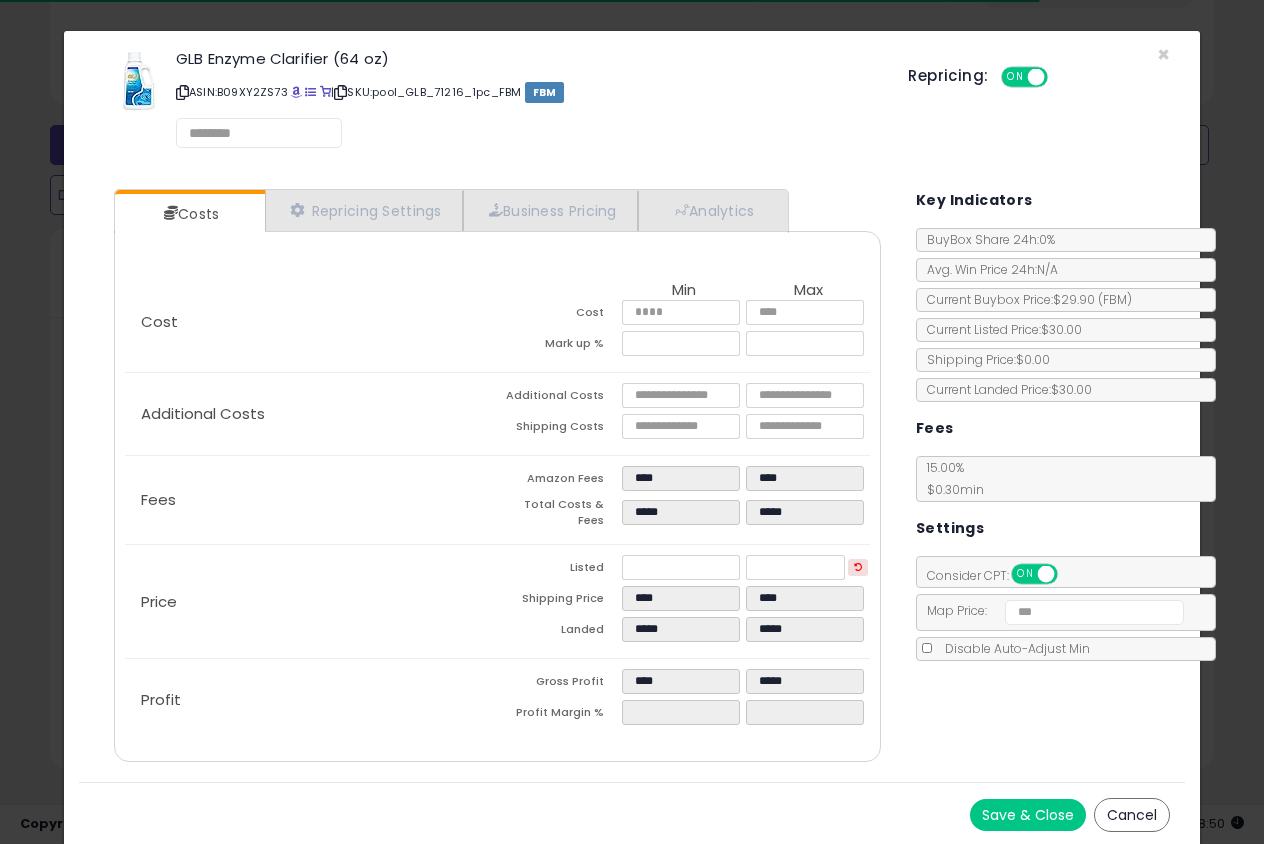 type on "*****" 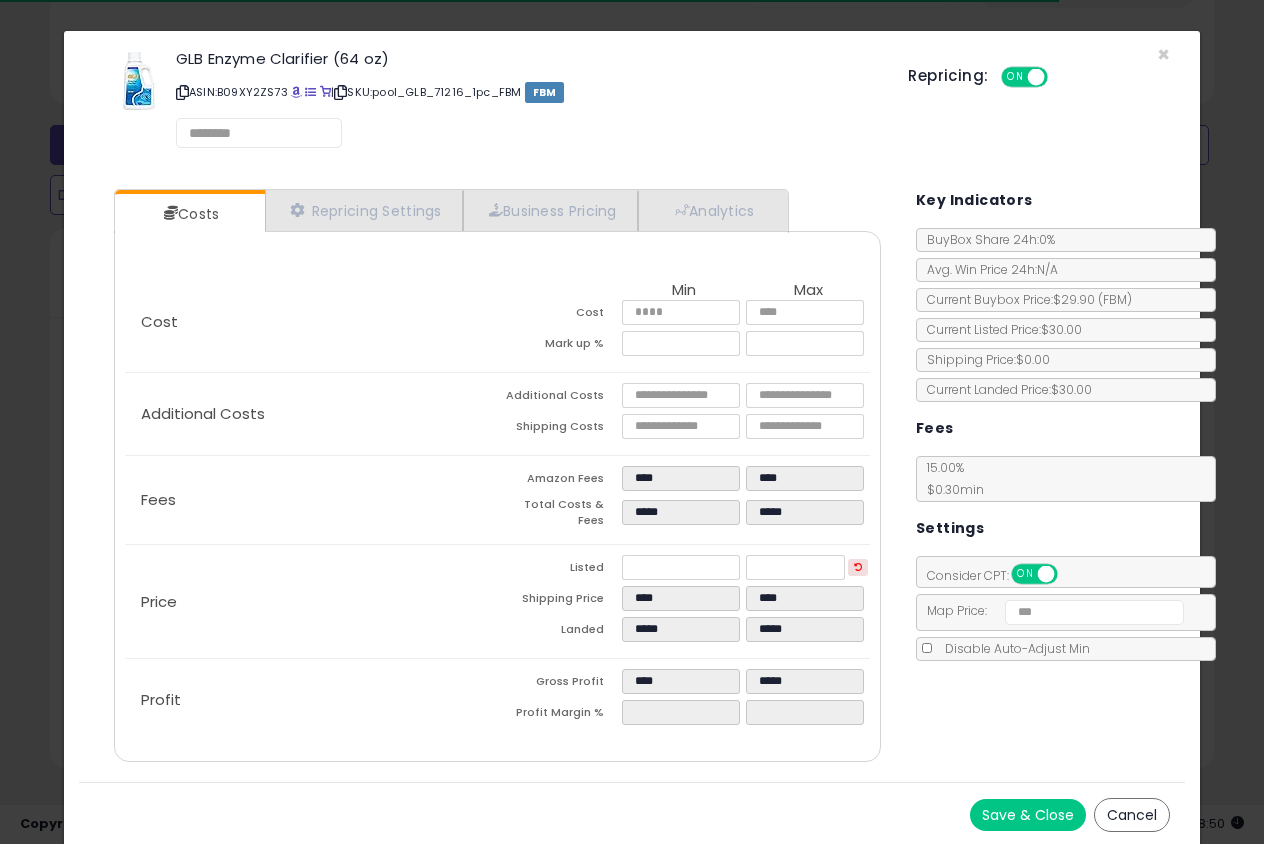 click on "Map Price:" 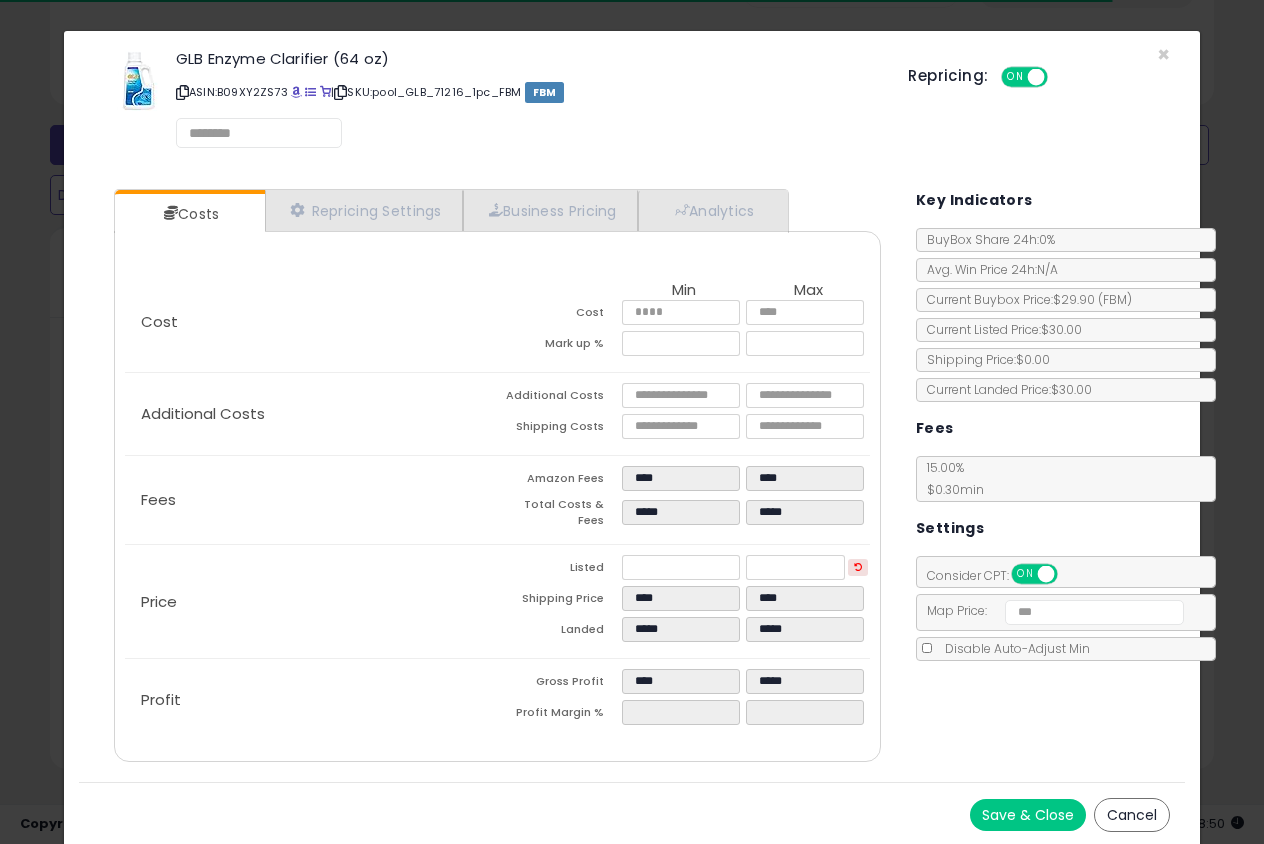click on "Save & Close" at bounding box center [1028, 815] 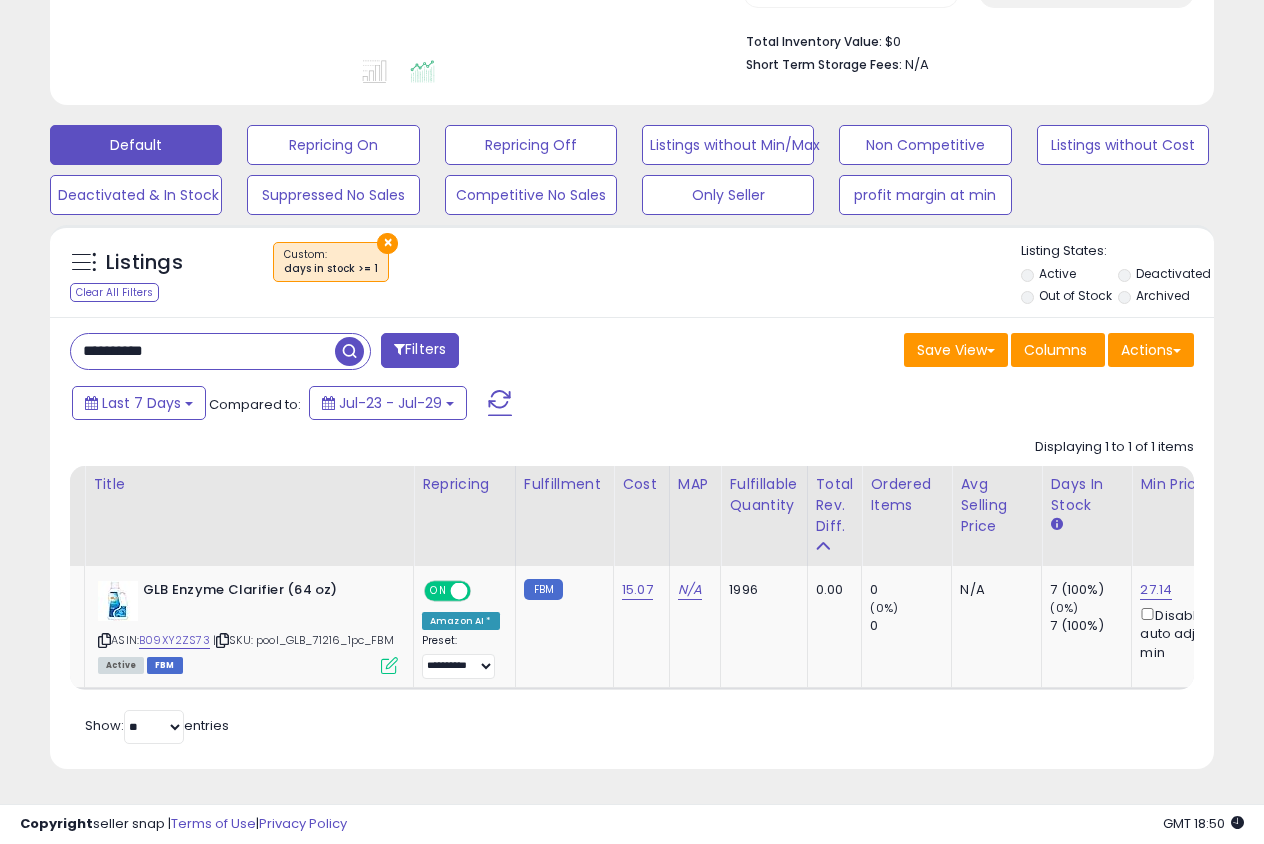 click on "**********" at bounding box center (203, 351) 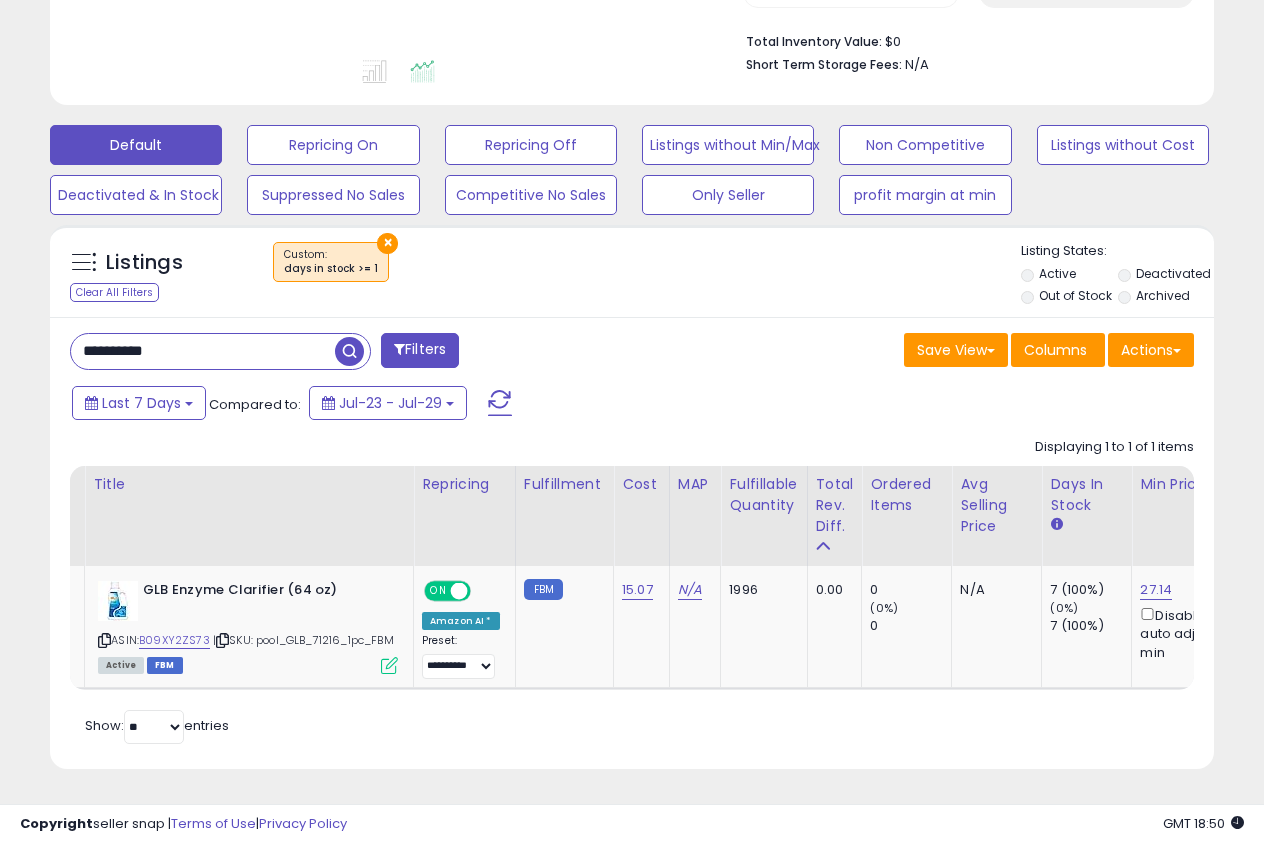 paste 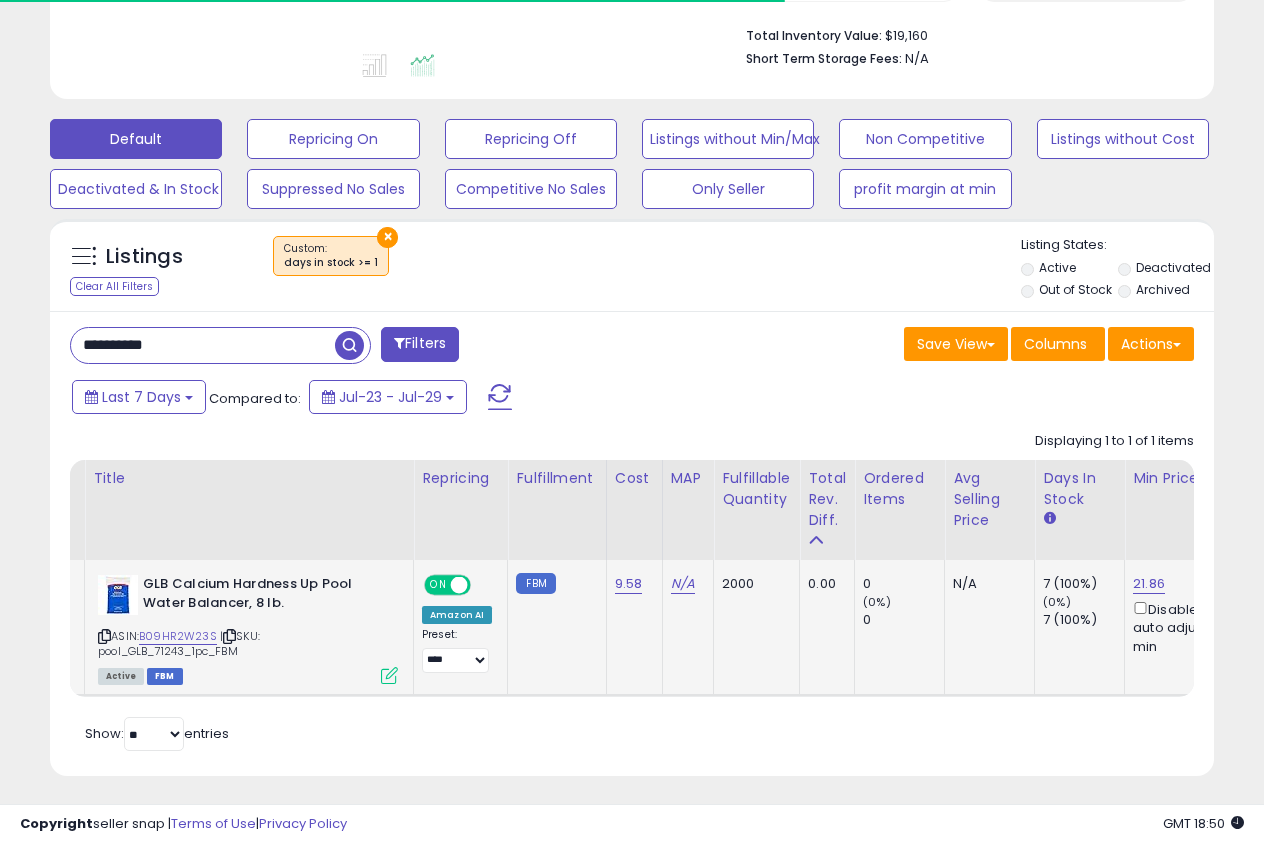 scroll, scrollTop: 509, scrollLeft: 0, axis: vertical 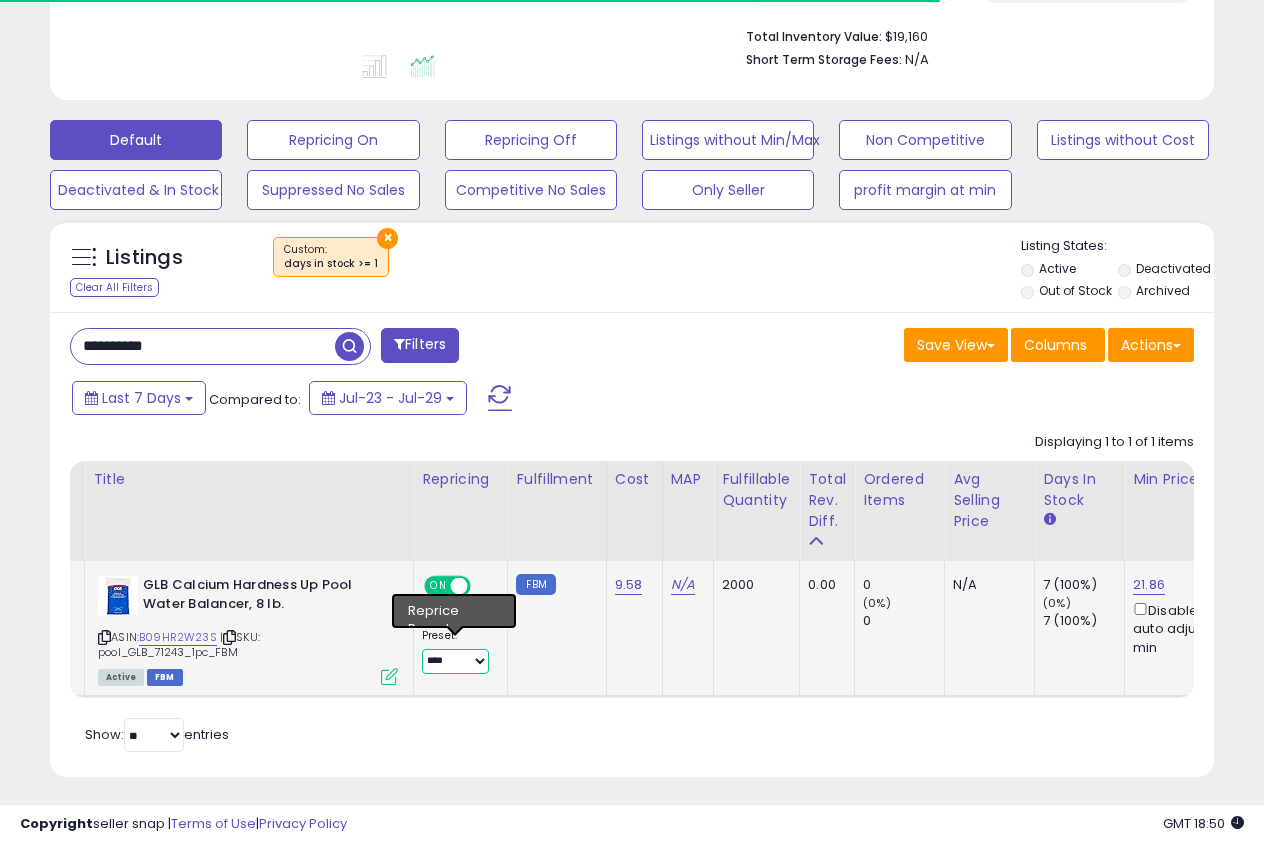 select on "**********" 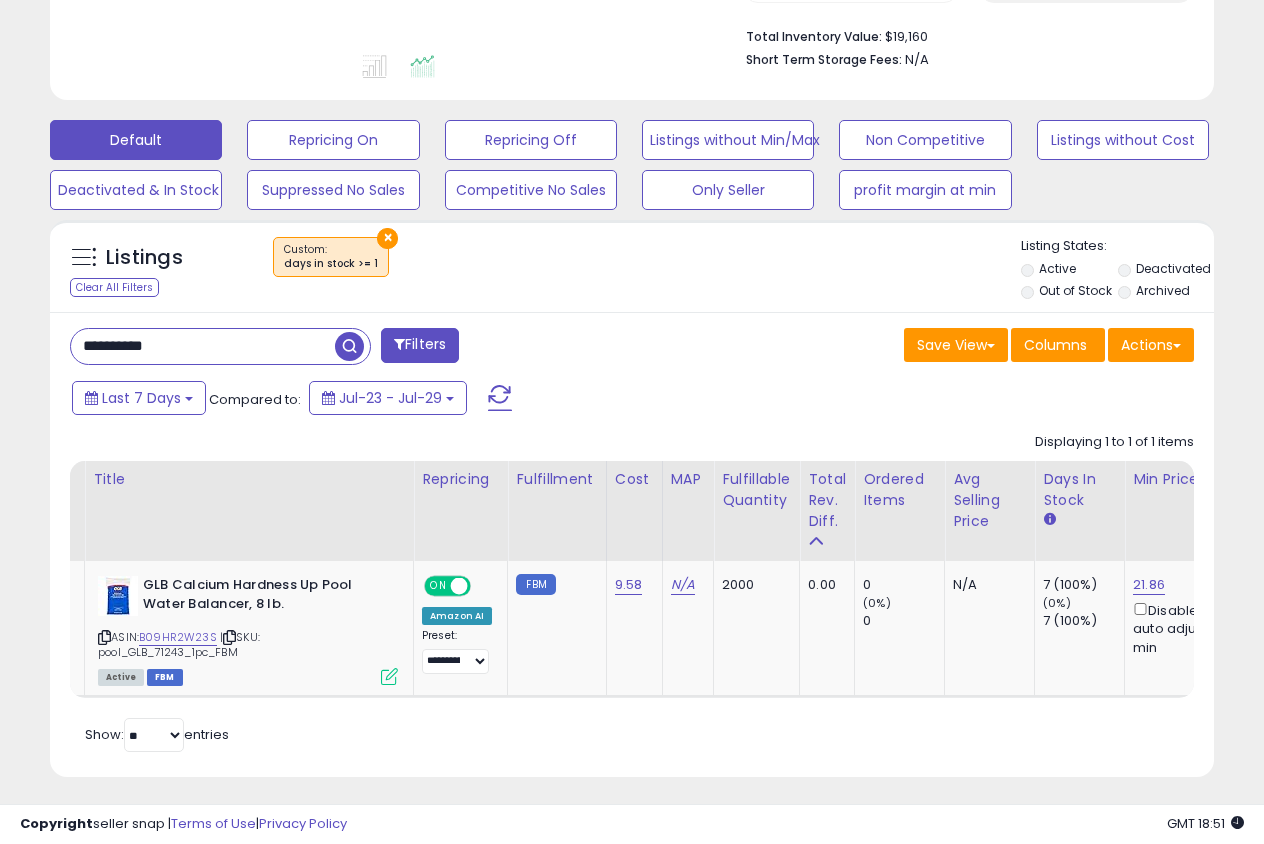 click on "**********" at bounding box center (203, 346) 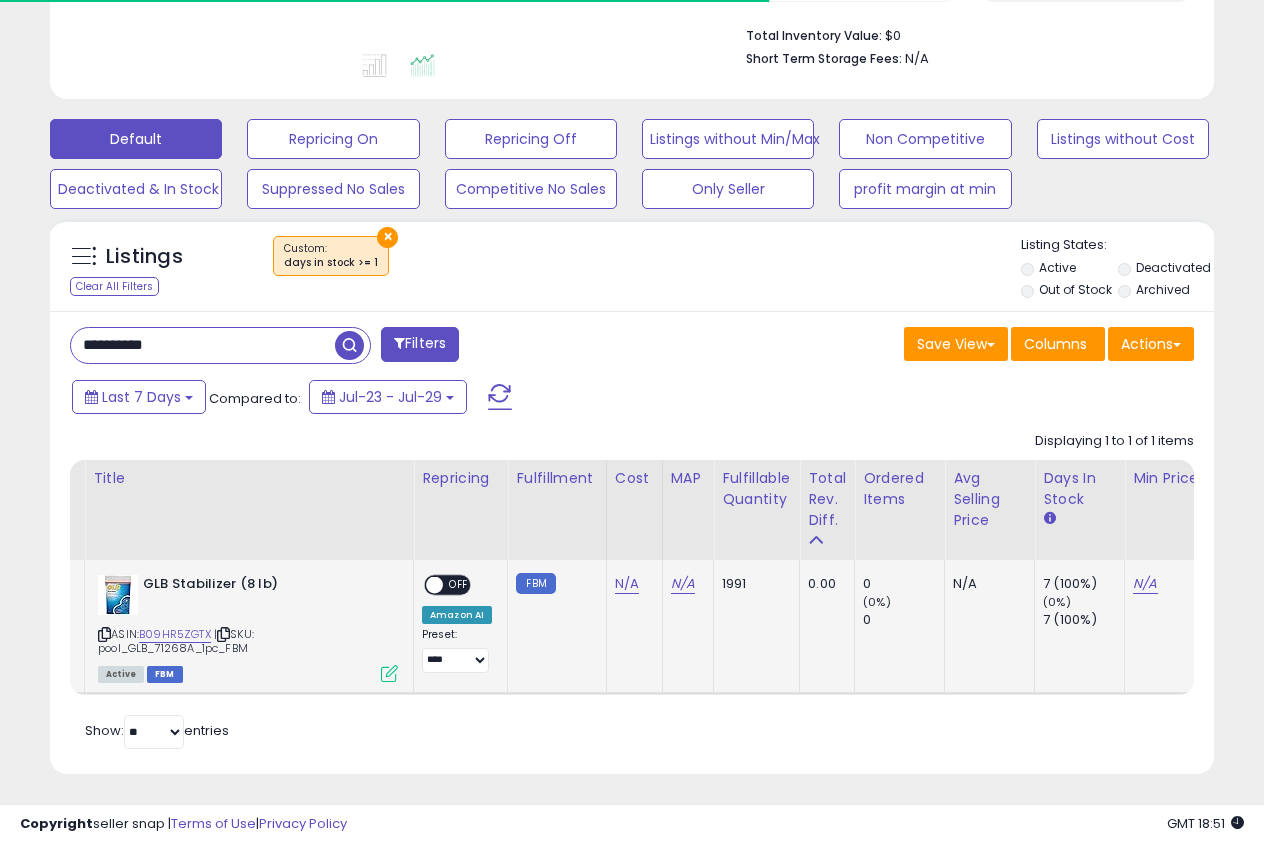 scroll, scrollTop: 509, scrollLeft: 0, axis: vertical 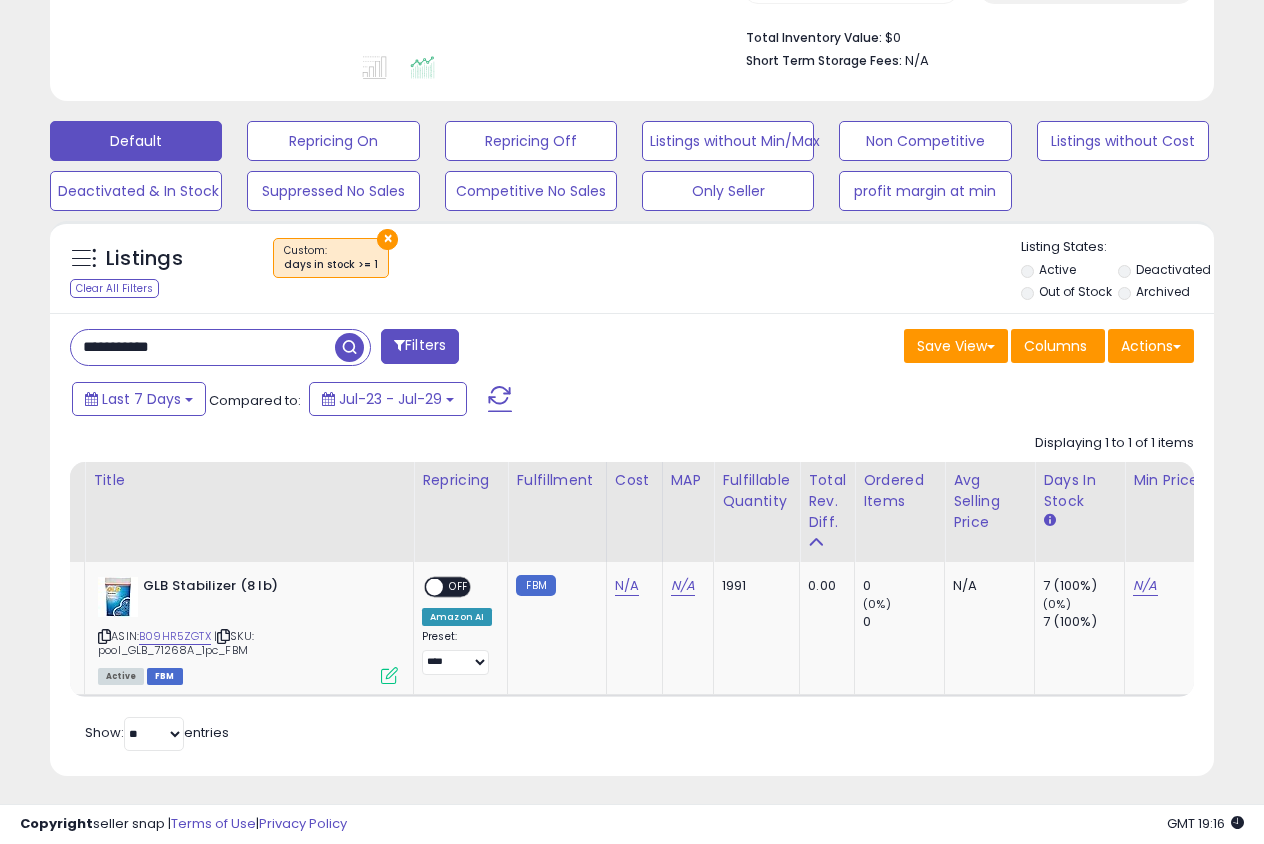 paste 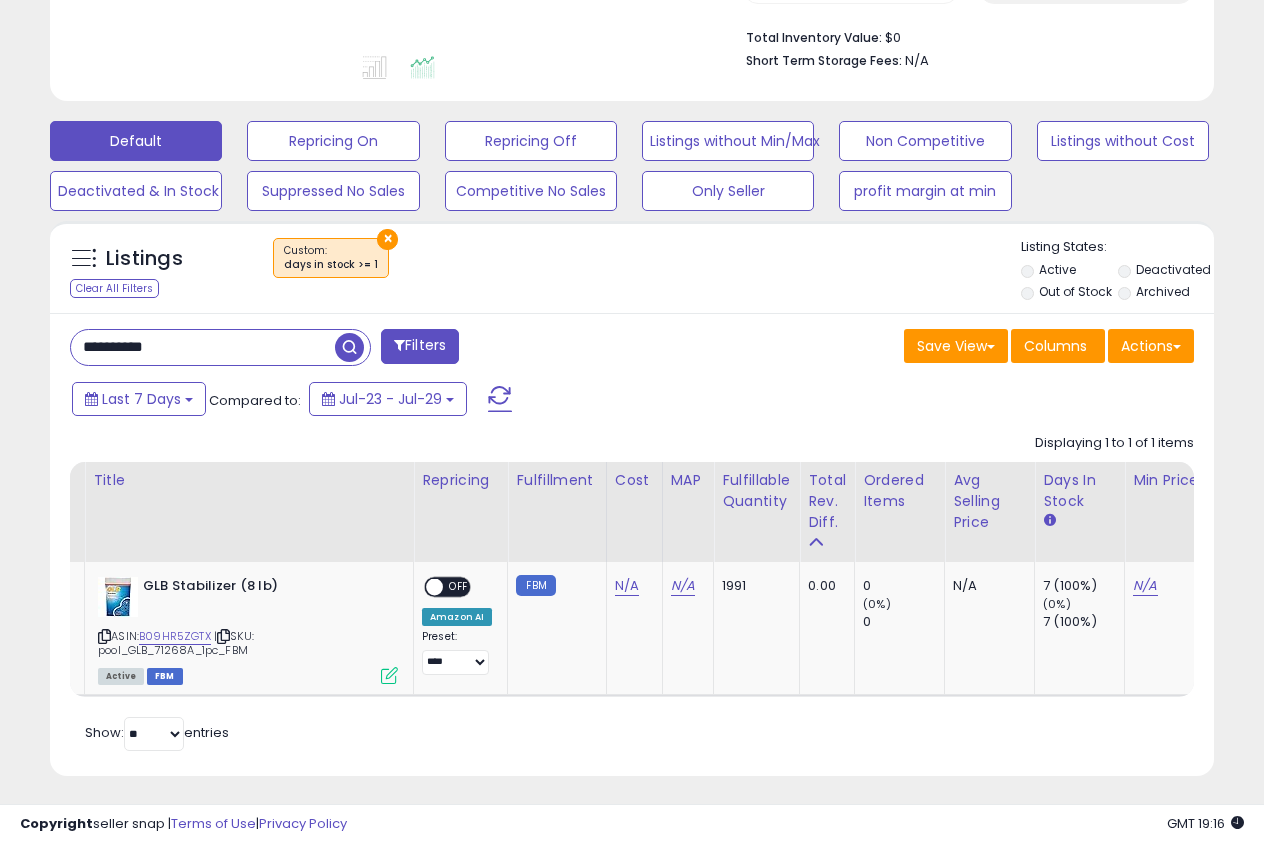 type on "**********" 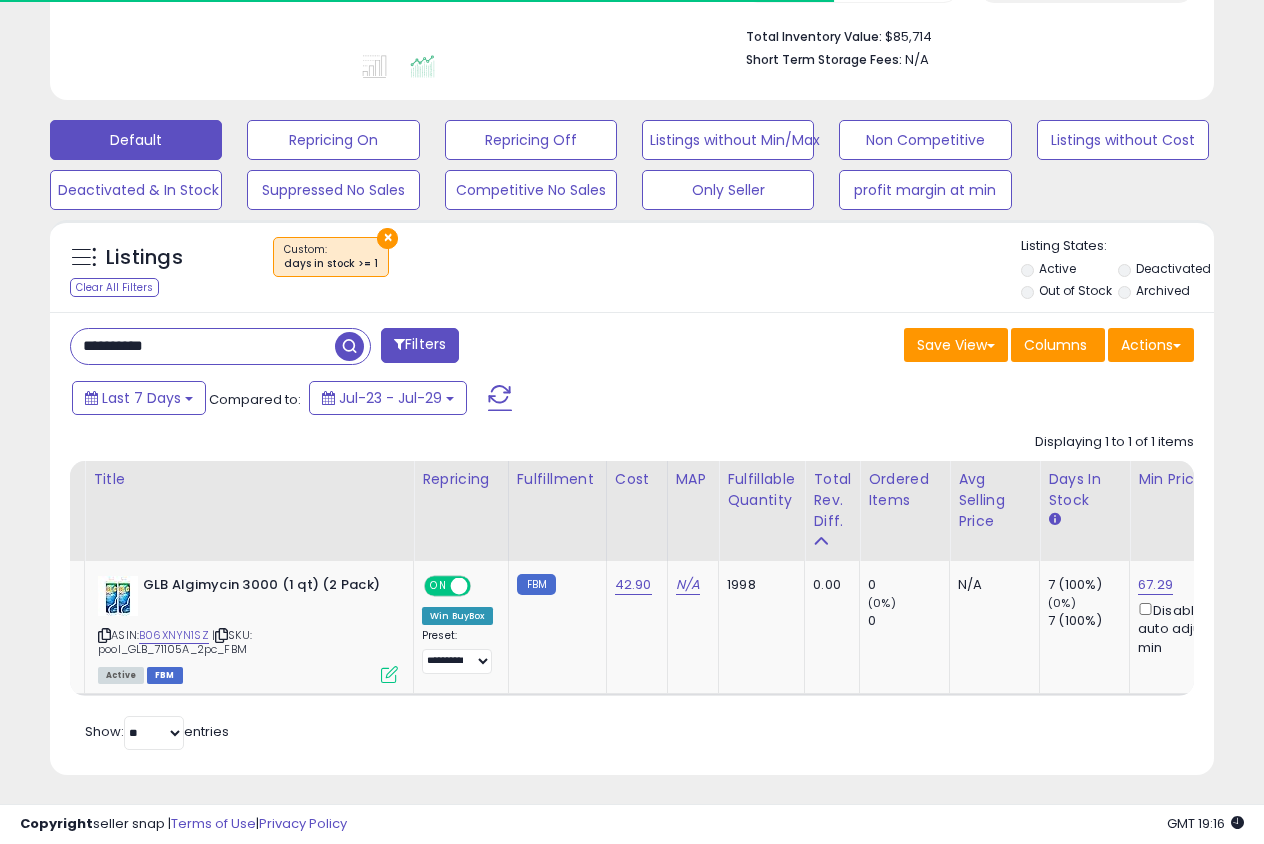 scroll, scrollTop: 508, scrollLeft: 0, axis: vertical 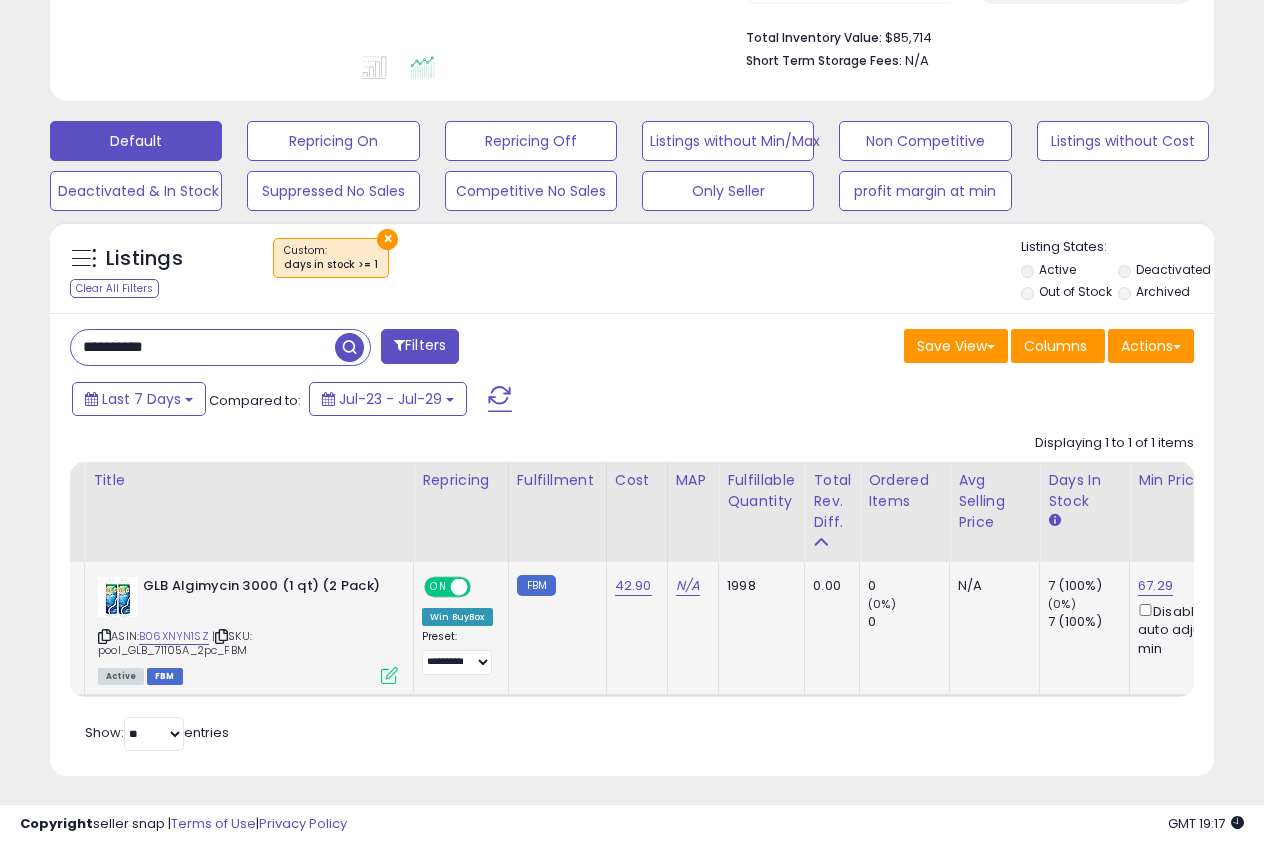 click at bounding box center (389, 675) 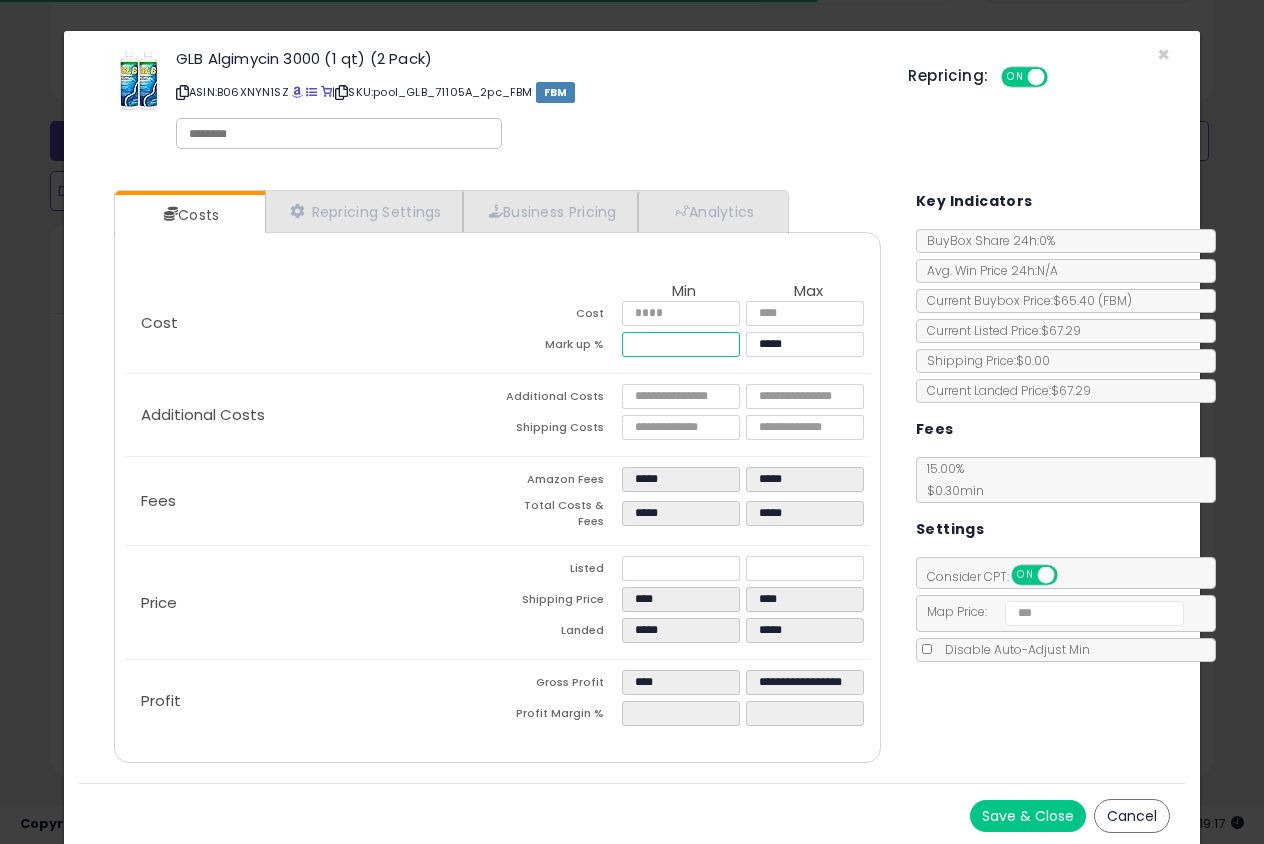 click on "*****" at bounding box center [681, 344] 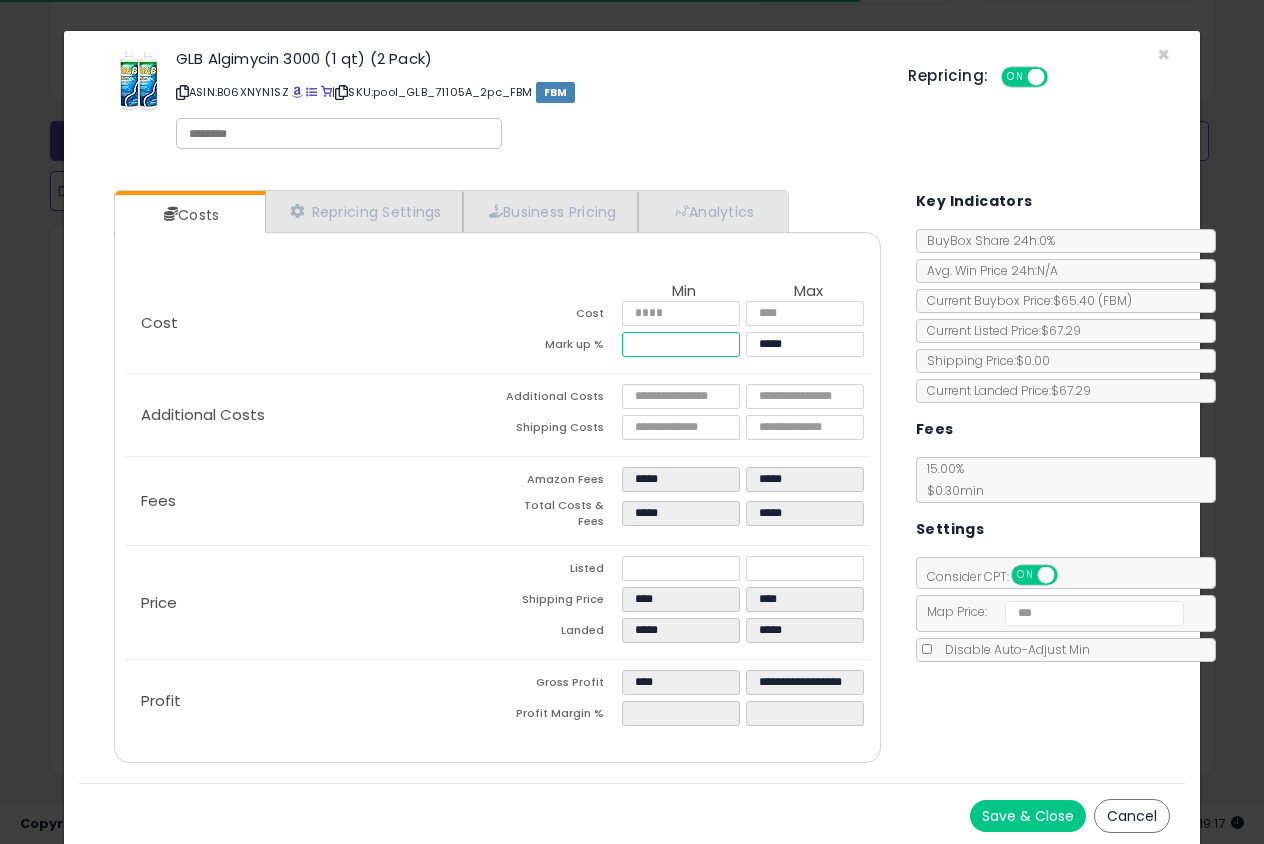 click on "*****" at bounding box center (681, 344) 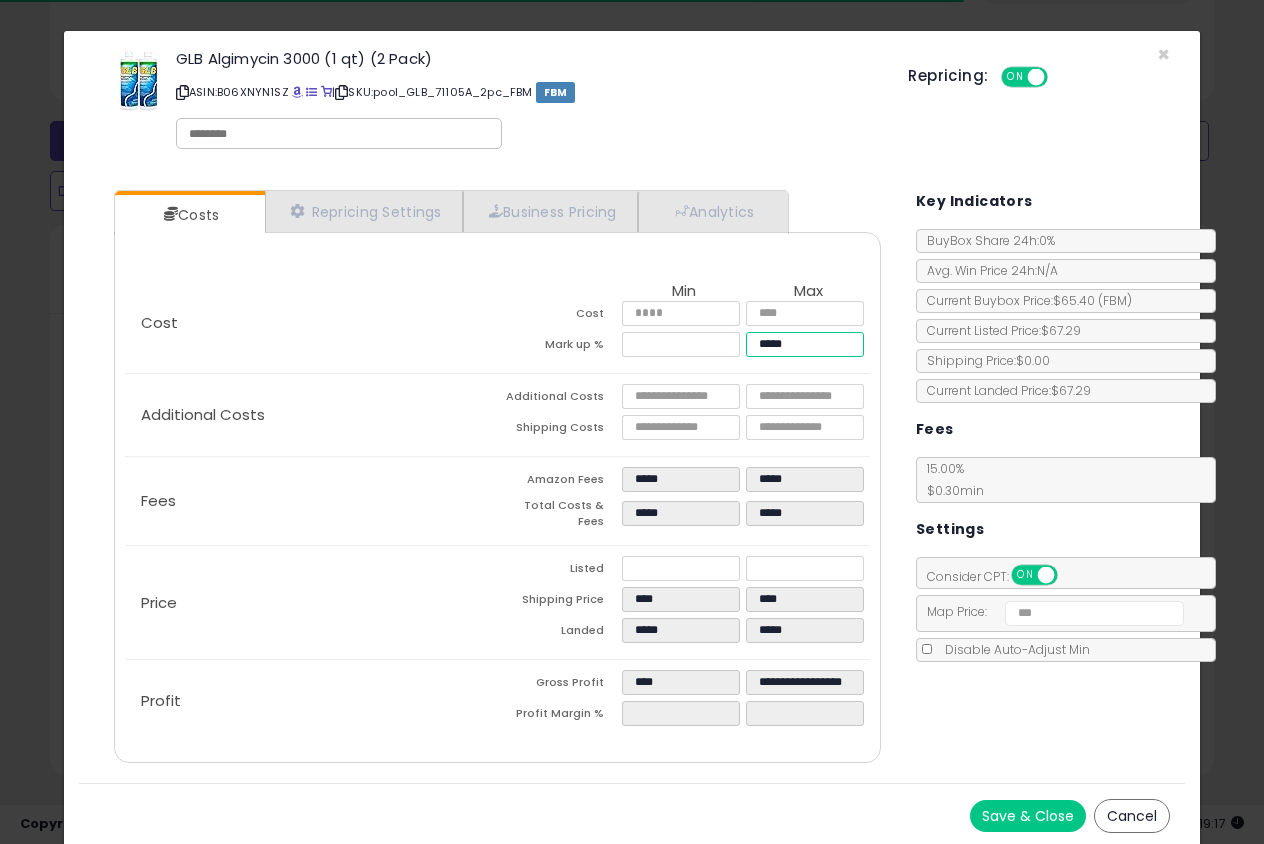 type on "****" 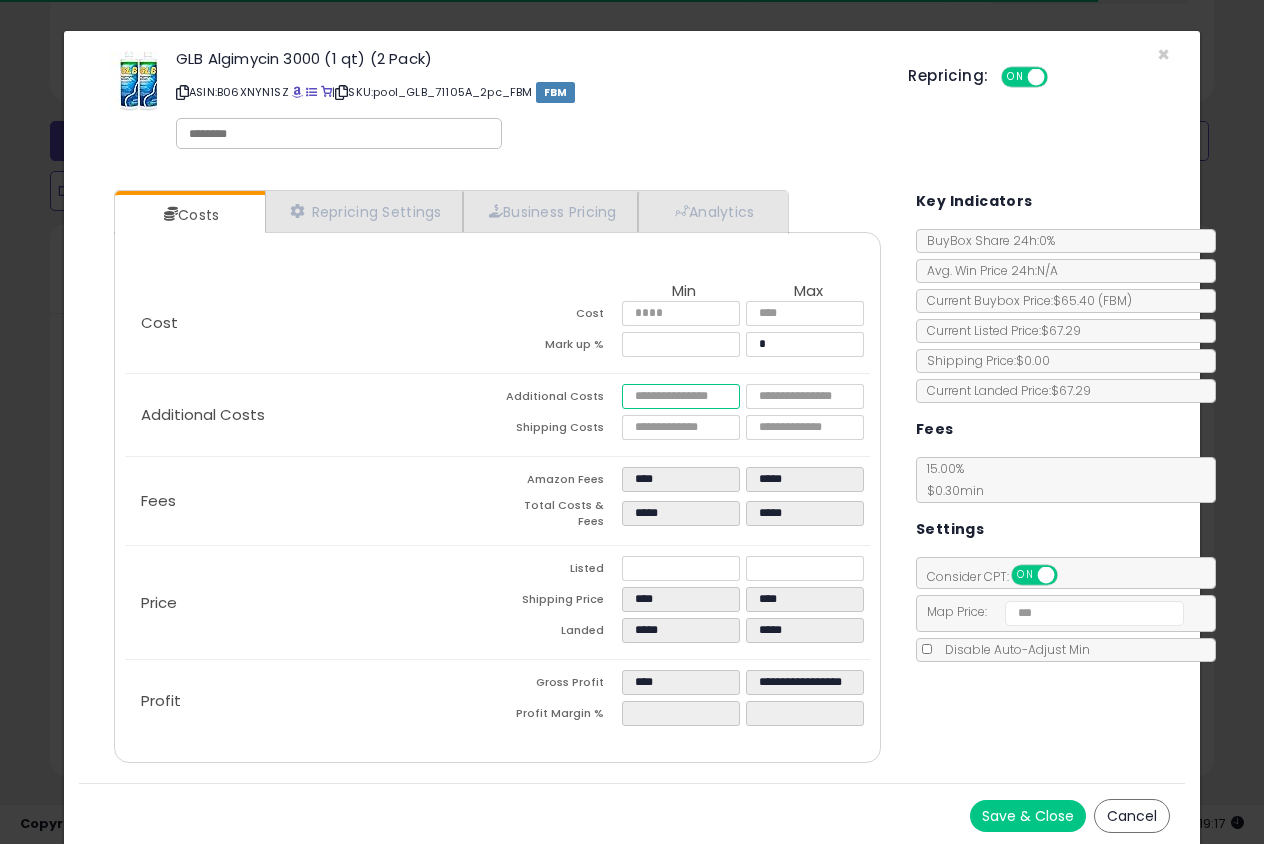 type on "****" 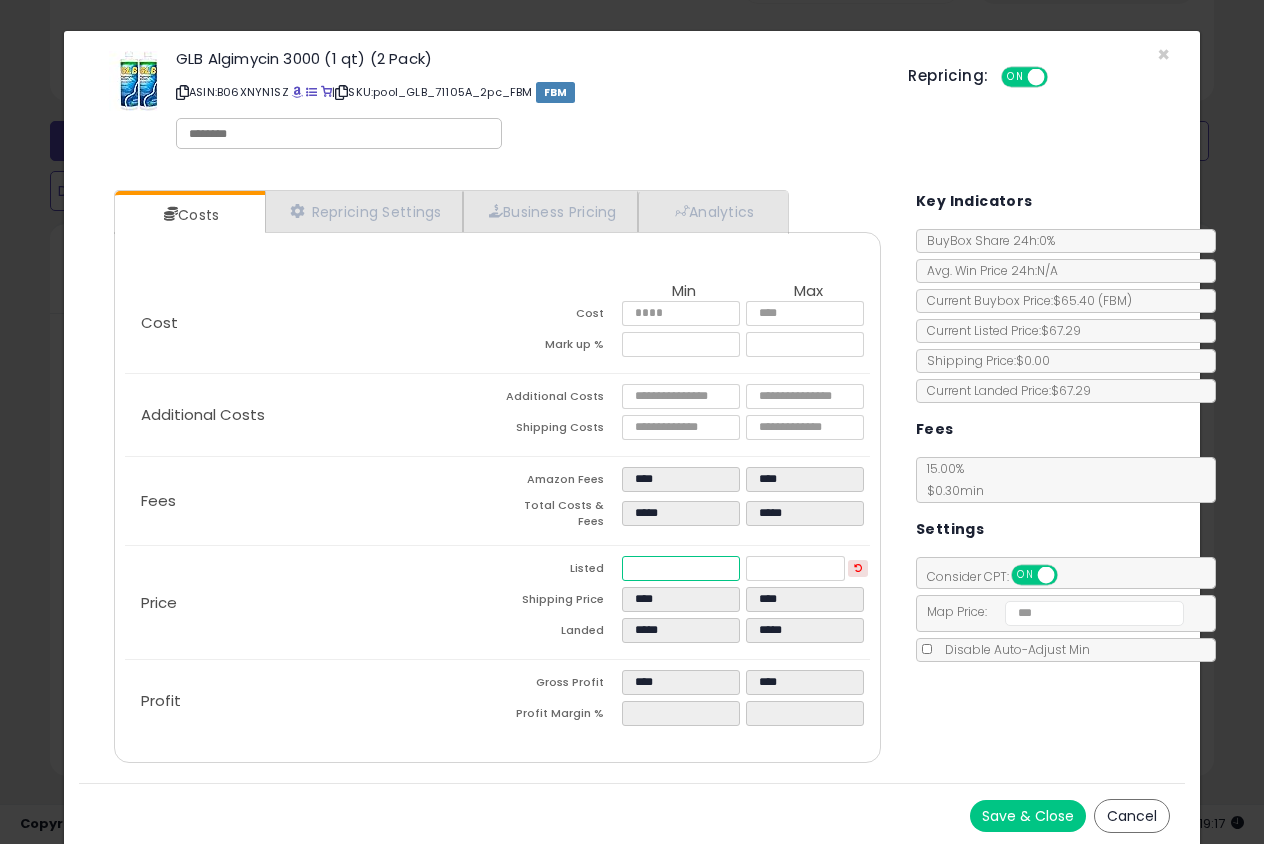 click on "*****" at bounding box center [681, 568] 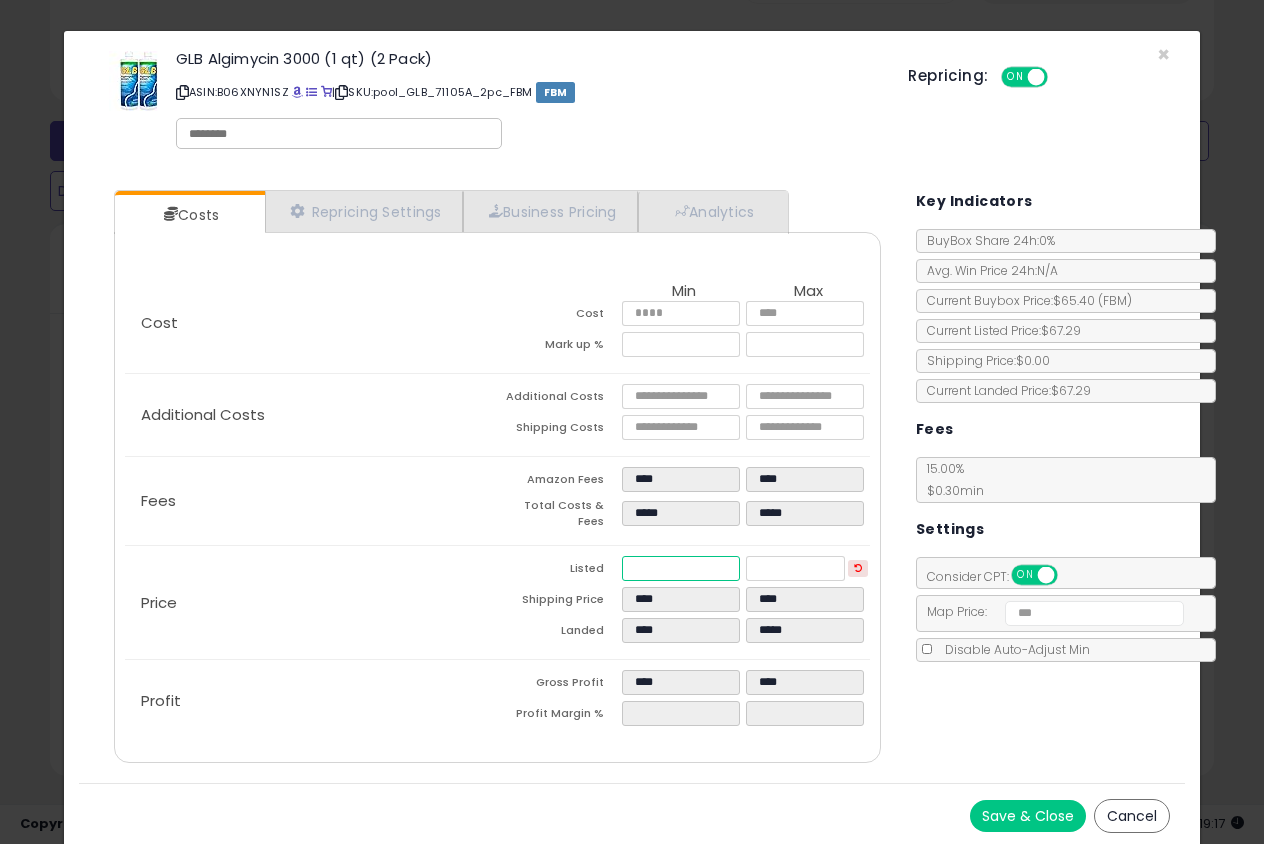 type on "****" 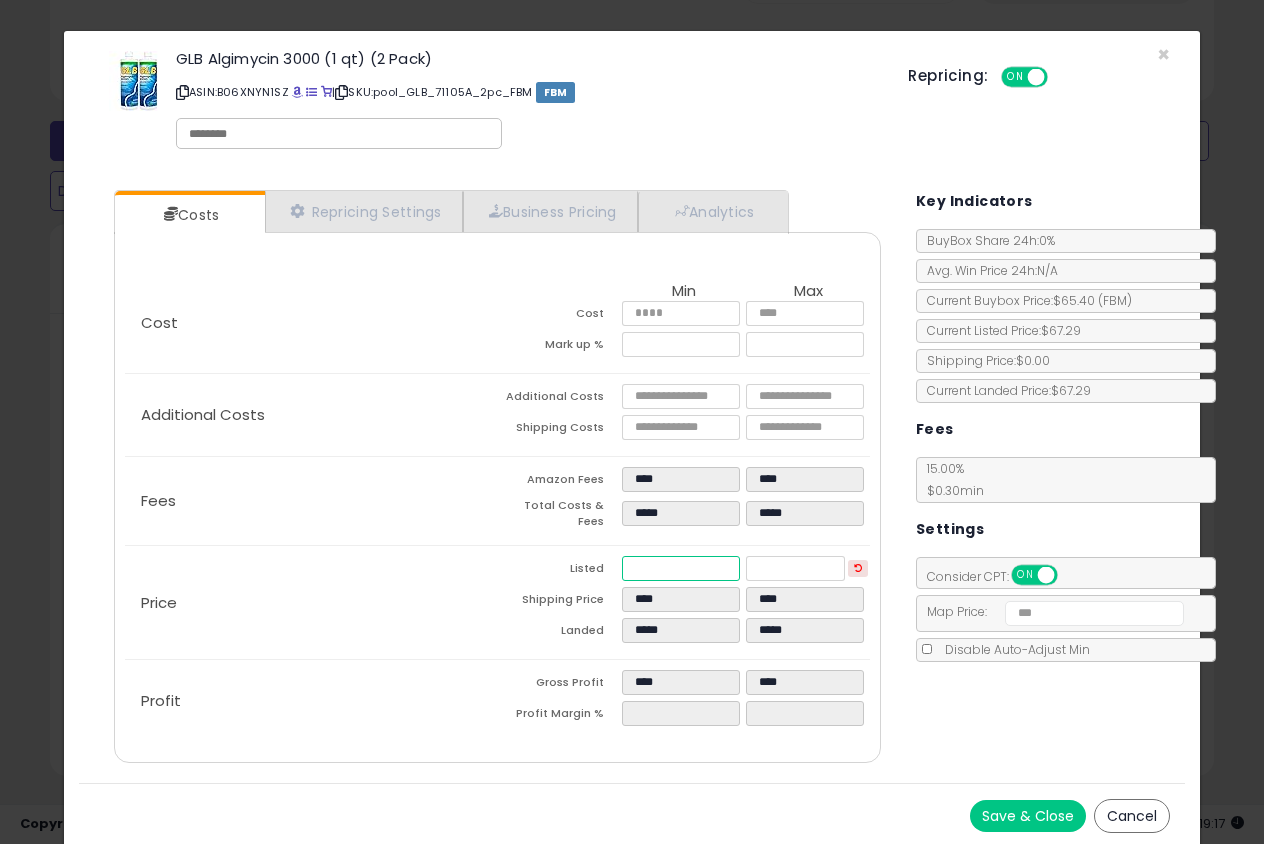 type on "****" 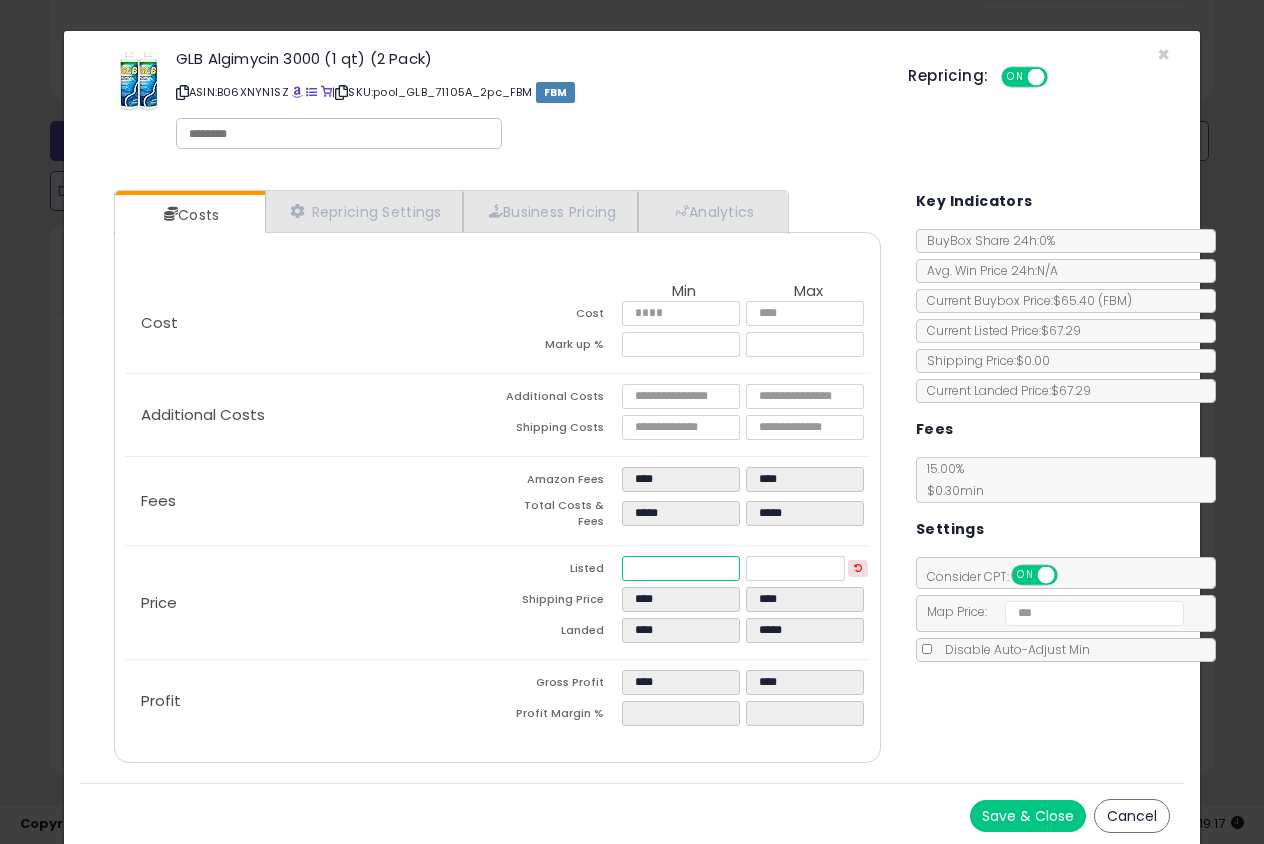 type on "****" 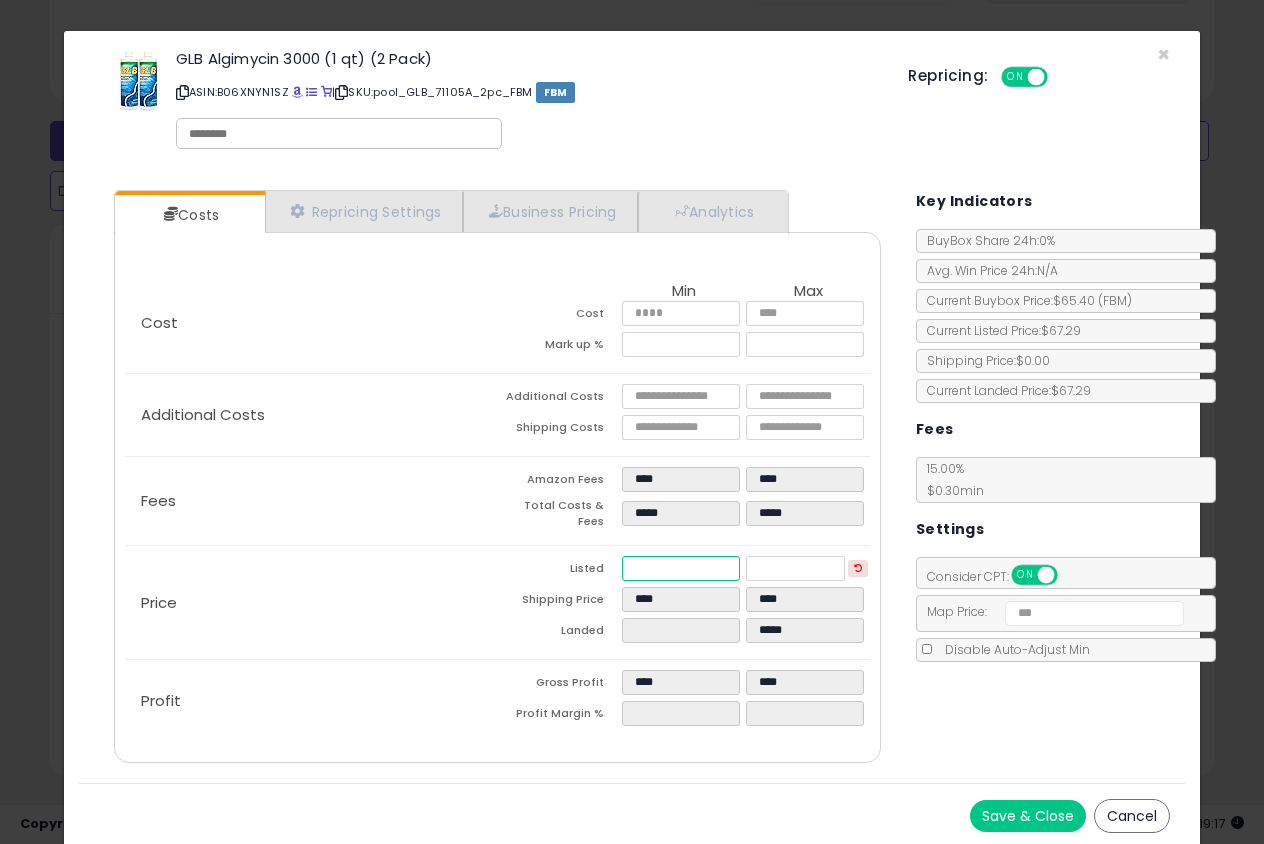 type on "****" 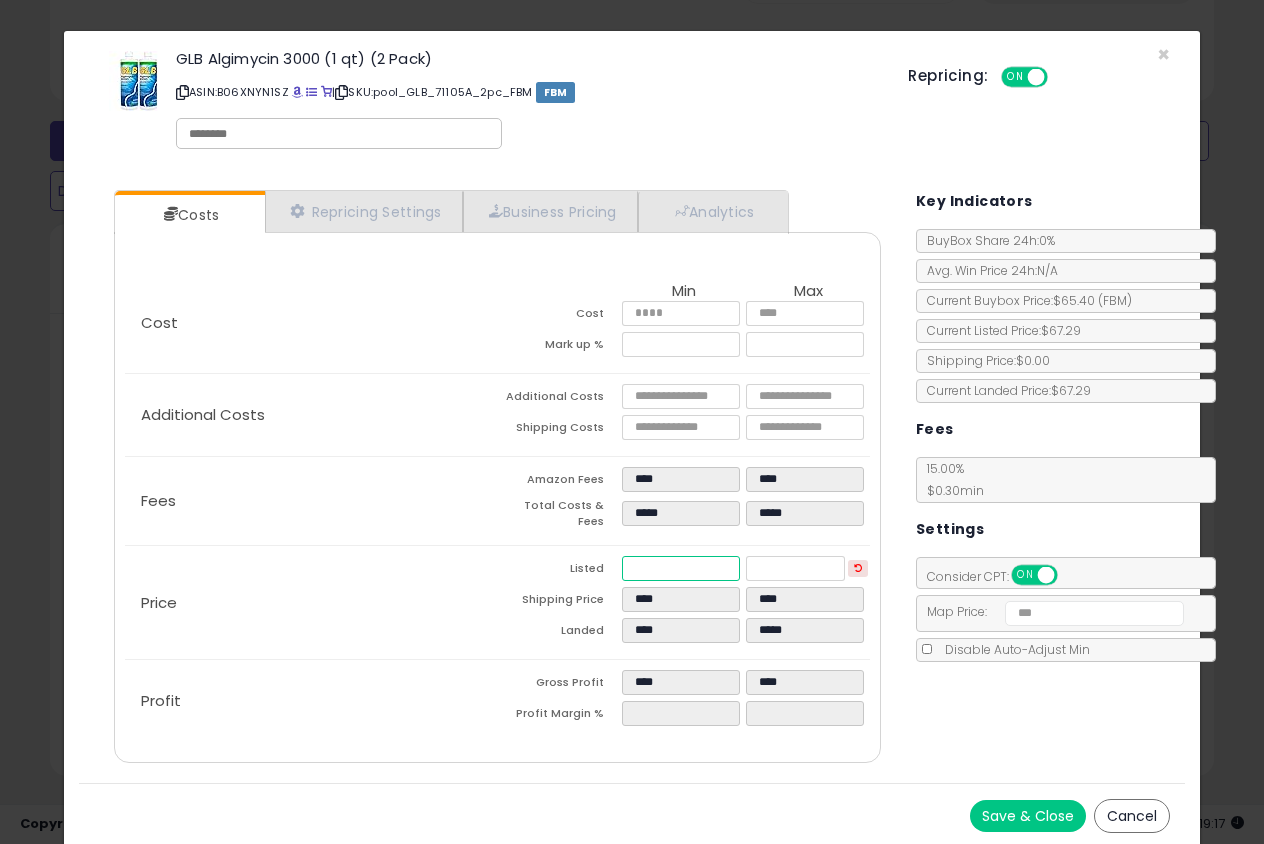 type on "****" 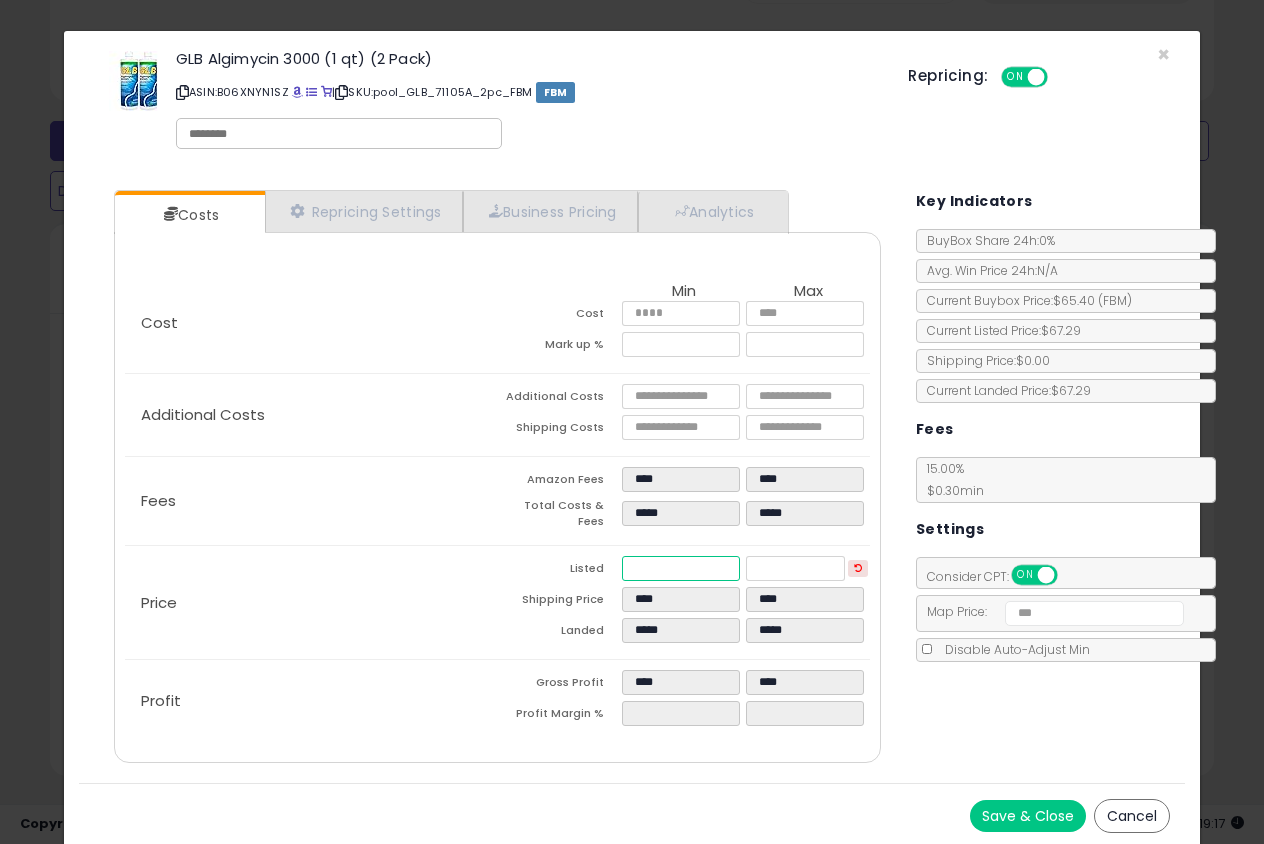 type on "****" 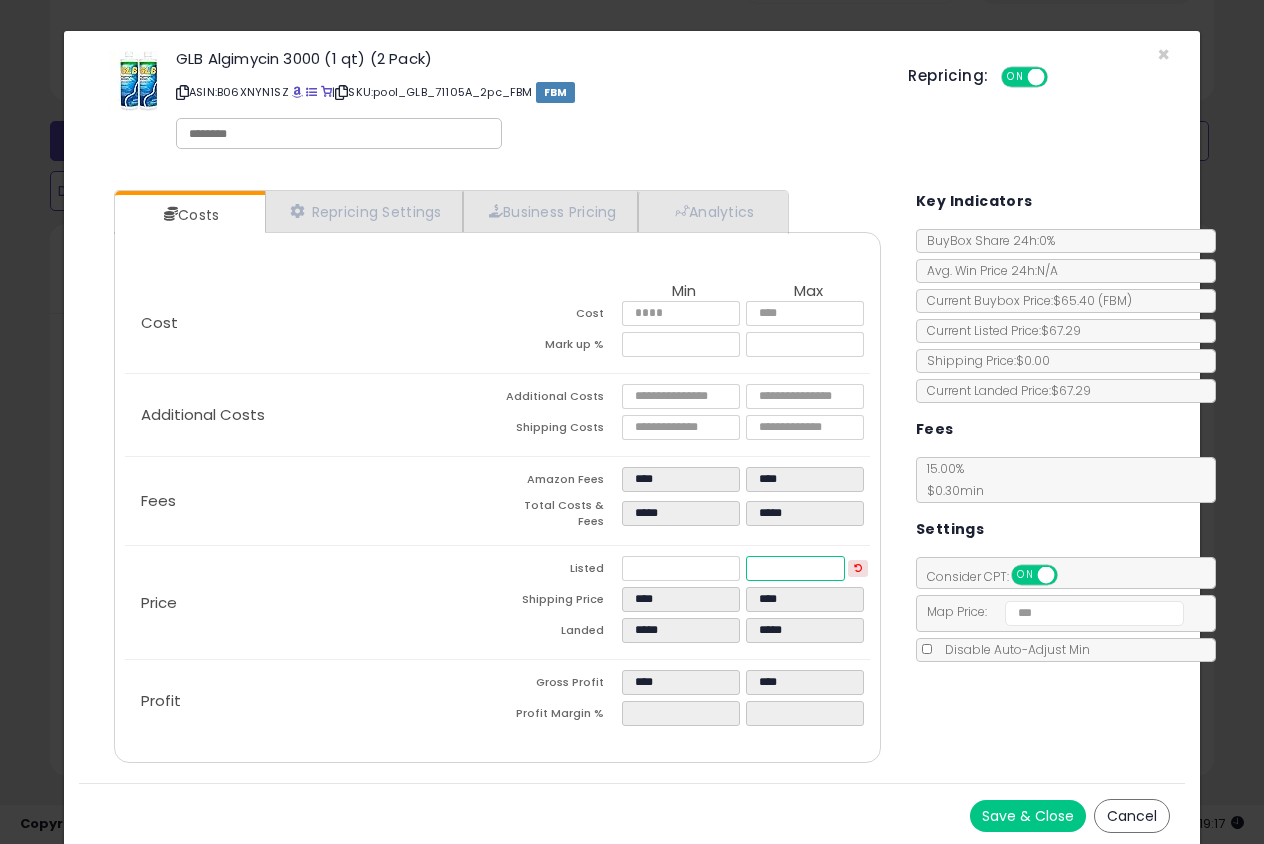 type on "******" 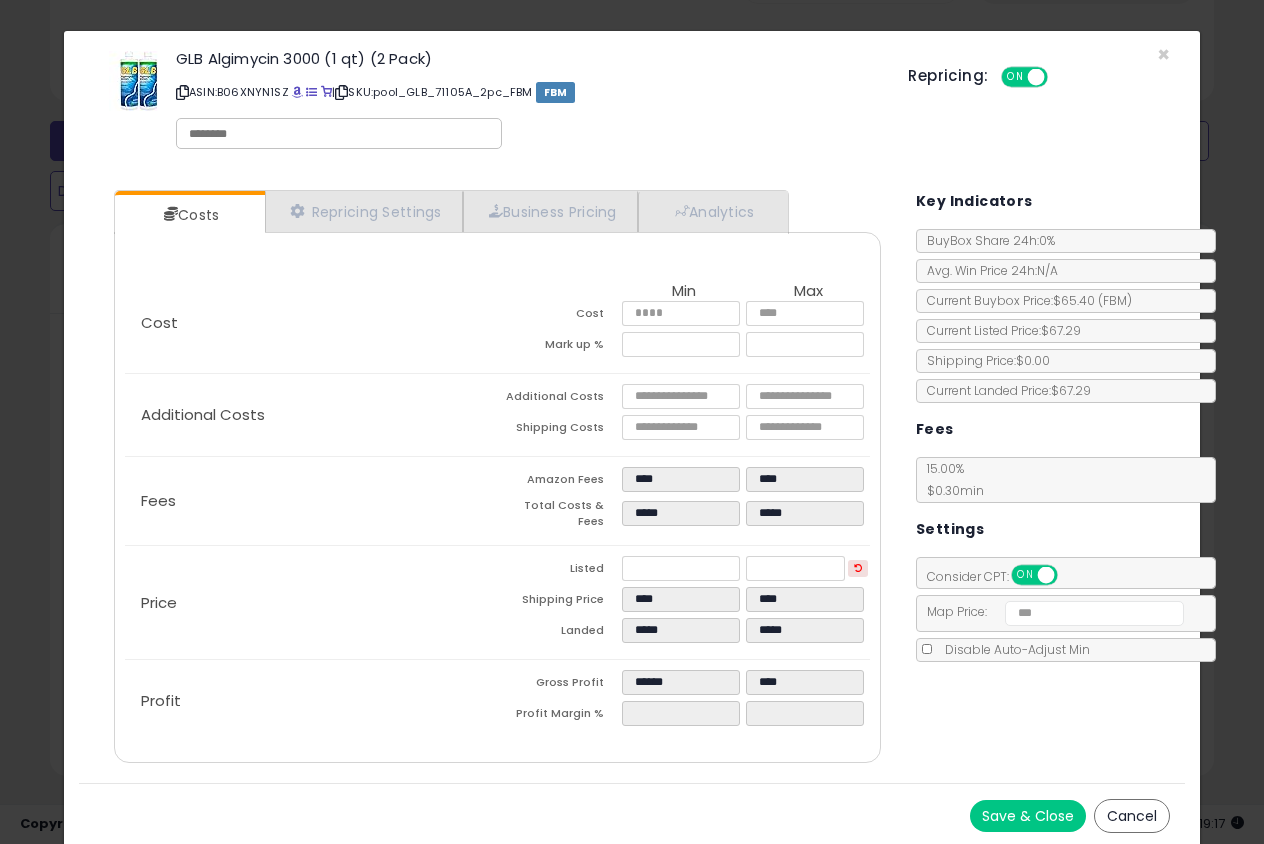 click on "Save & Close" at bounding box center (1028, 816) 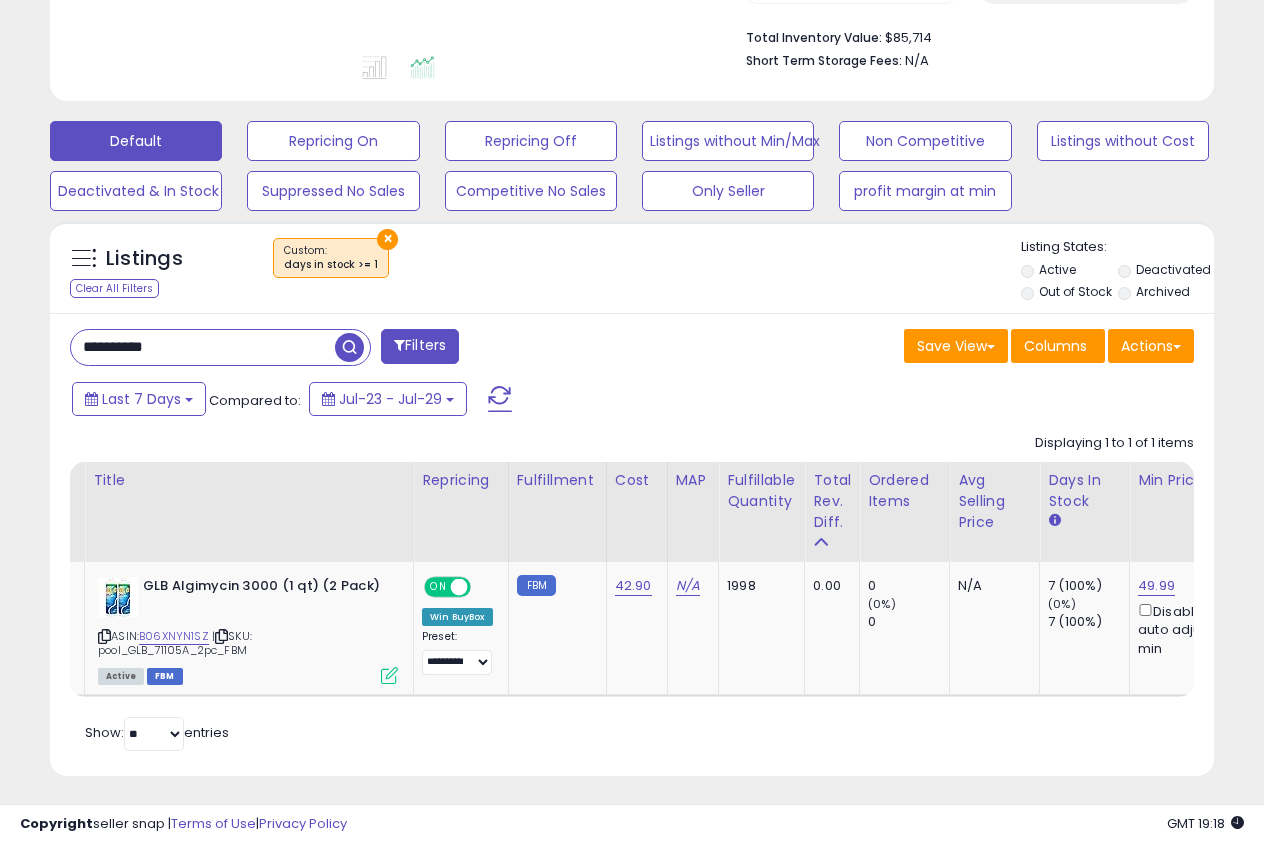 click on "**********" at bounding box center [203, 347] 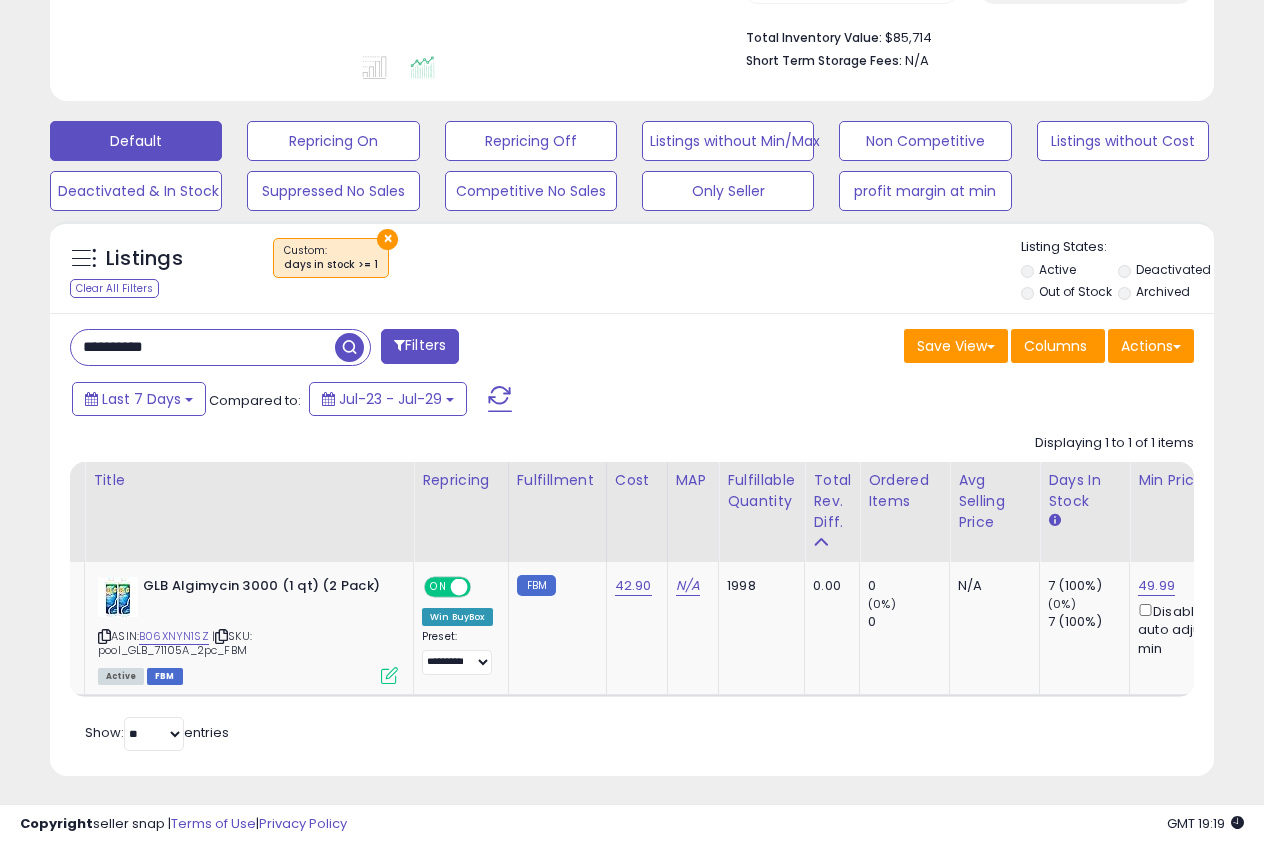paste 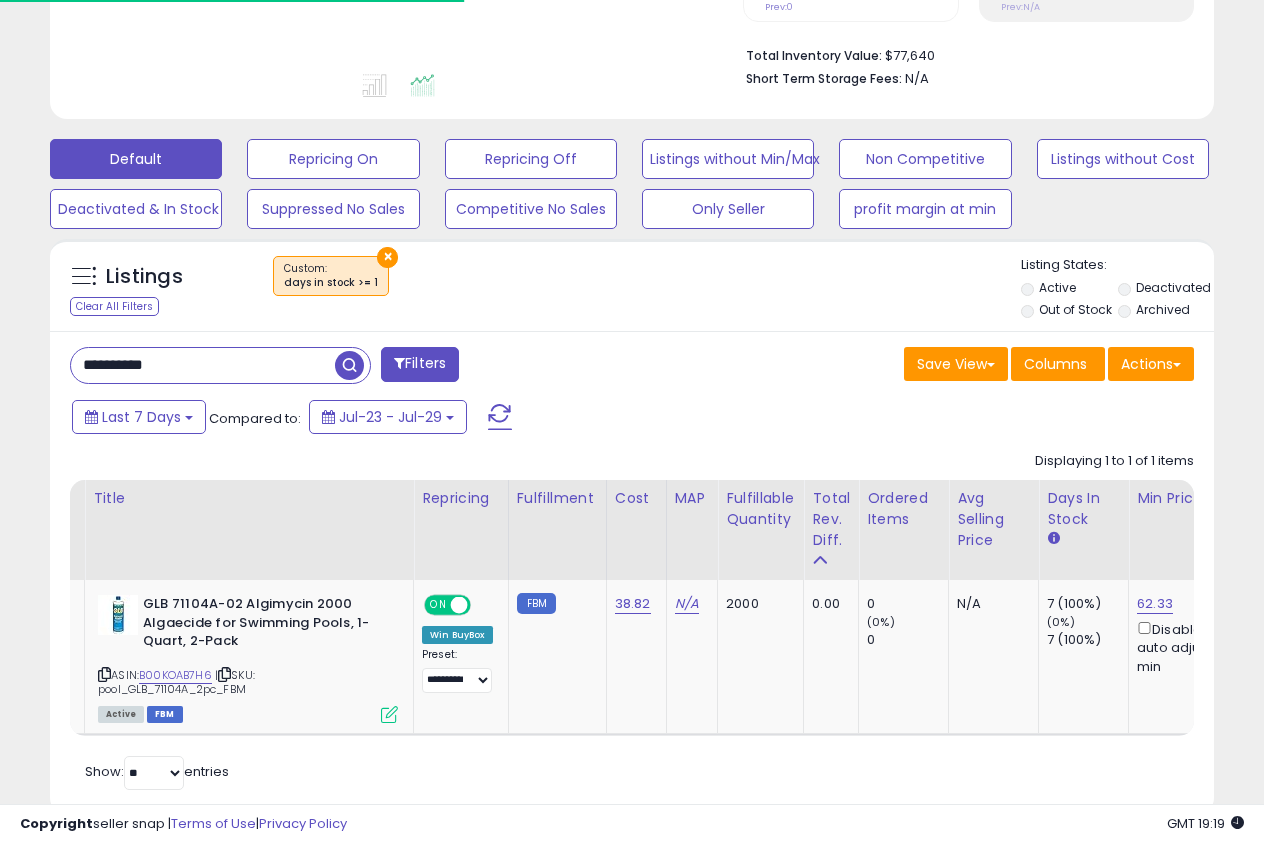 scroll, scrollTop: 510, scrollLeft: 0, axis: vertical 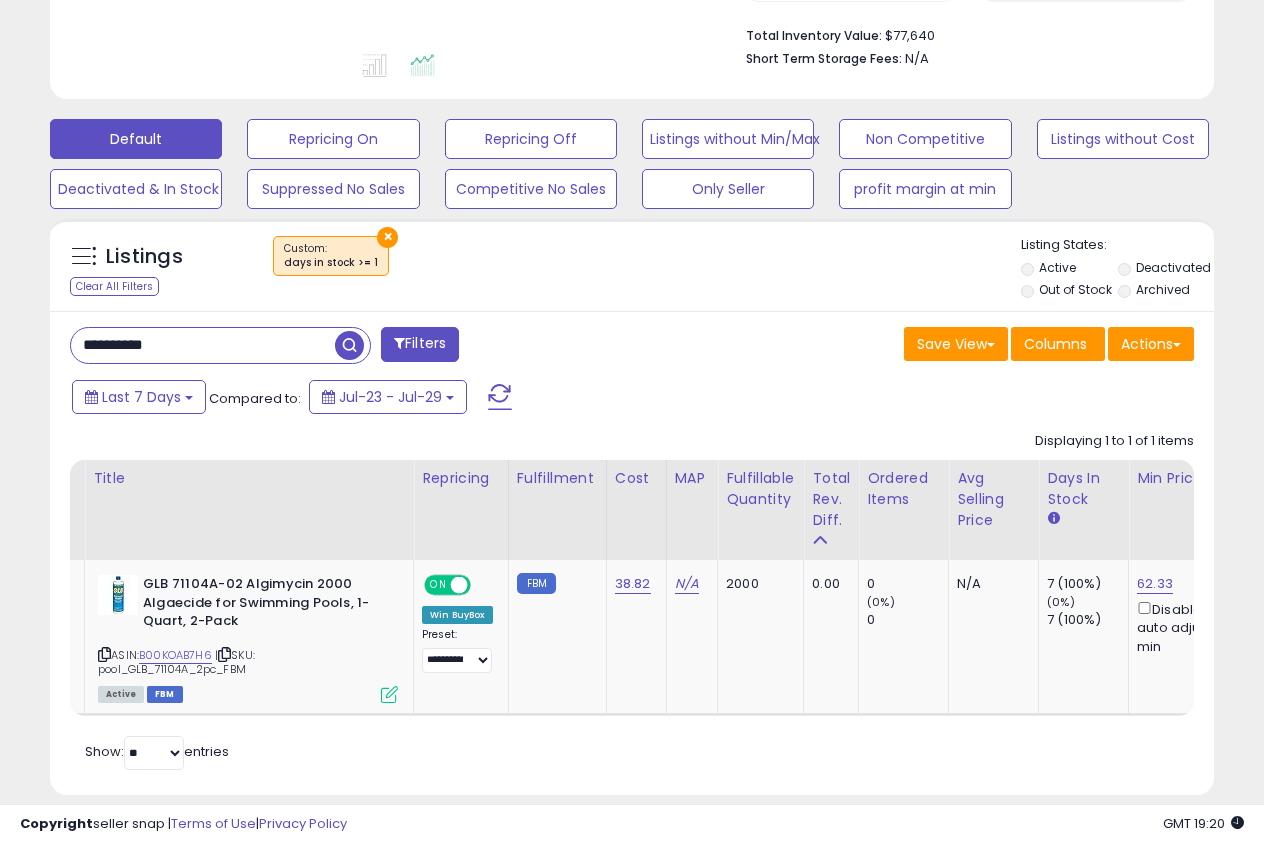 click on "**********" at bounding box center (203, 345) 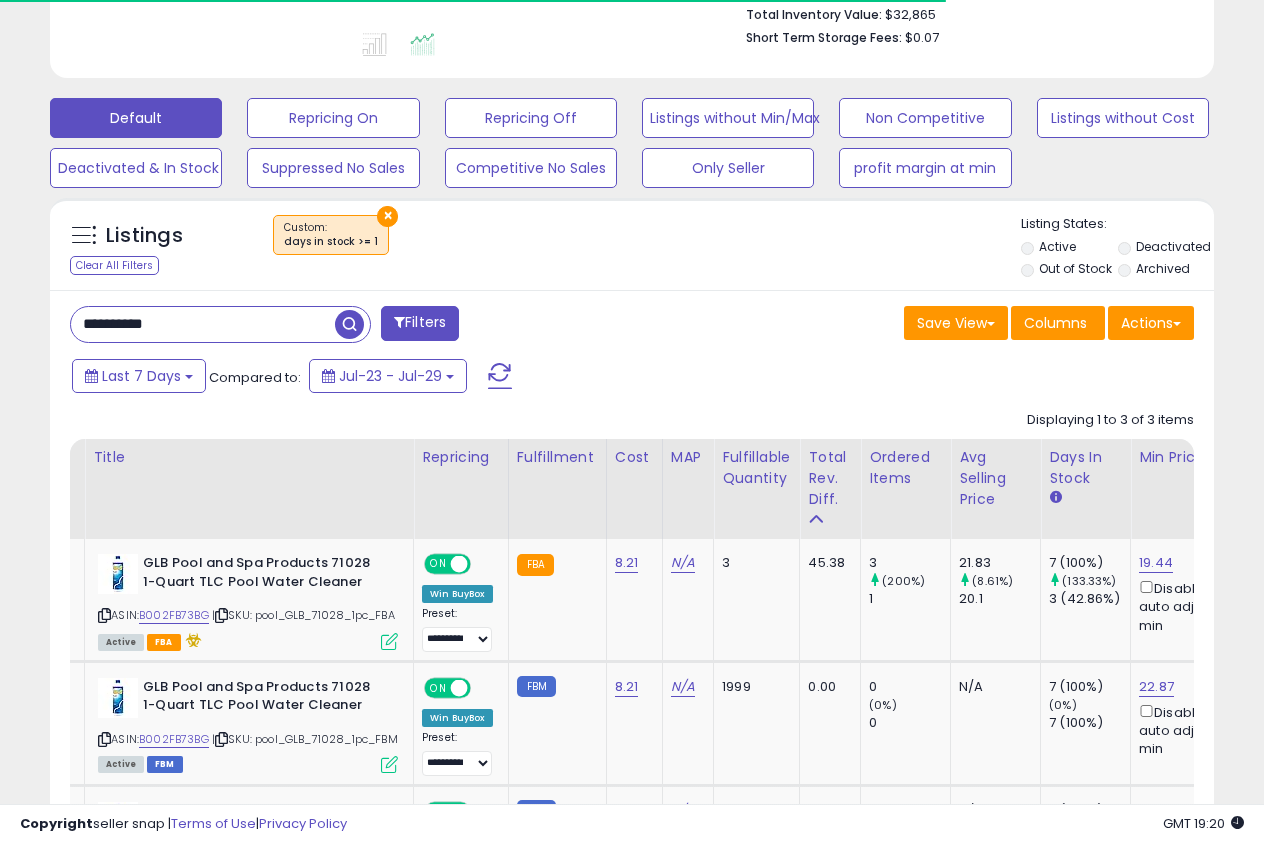 scroll, scrollTop: 692, scrollLeft: 0, axis: vertical 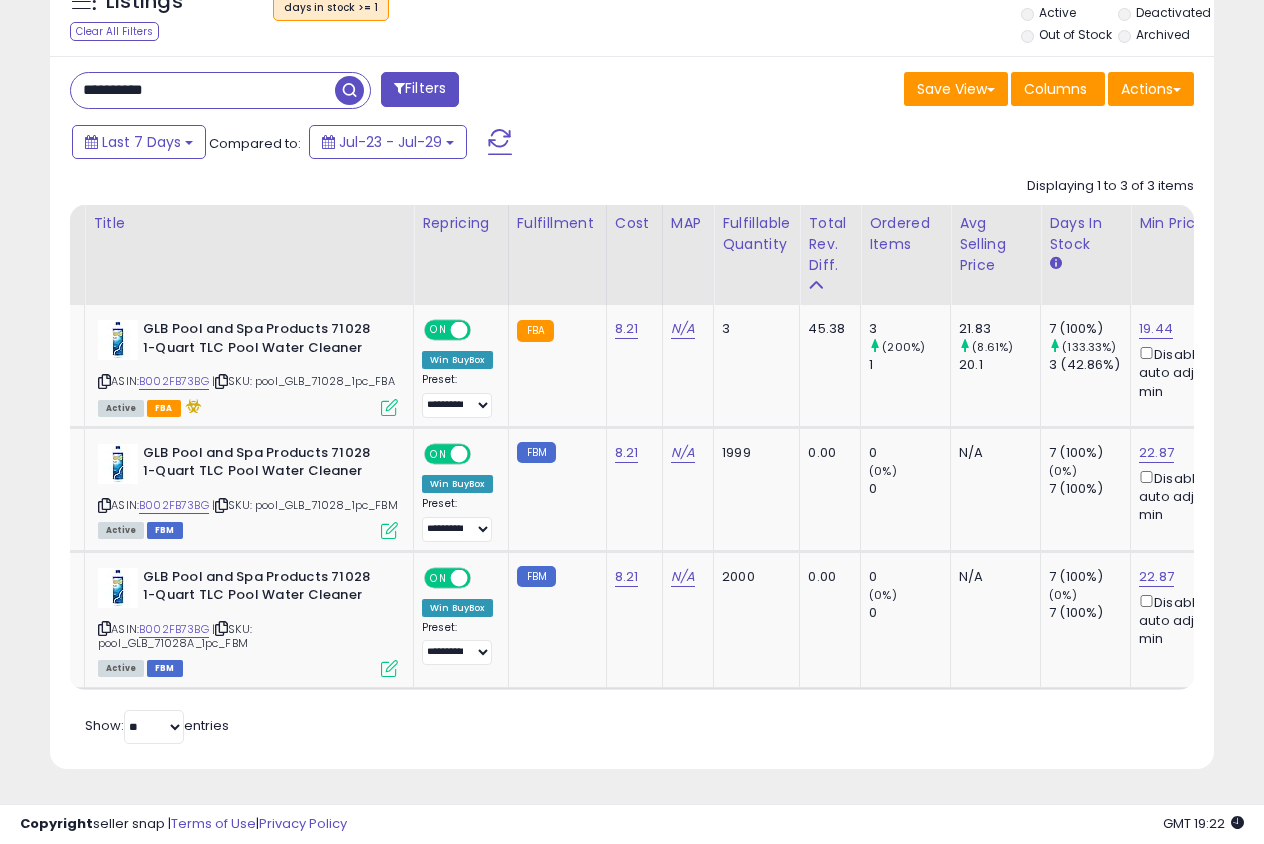 paste on "**********" 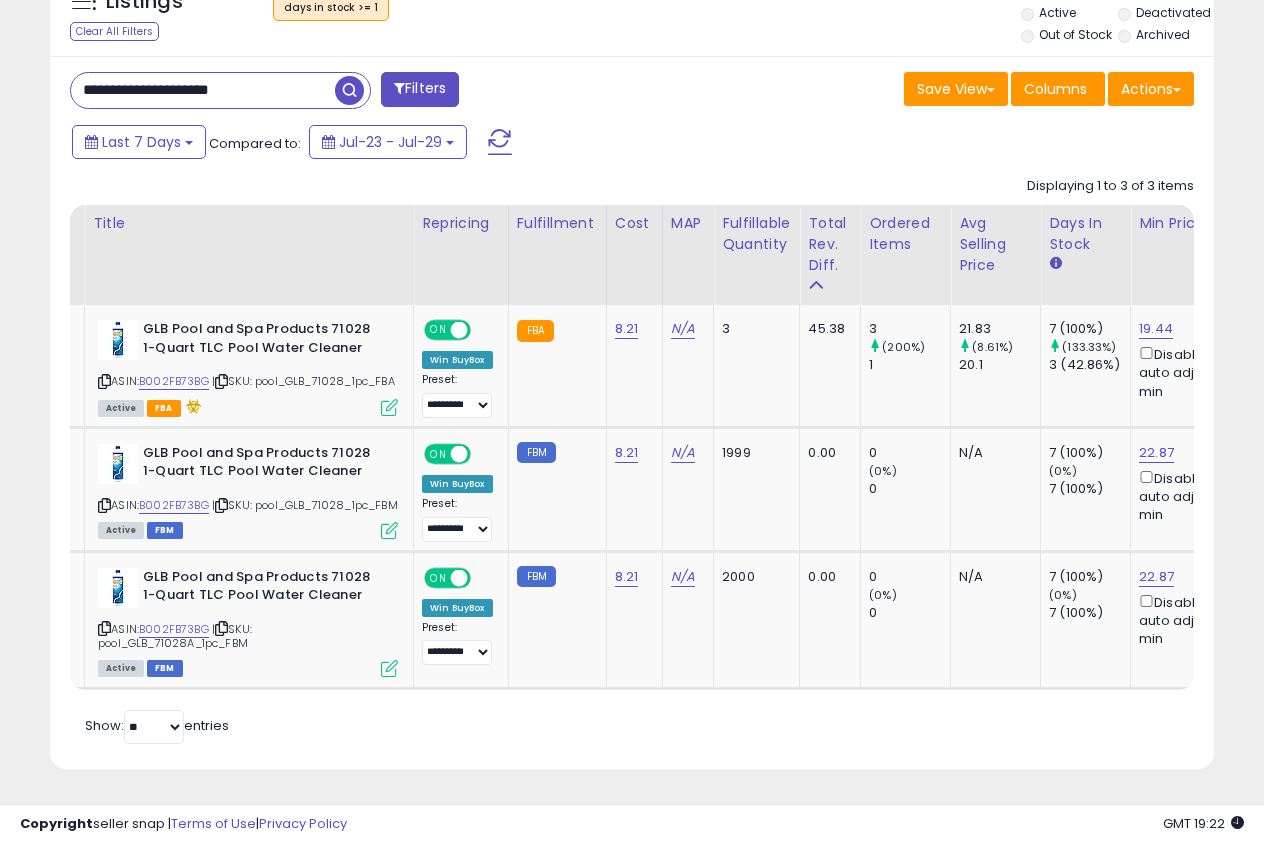 paste 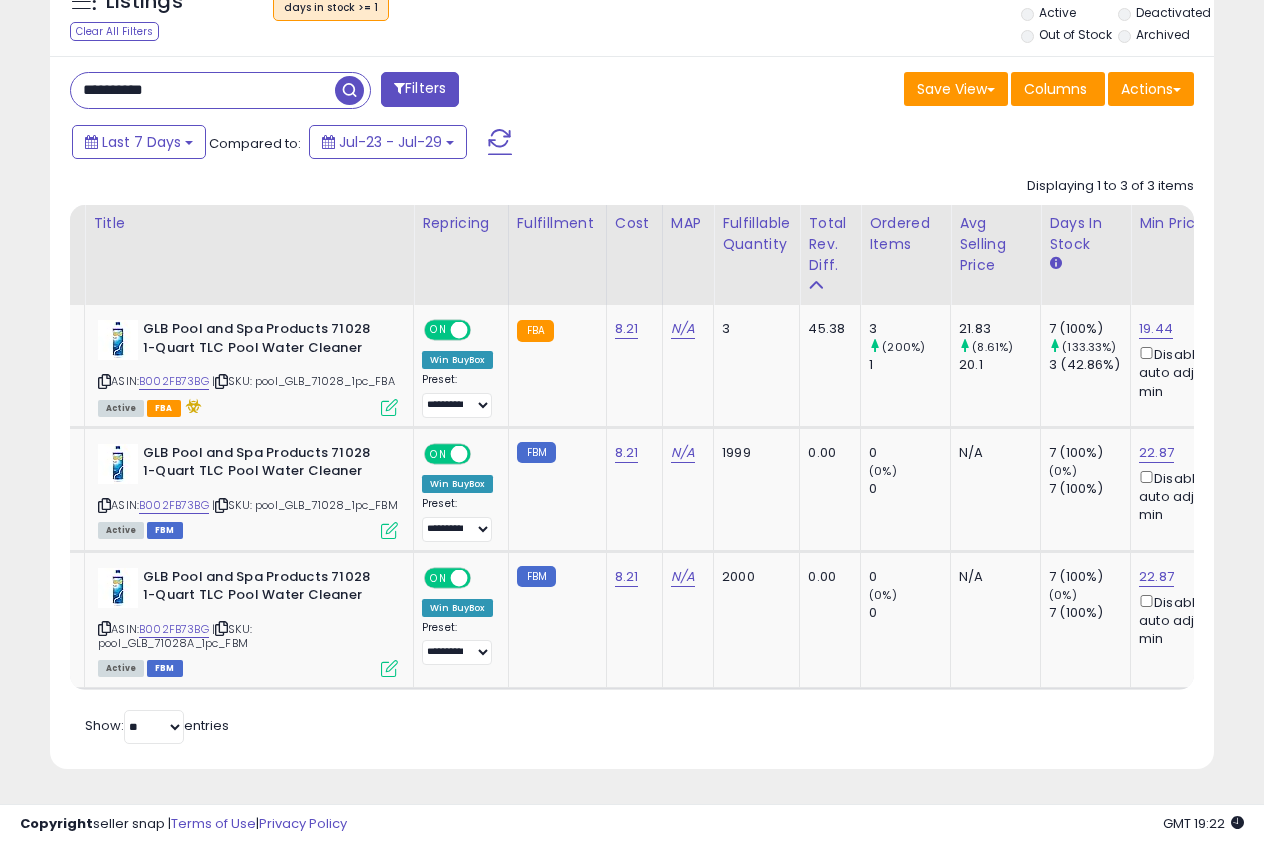 type on "**********" 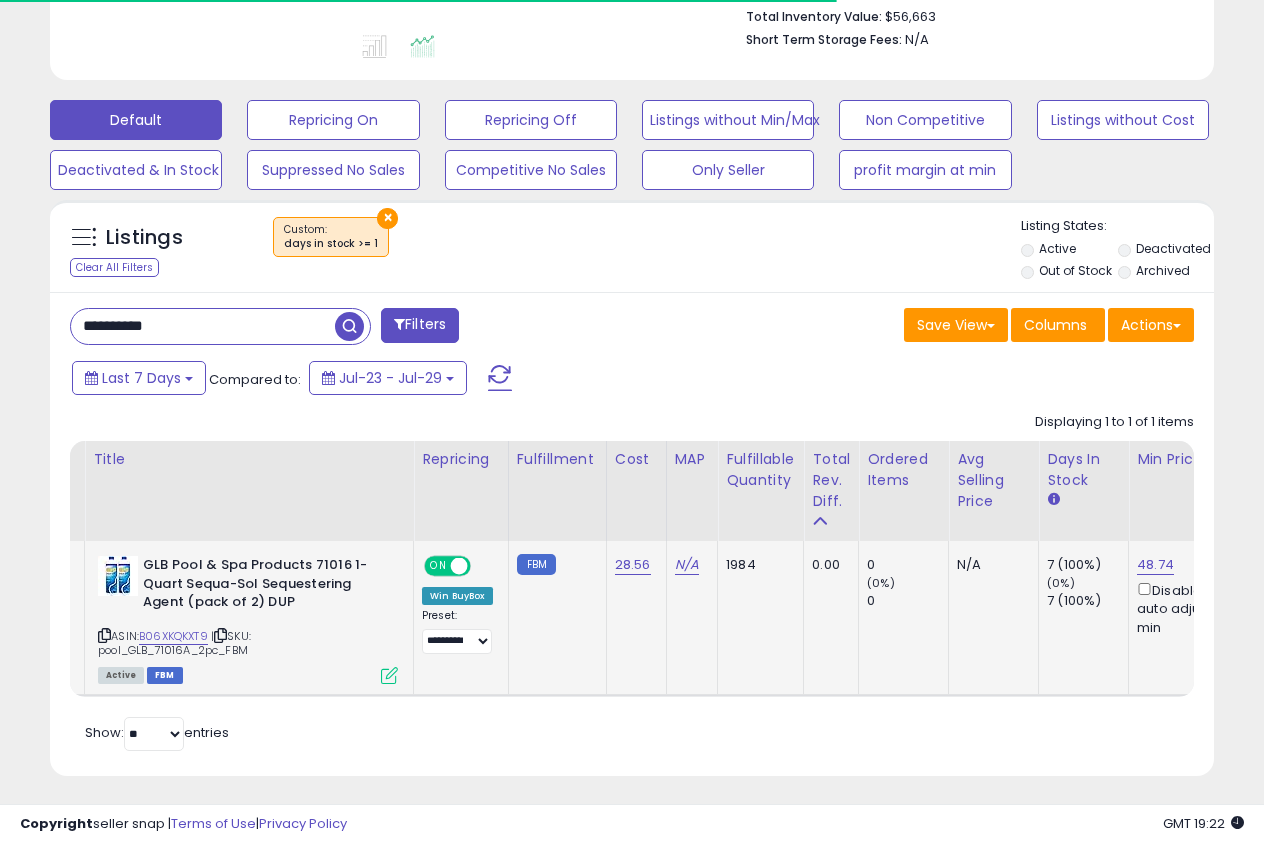 scroll, scrollTop: 528, scrollLeft: 0, axis: vertical 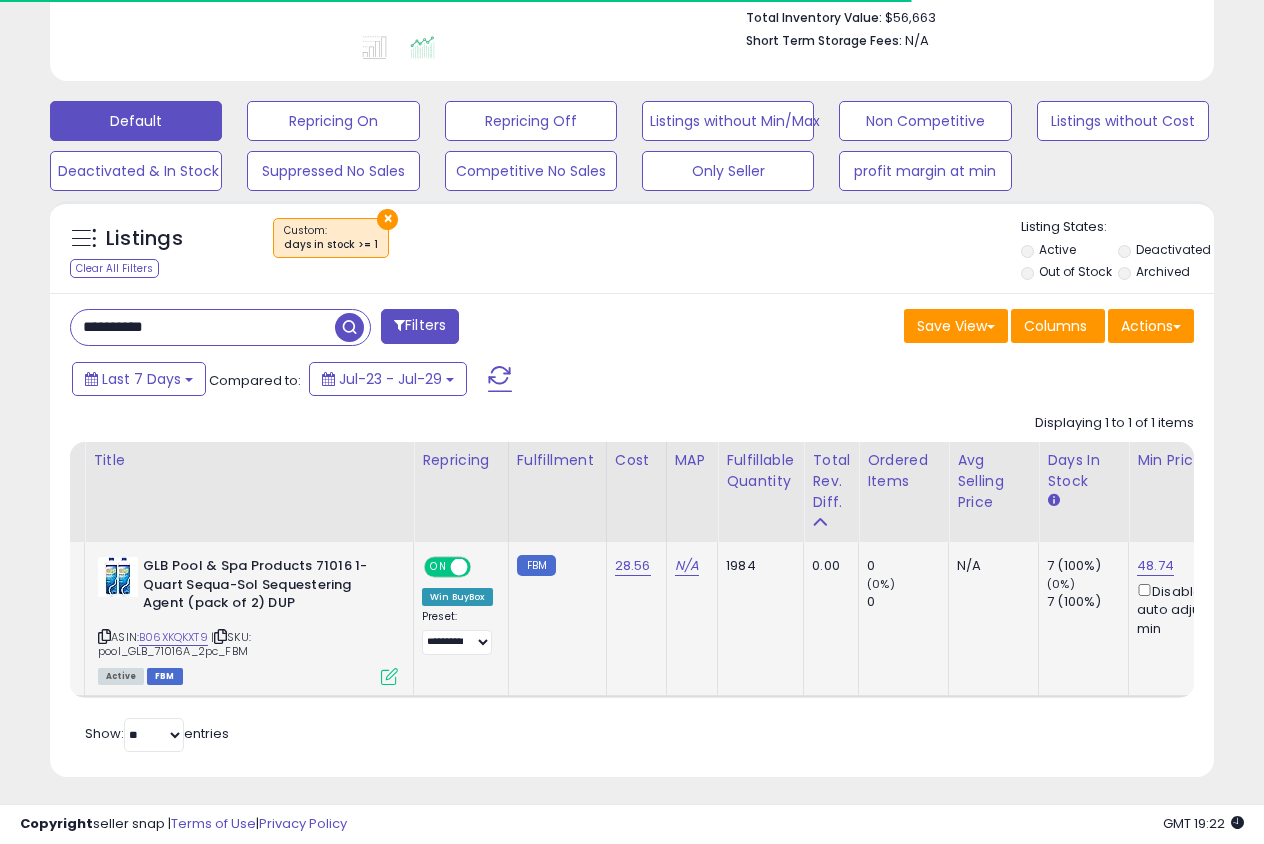 click at bounding box center [389, 676] 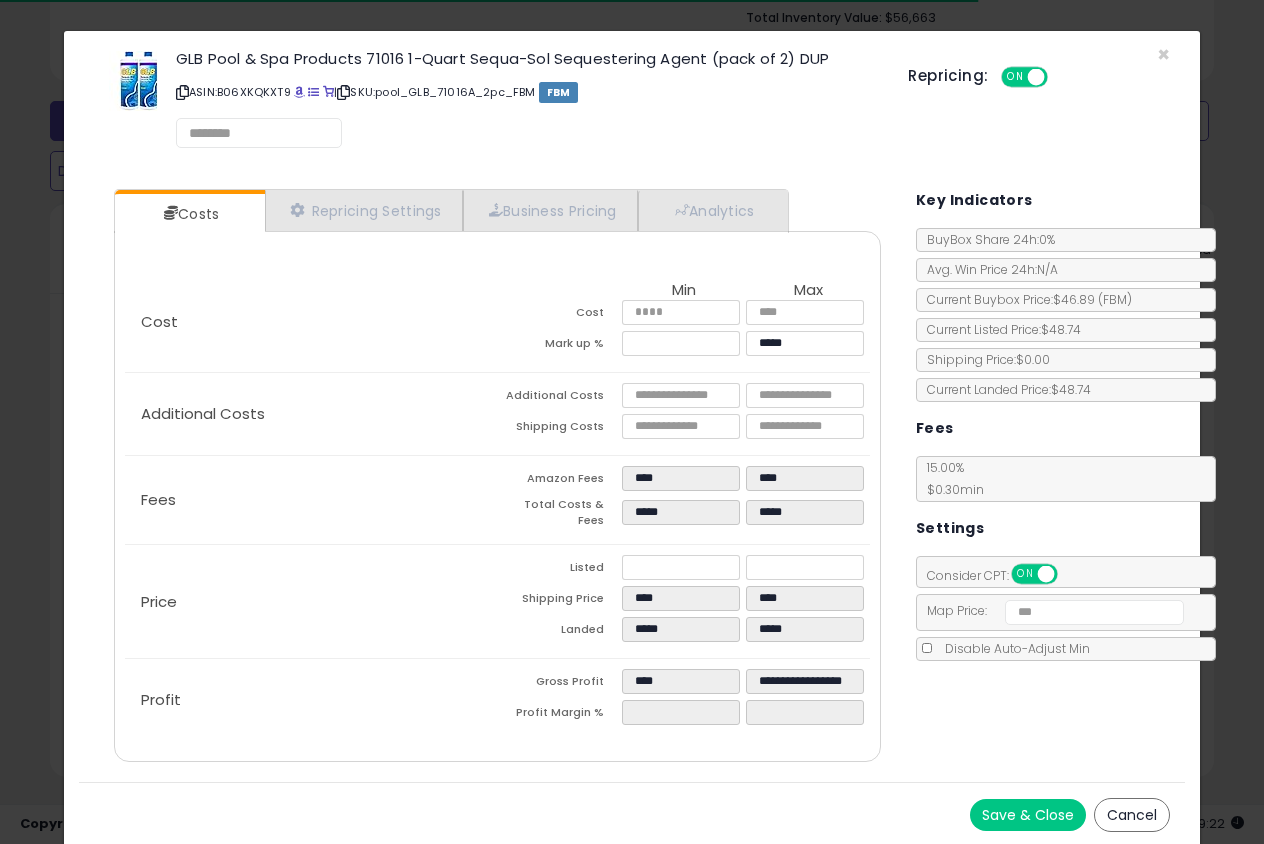 scroll, scrollTop: 999590, scrollLeft: 999327, axis: both 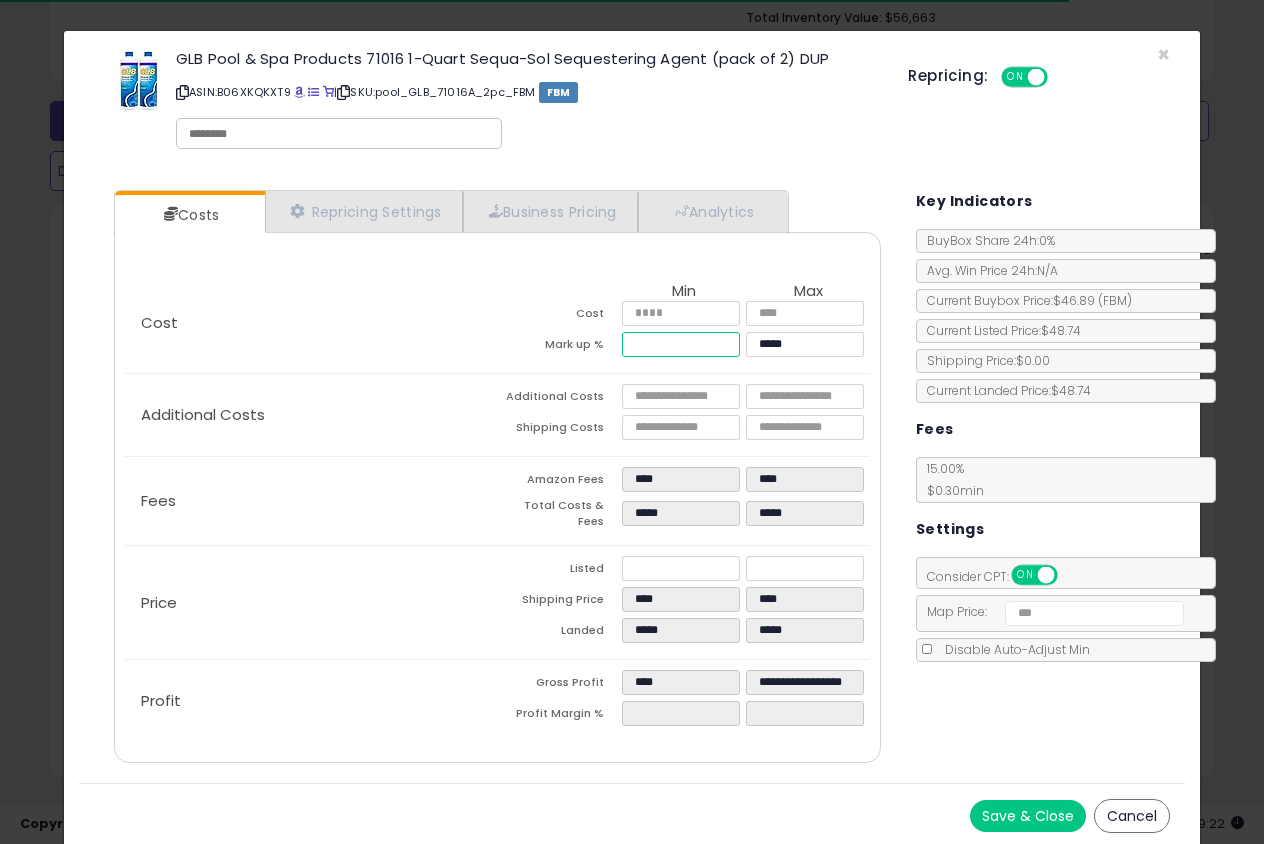 click on "*****" at bounding box center [681, 344] 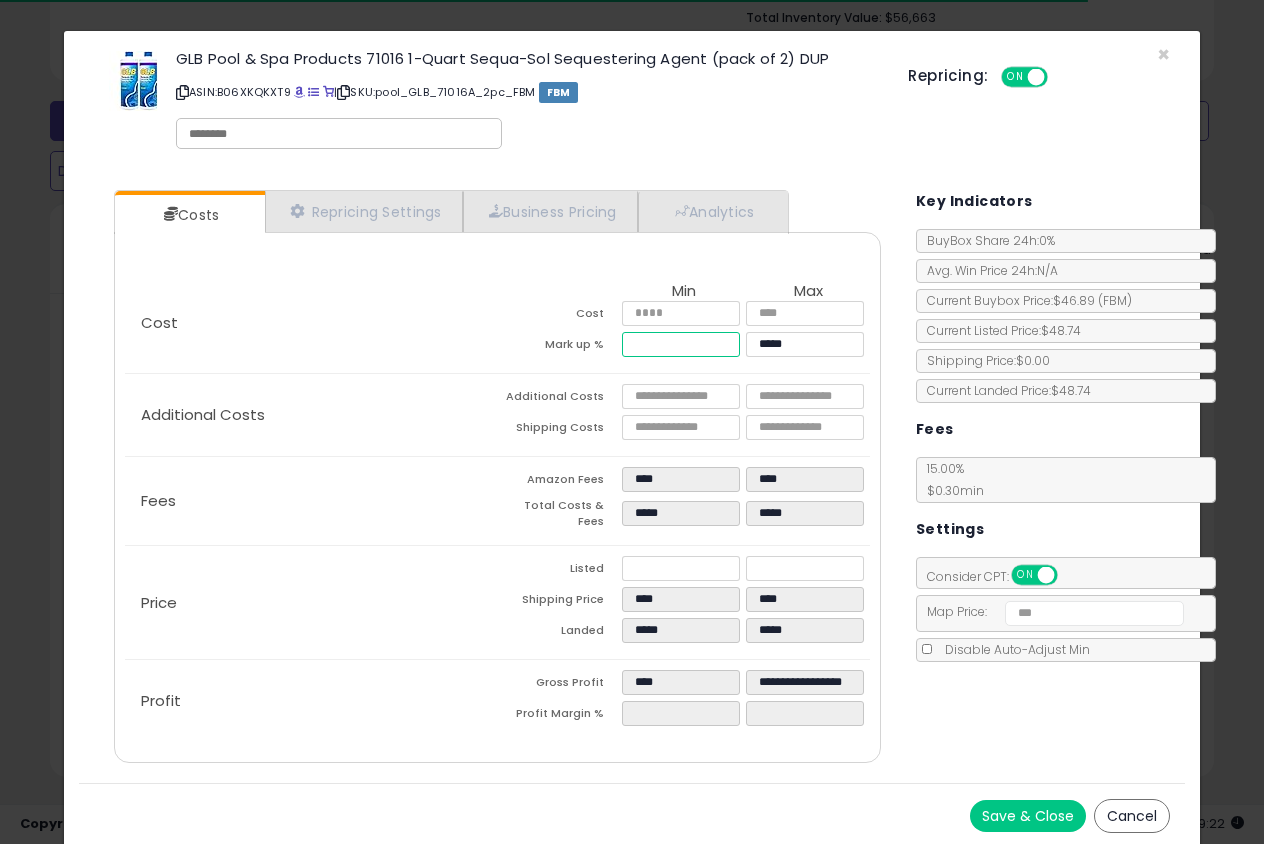 click on "*****" at bounding box center (681, 344) 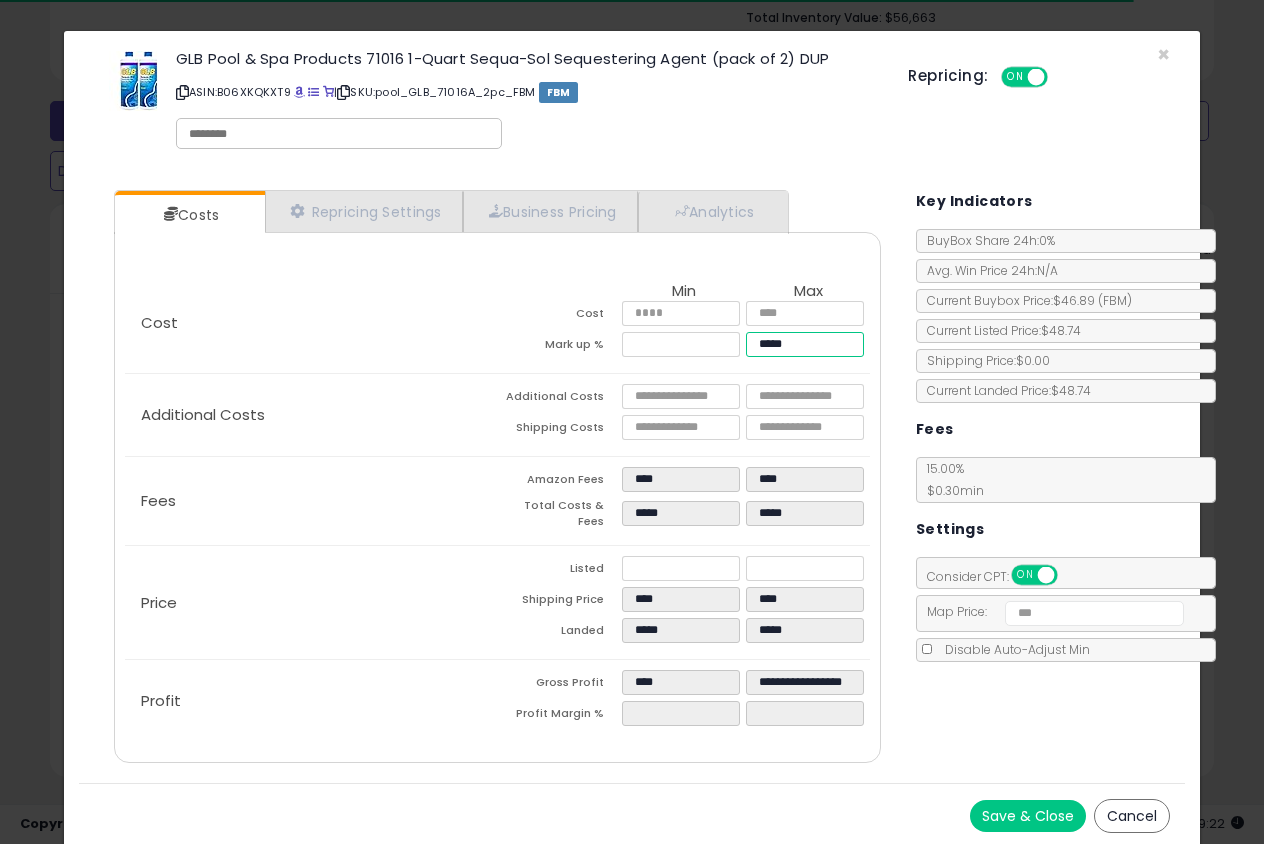 type on "****" 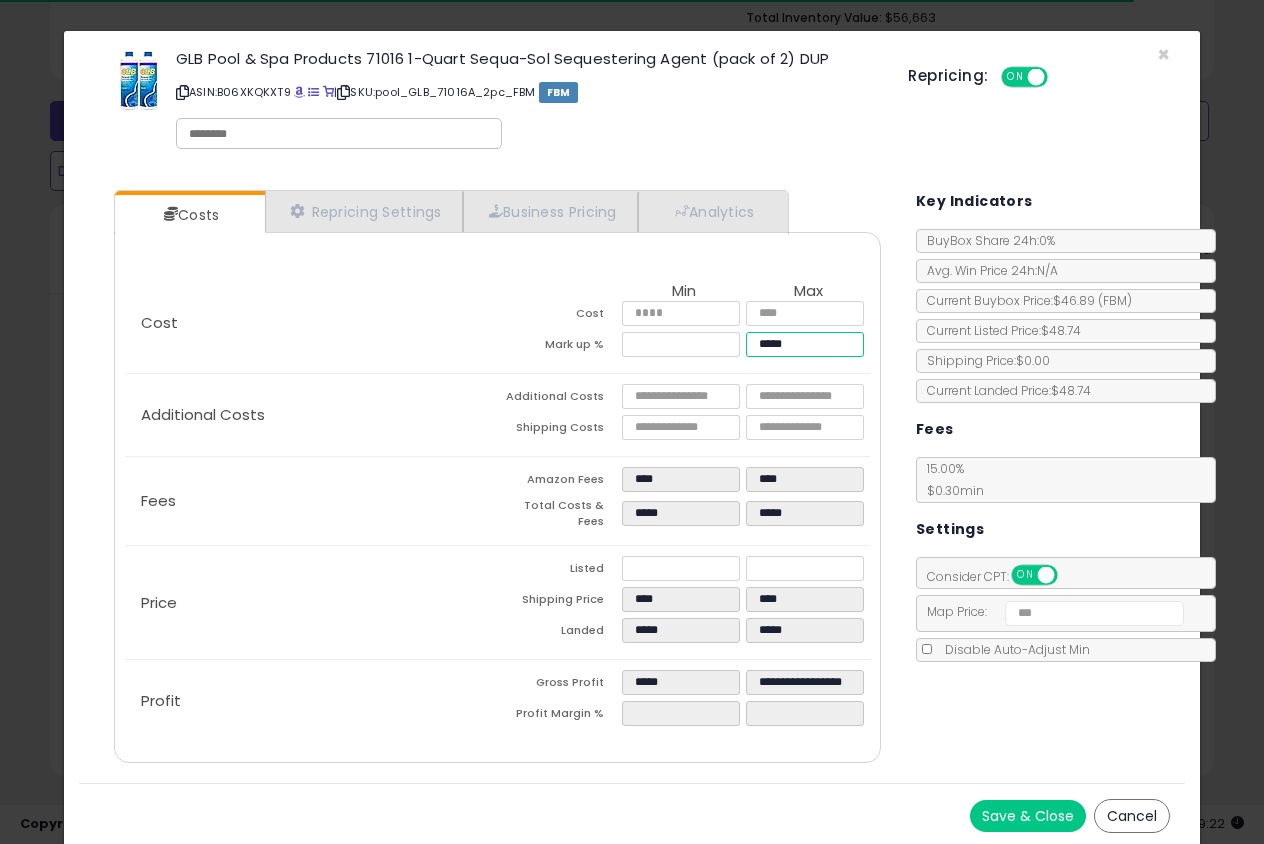scroll, scrollTop: 527, scrollLeft: 0, axis: vertical 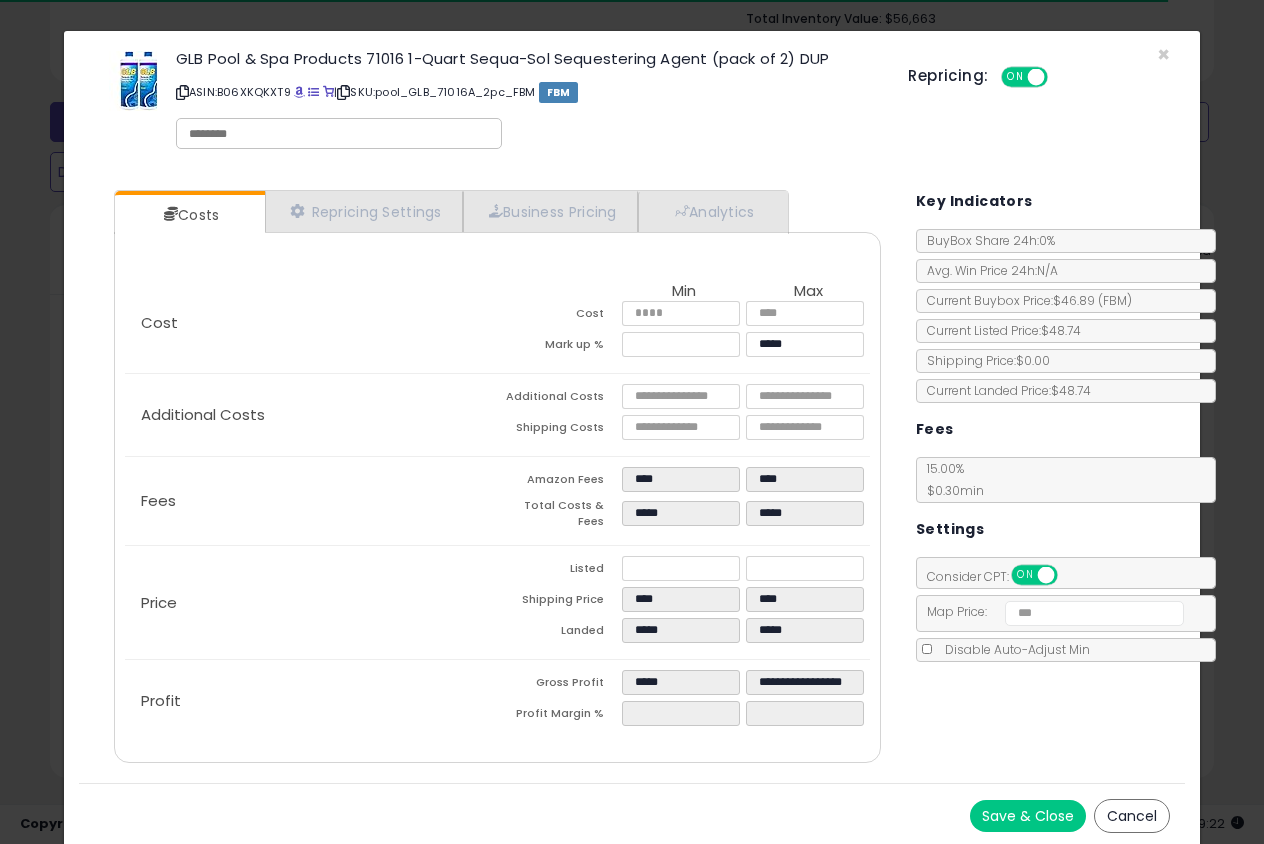 click on "Save & Close" at bounding box center [1028, 816] 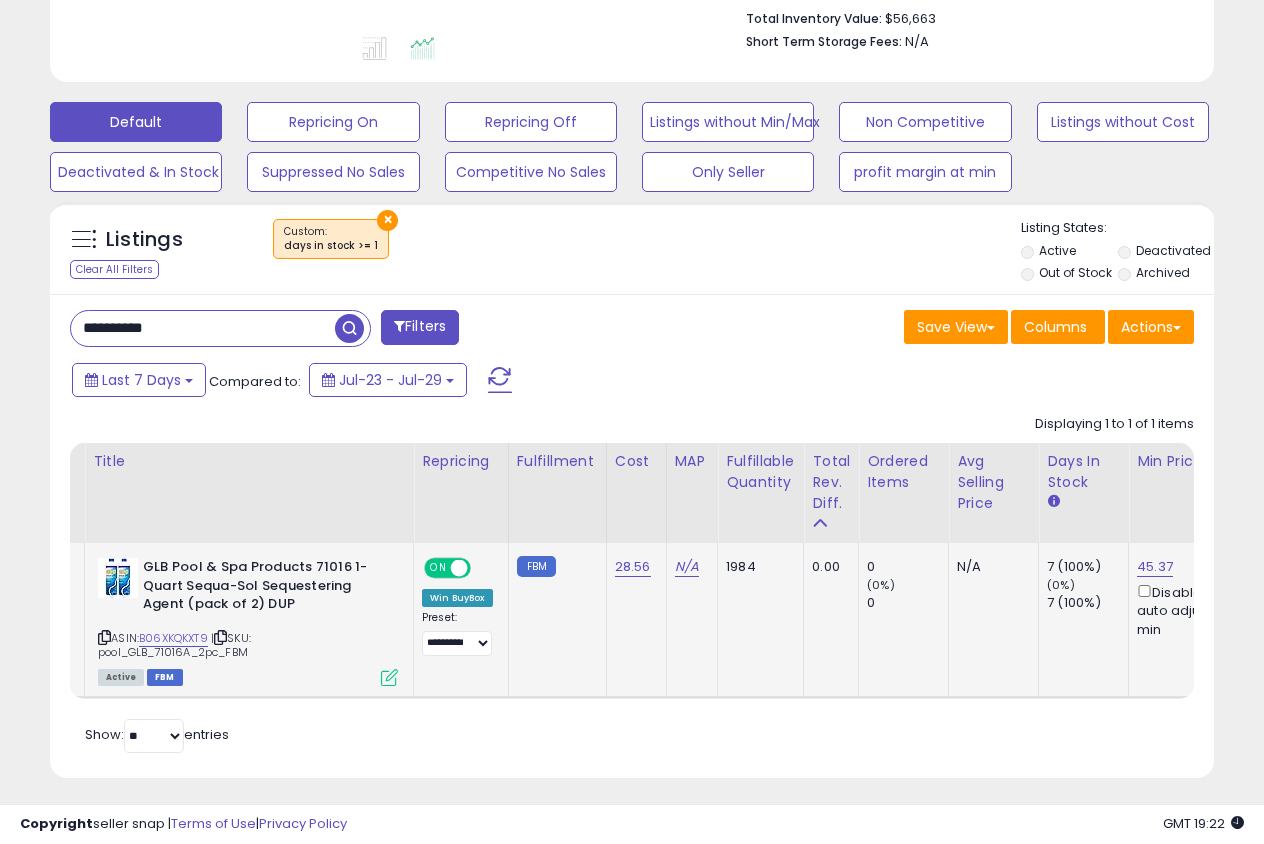 click at bounding box center (389, 677) 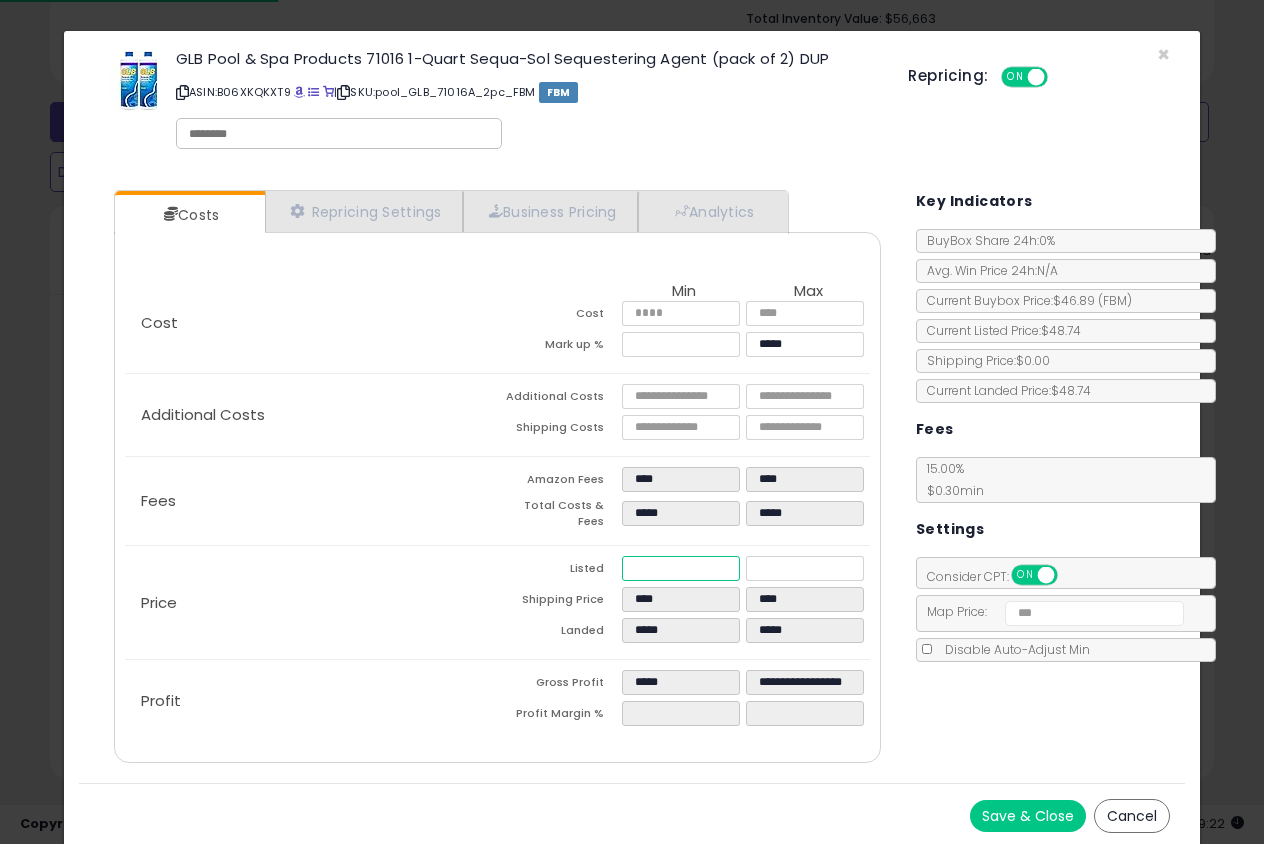 click on "*****" at bounding box center [681, 568] 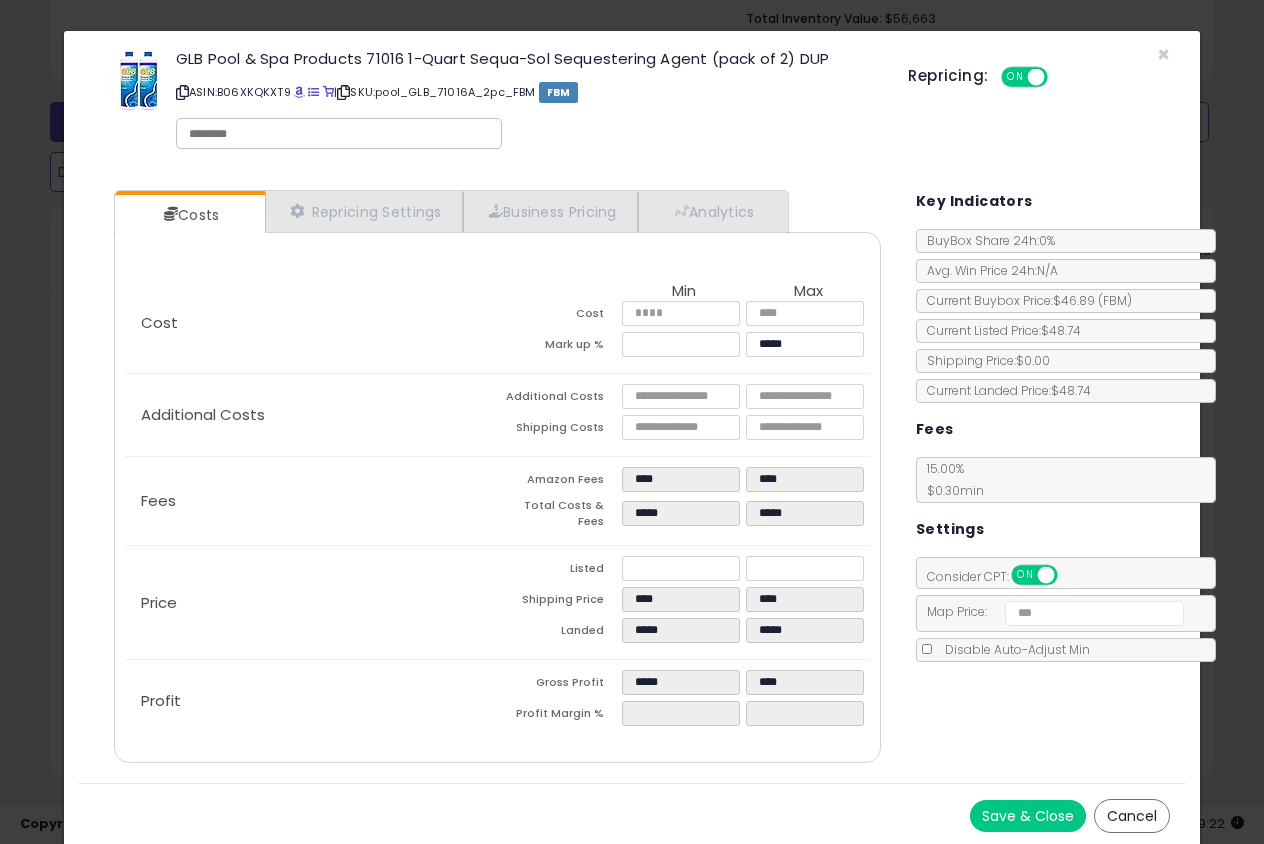 click on "Save & Close" at bounding box center [1028, 816] 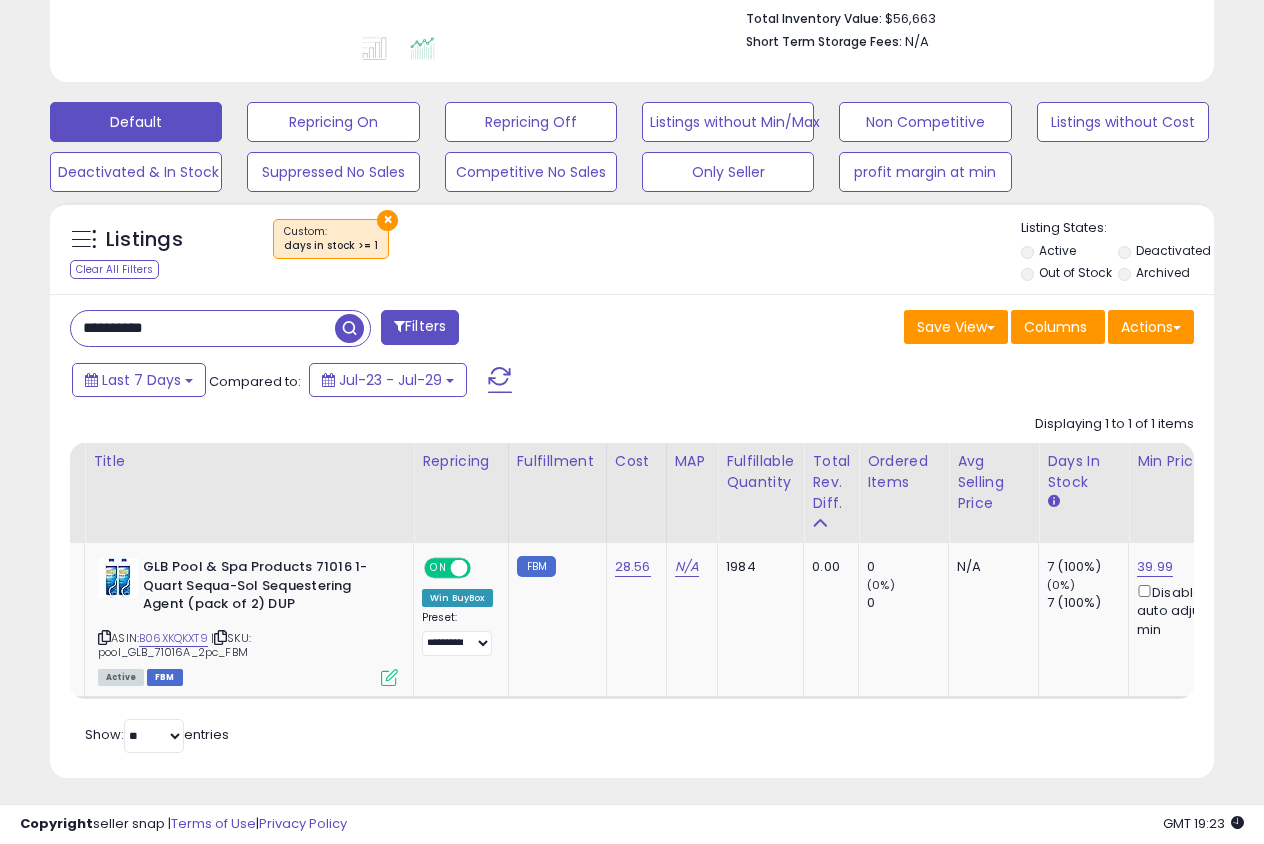 click on "**********" at bounding box center (203, 328) 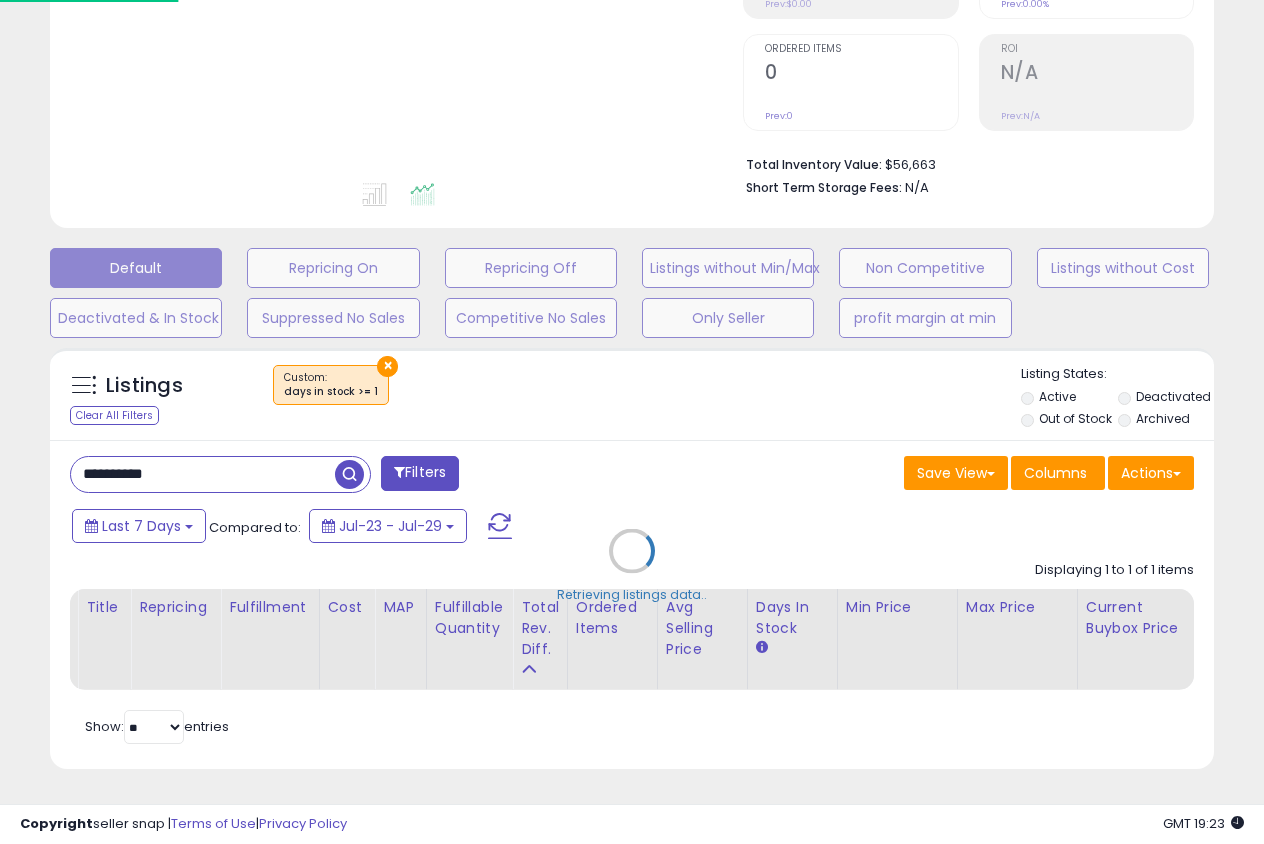 scroll, scrollTop: 375, scrollLeft: 0, axis: vertical 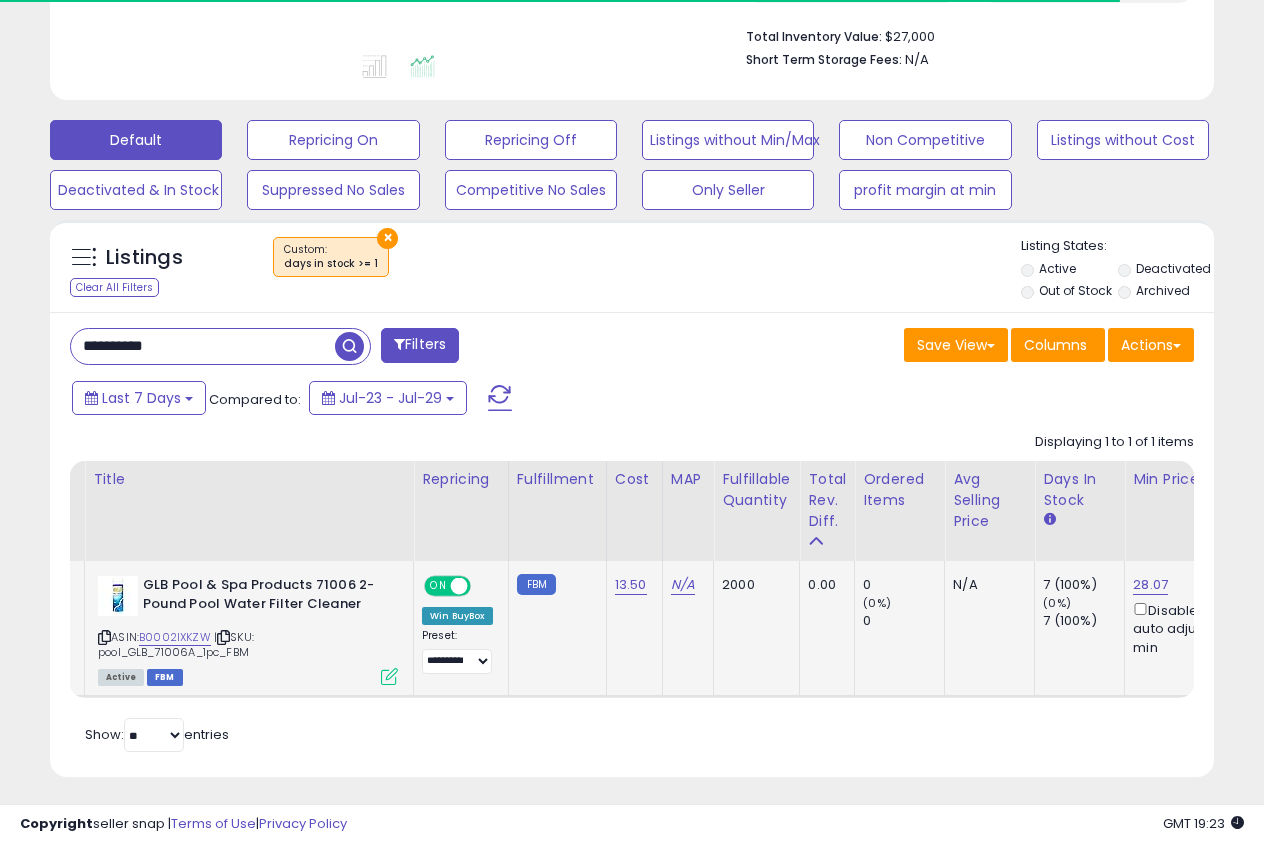 click at bounding box center (389, 676) 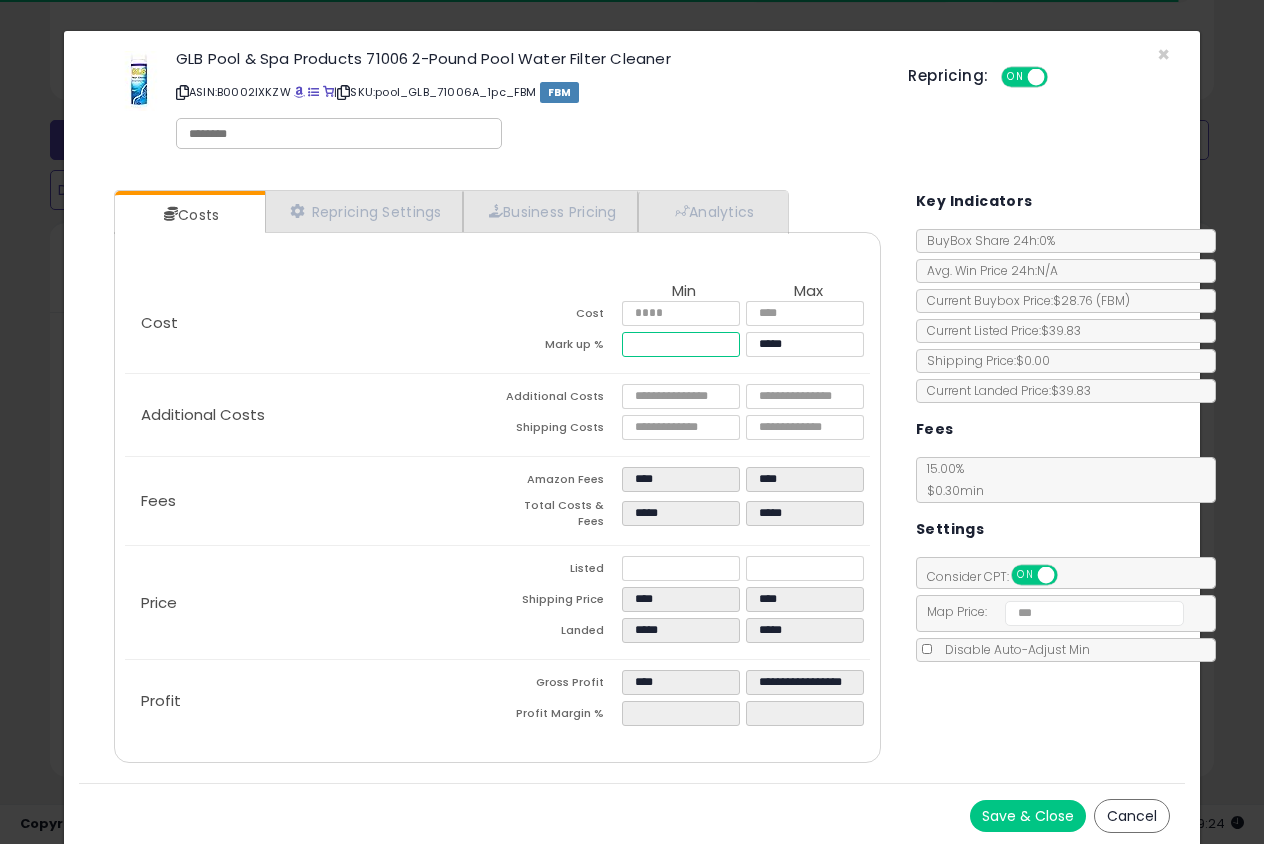 click on "*****" at bounding box center (681, 344) 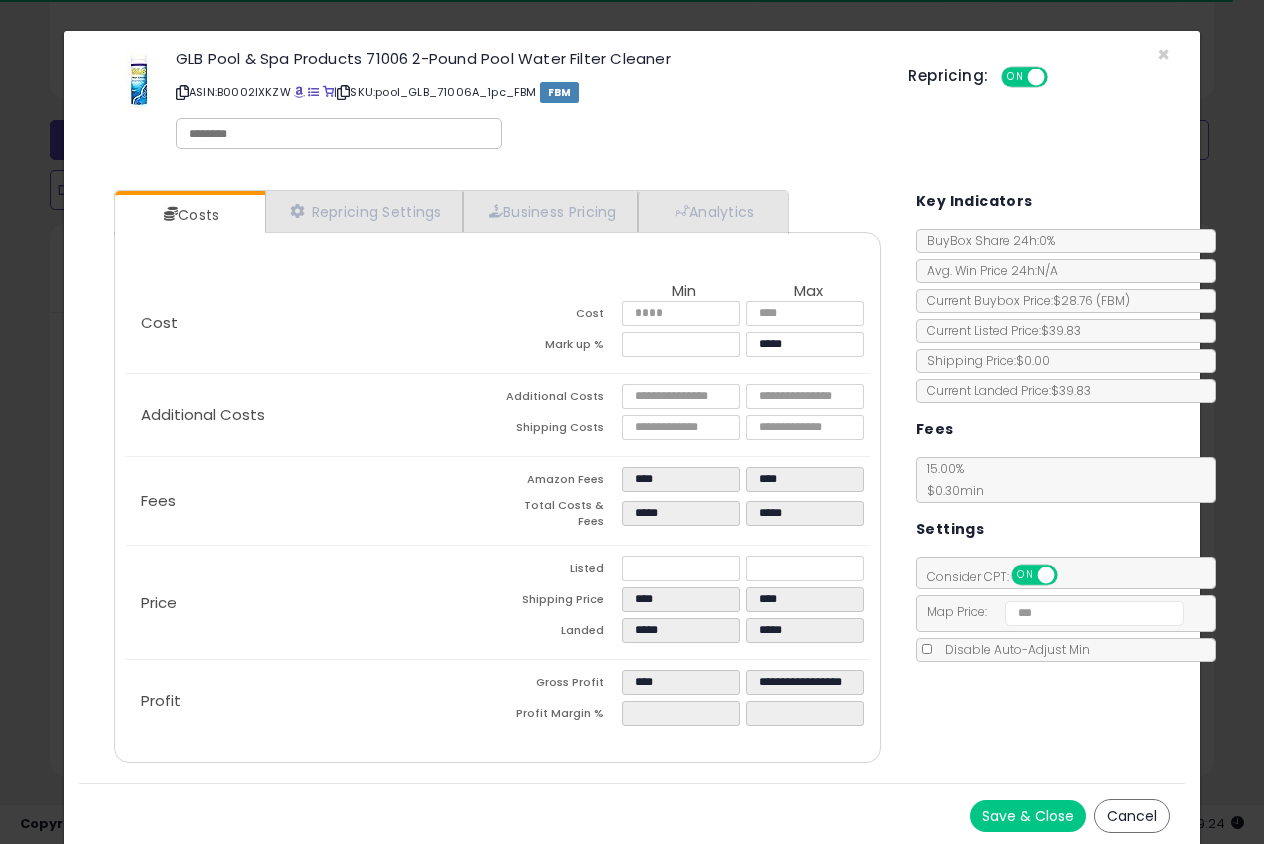 click on "Save & Close
Cancel" at bounding box center (632, 815) 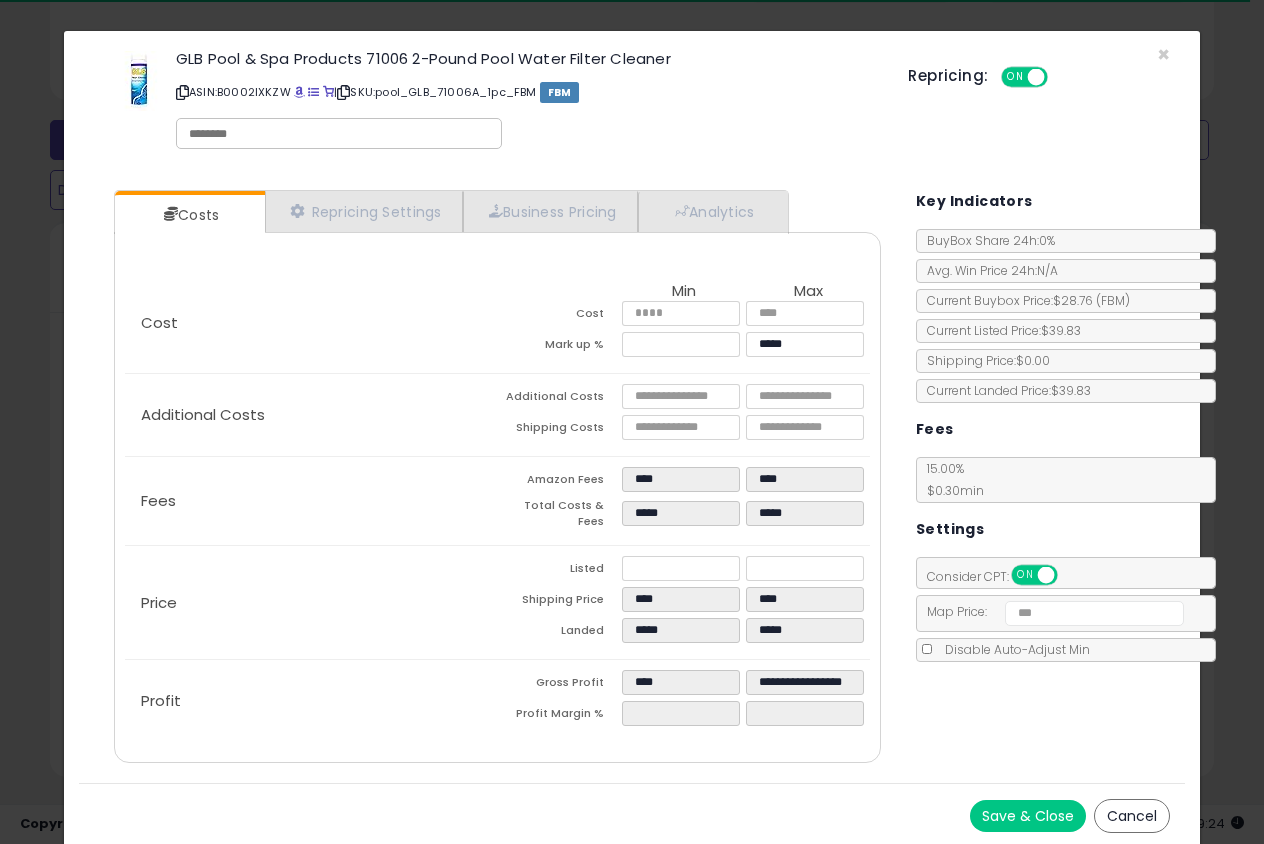 click on "Save & Close" at bounding box center [1028, 816] 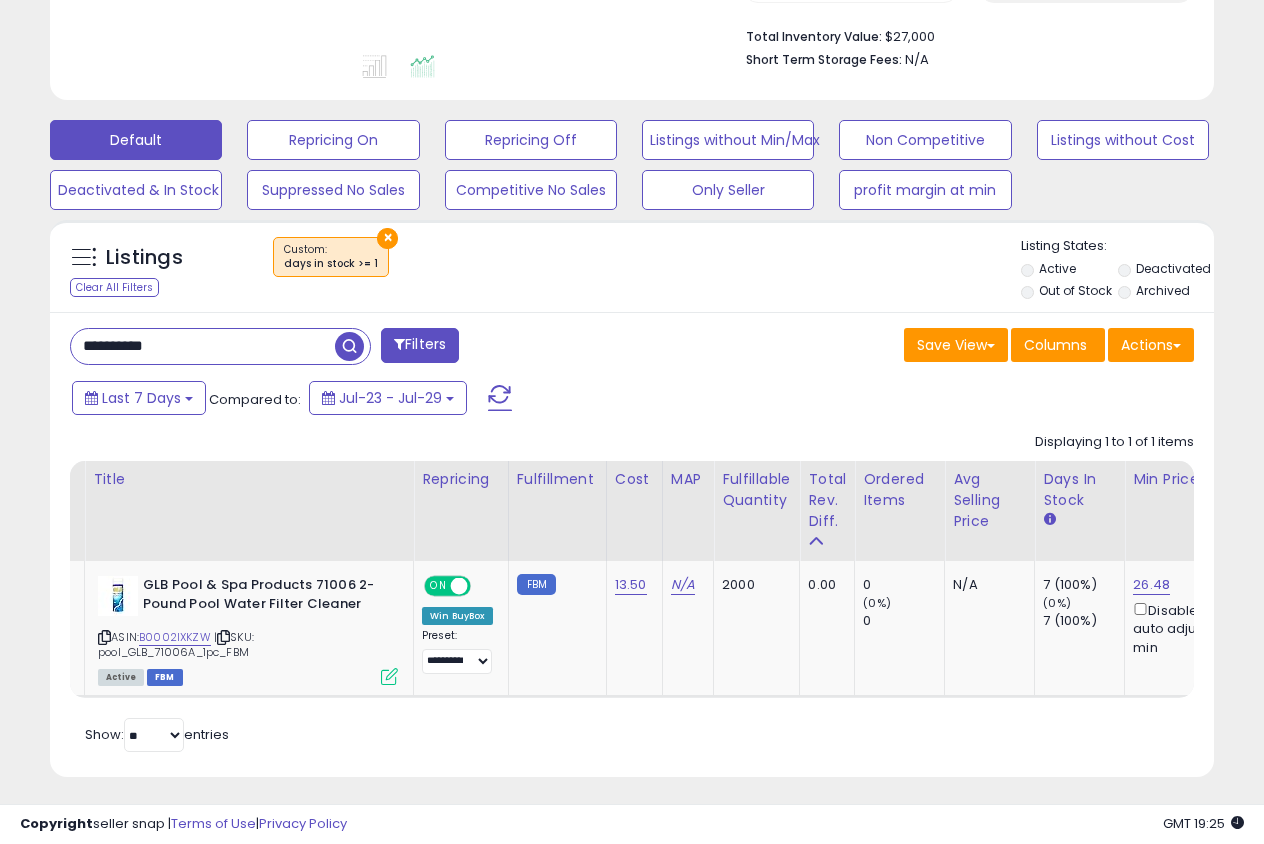click on "**********" at bounding box center [203, 346] 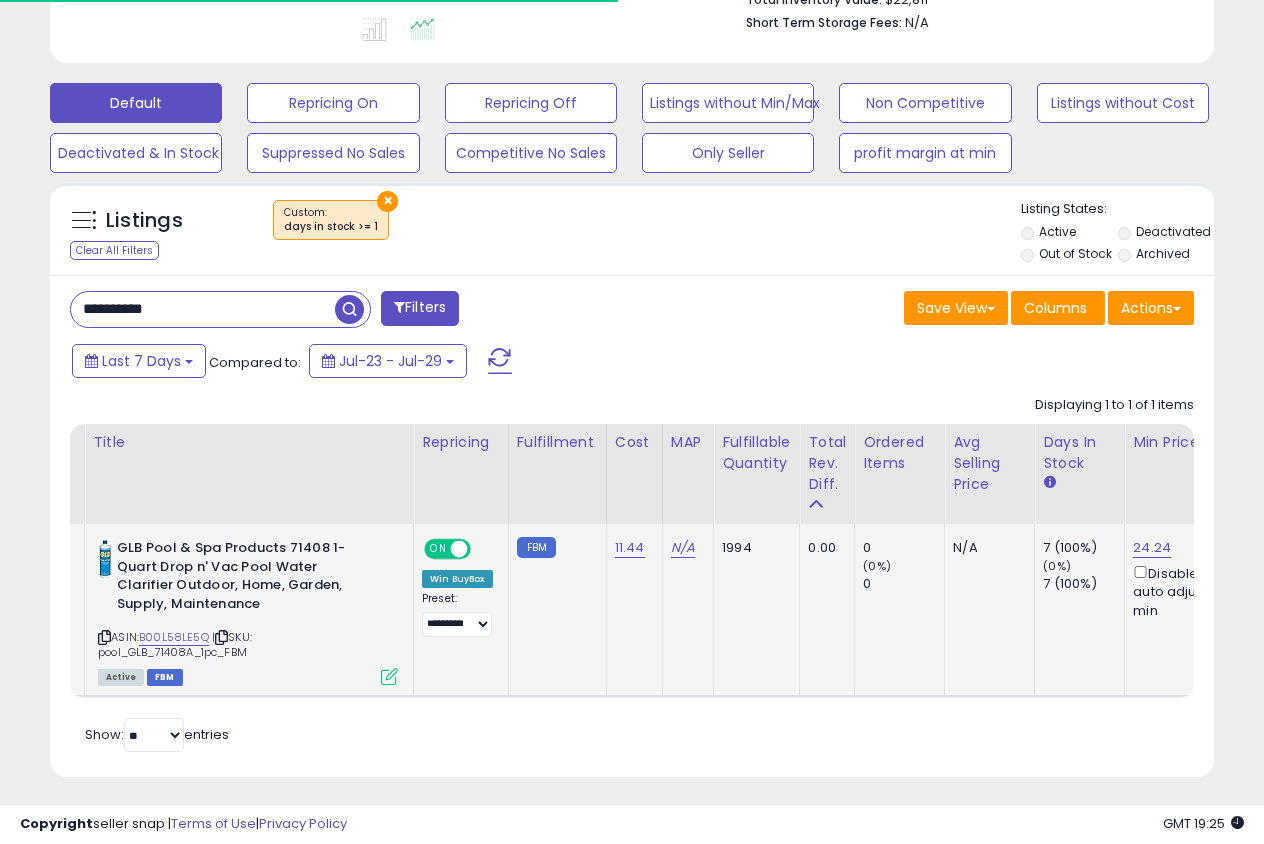 scroll, scrollTop: 545, scrollLeft: 0, axis: vertical 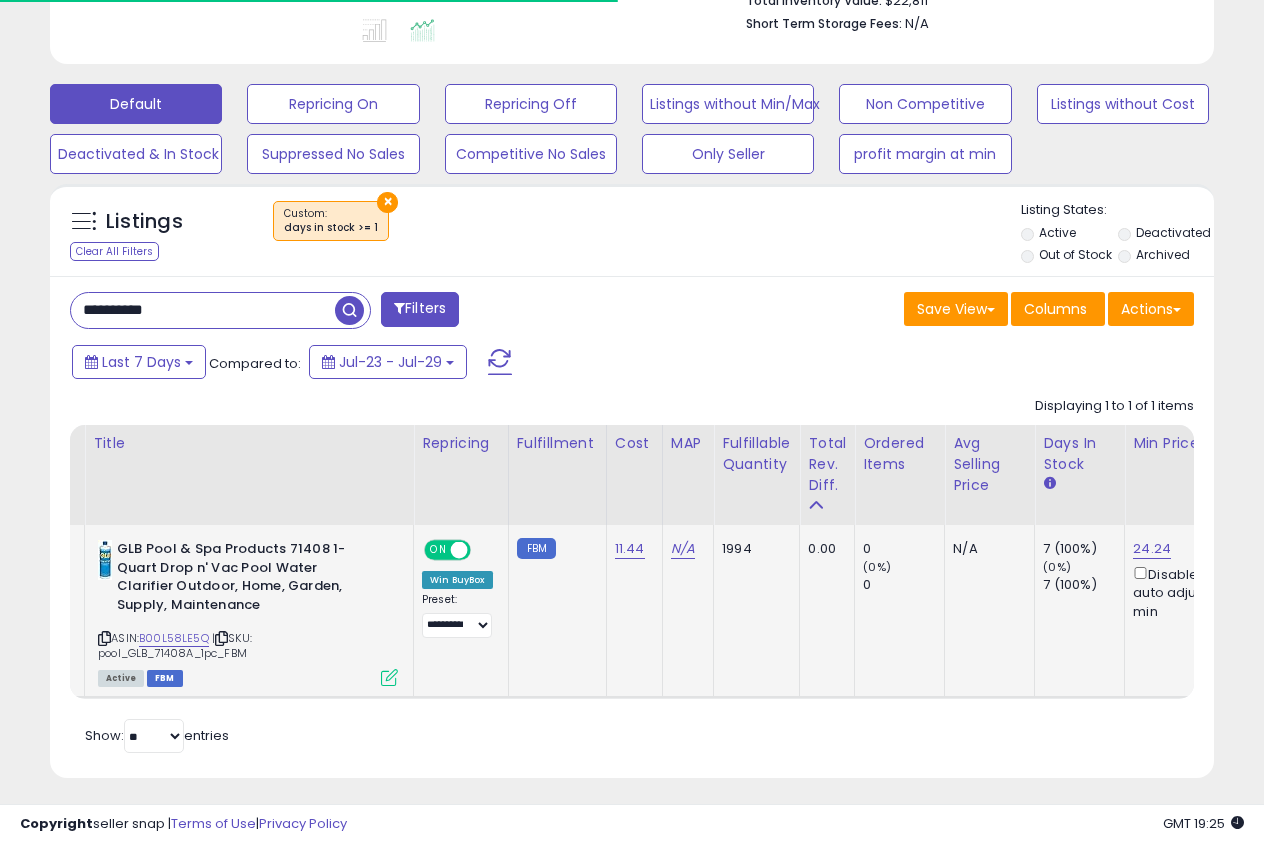 click at bounding box center (389, 677) 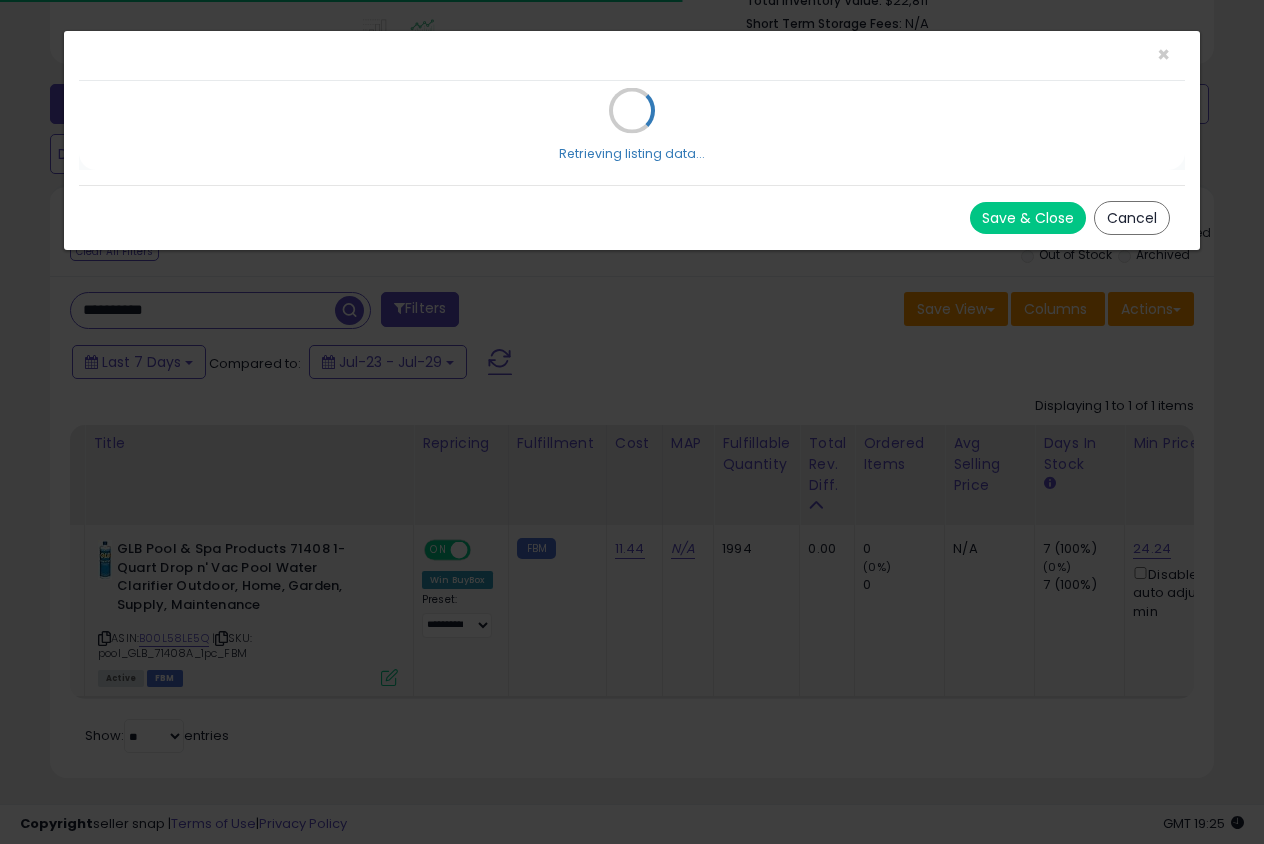scroll, scrollTop: 999590, scrollLeft: 999327, axis: both 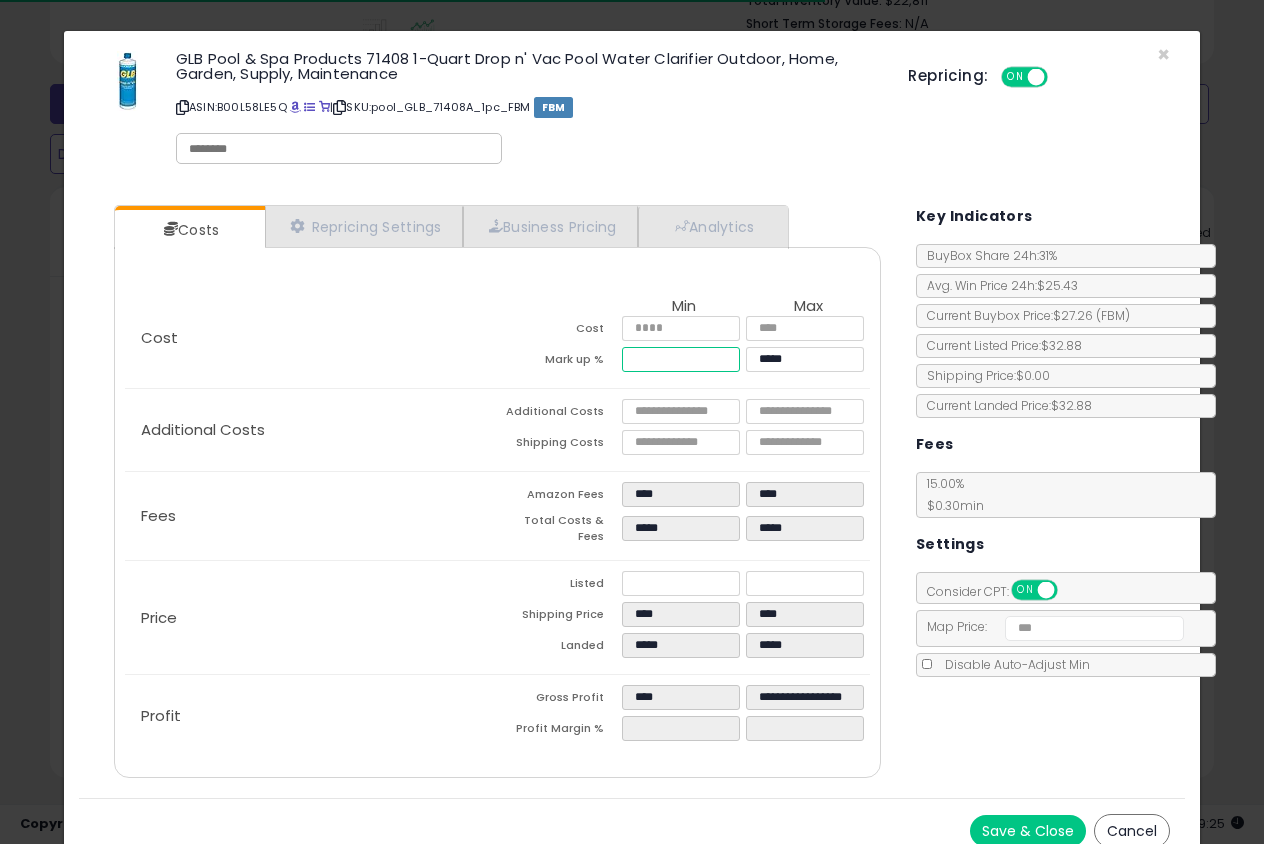 click on "*****" at bounding box center [681, 359] 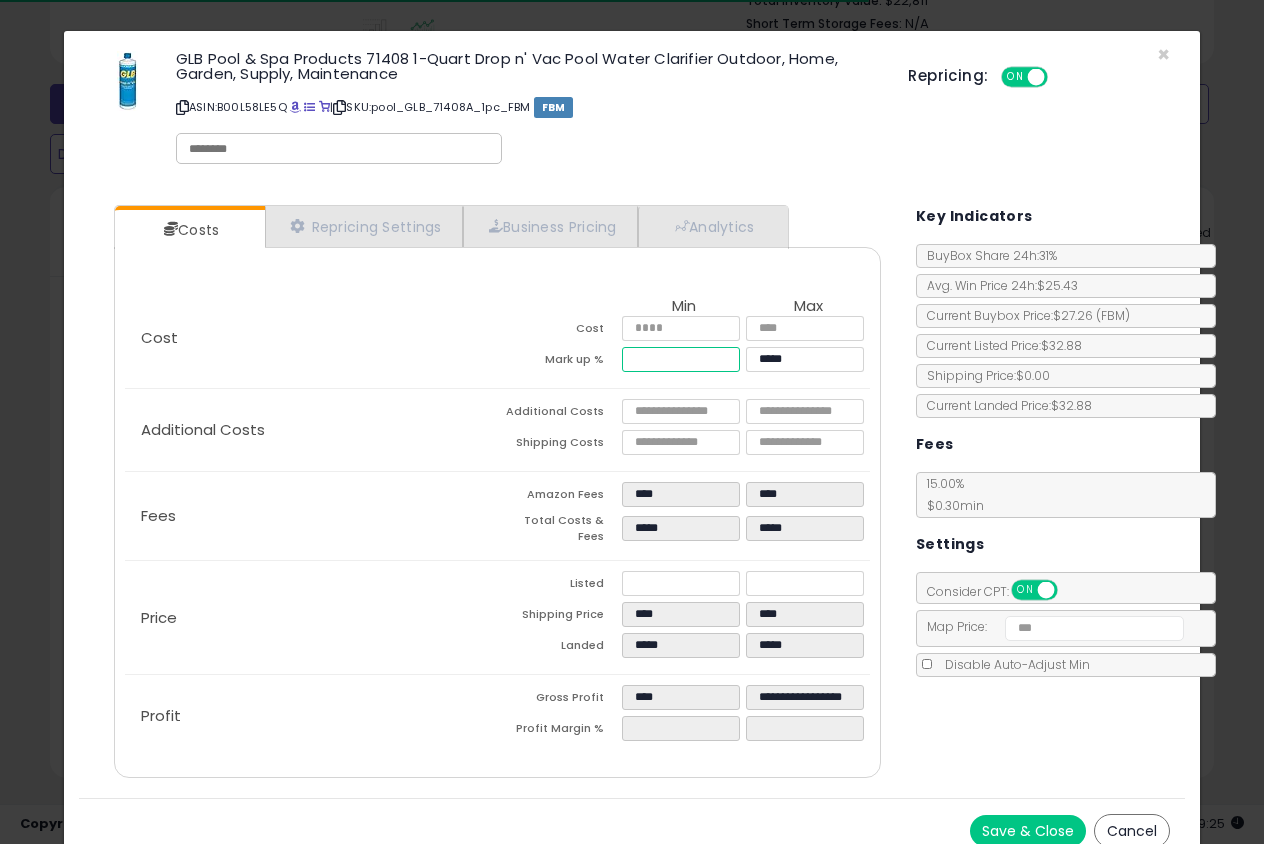 click on "*****" at bounding box center [681, 359] 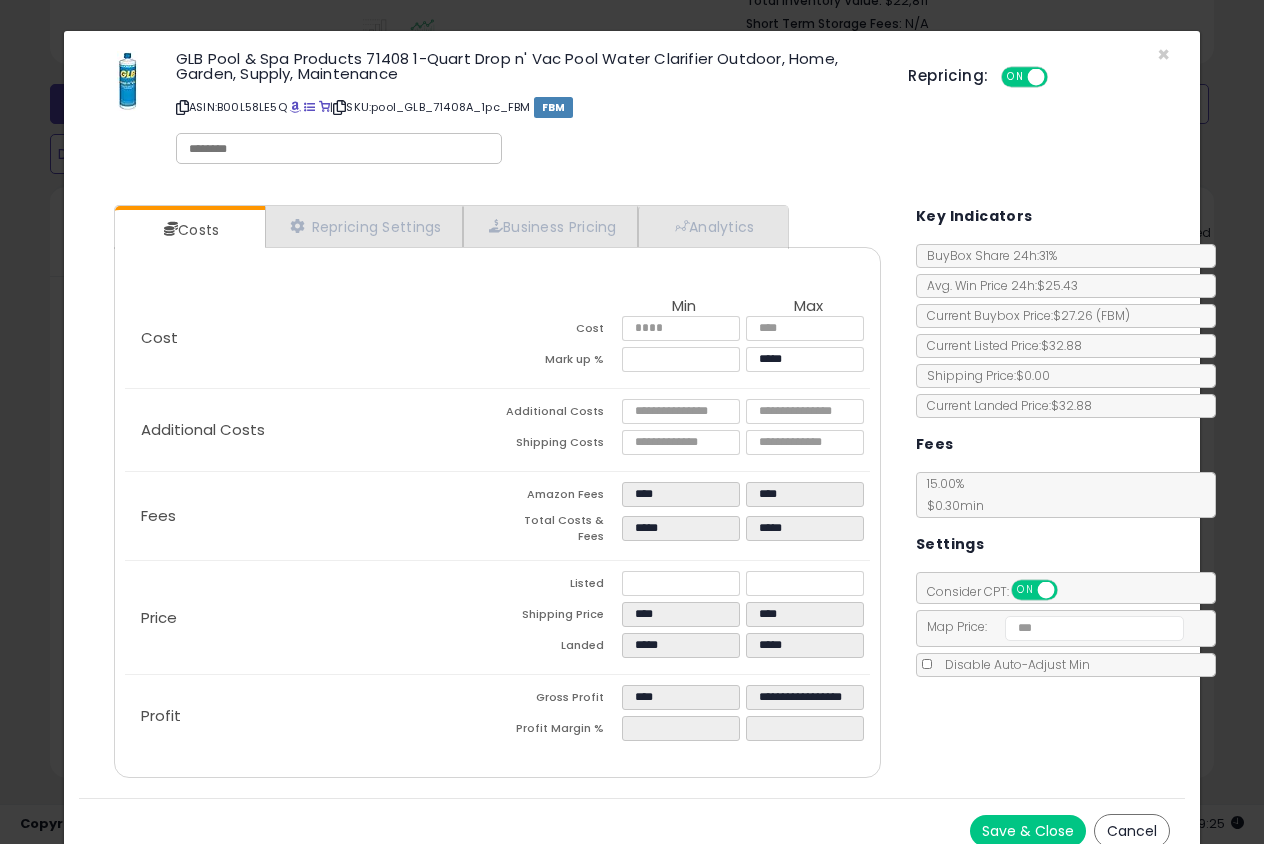 click on "Save & Close
Cancel" at bounding box center (632, 830) 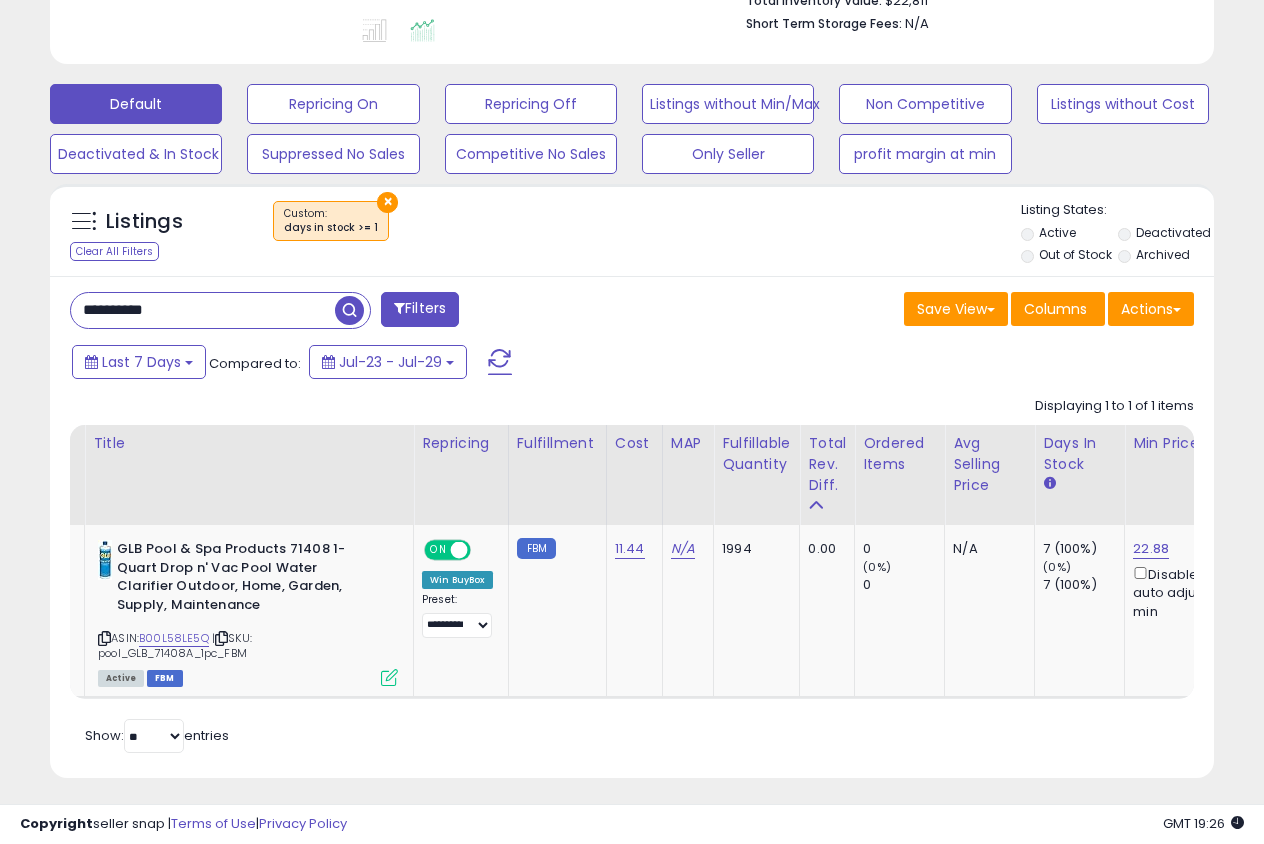 click on "**********" at bounding box center (203, 310) 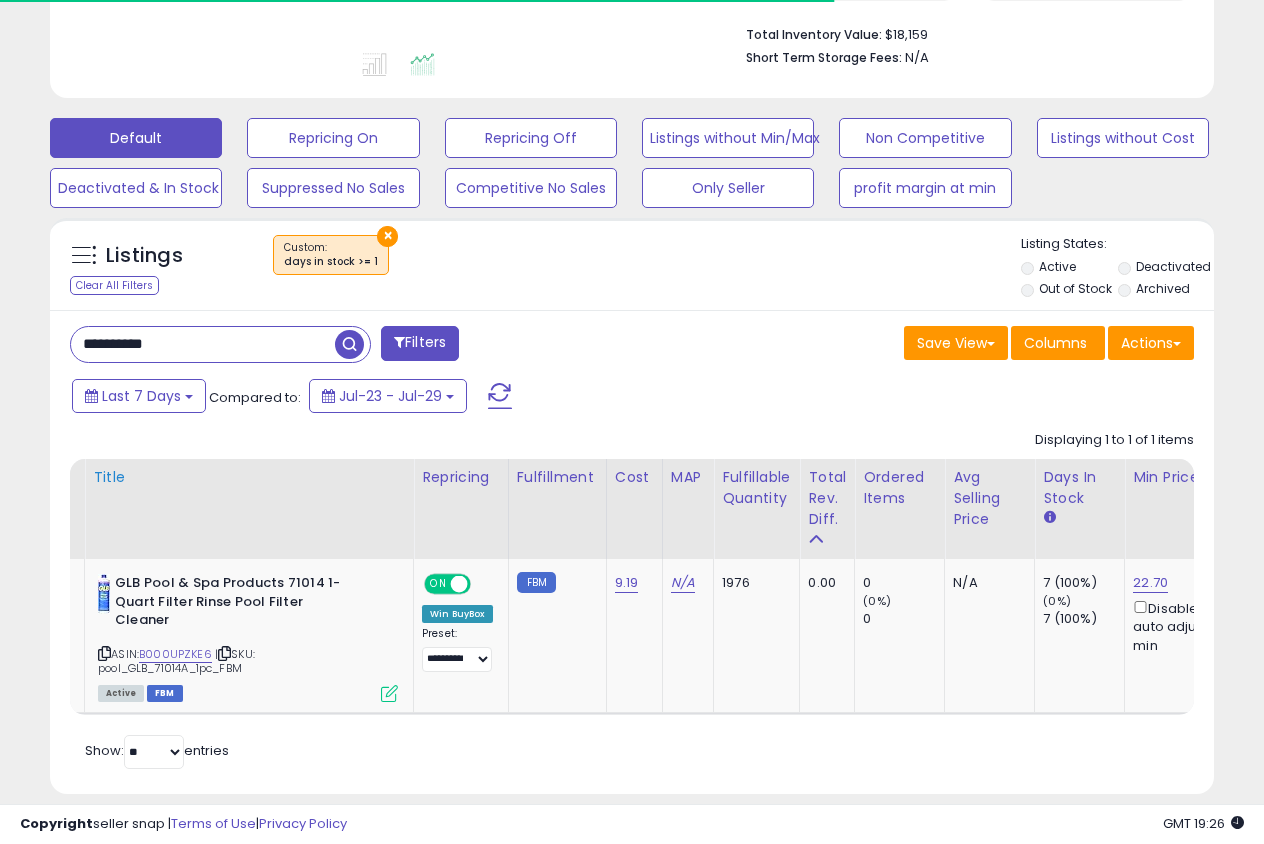 scroll, scrollTop: 509, scrollLeft: 0, axis: vertical 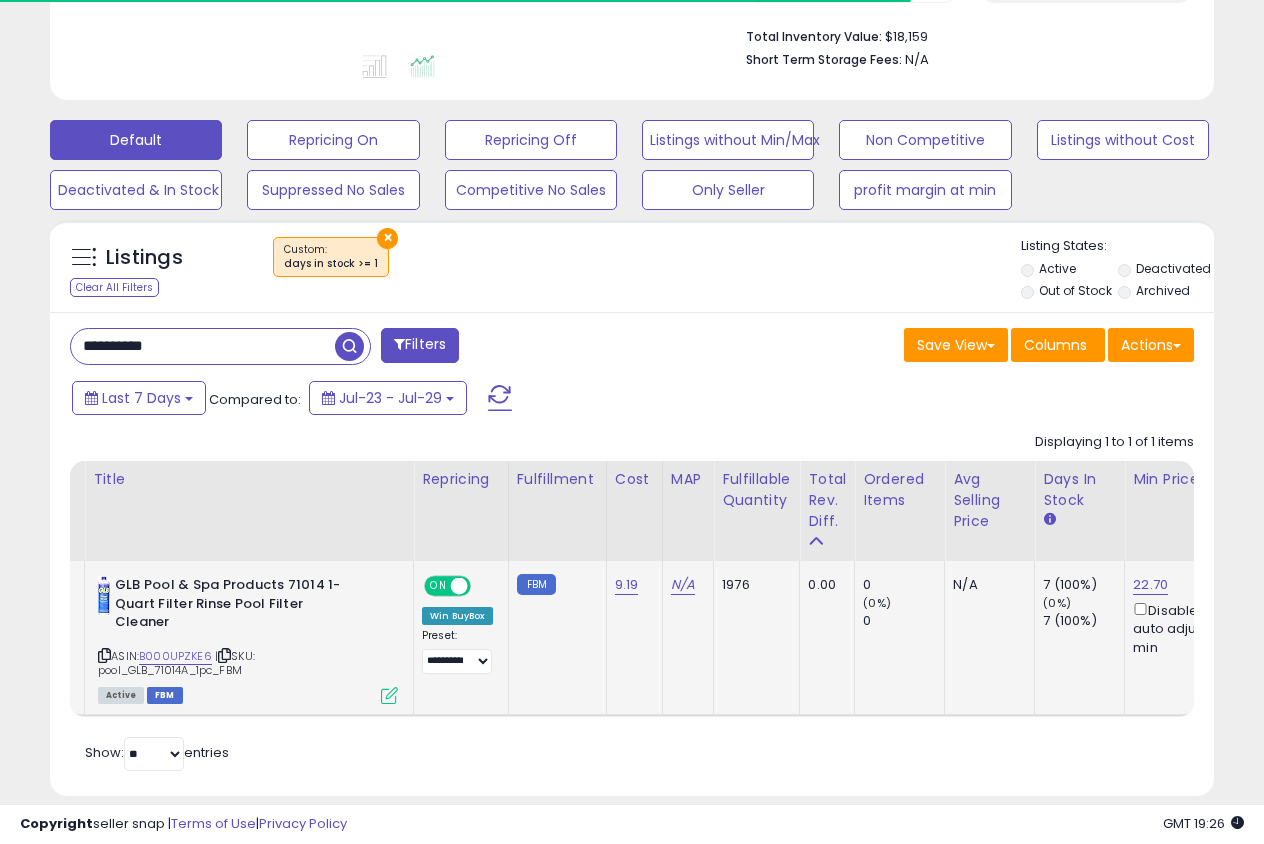 click on "GLB Pool & Spa Products 71014 1-Quart Filter Rinse Pool Filter Cleaner  ASIN:  B000UPZKE6    |   SKU: pool_GLB_71014A_1pc_FBM Active FBM" 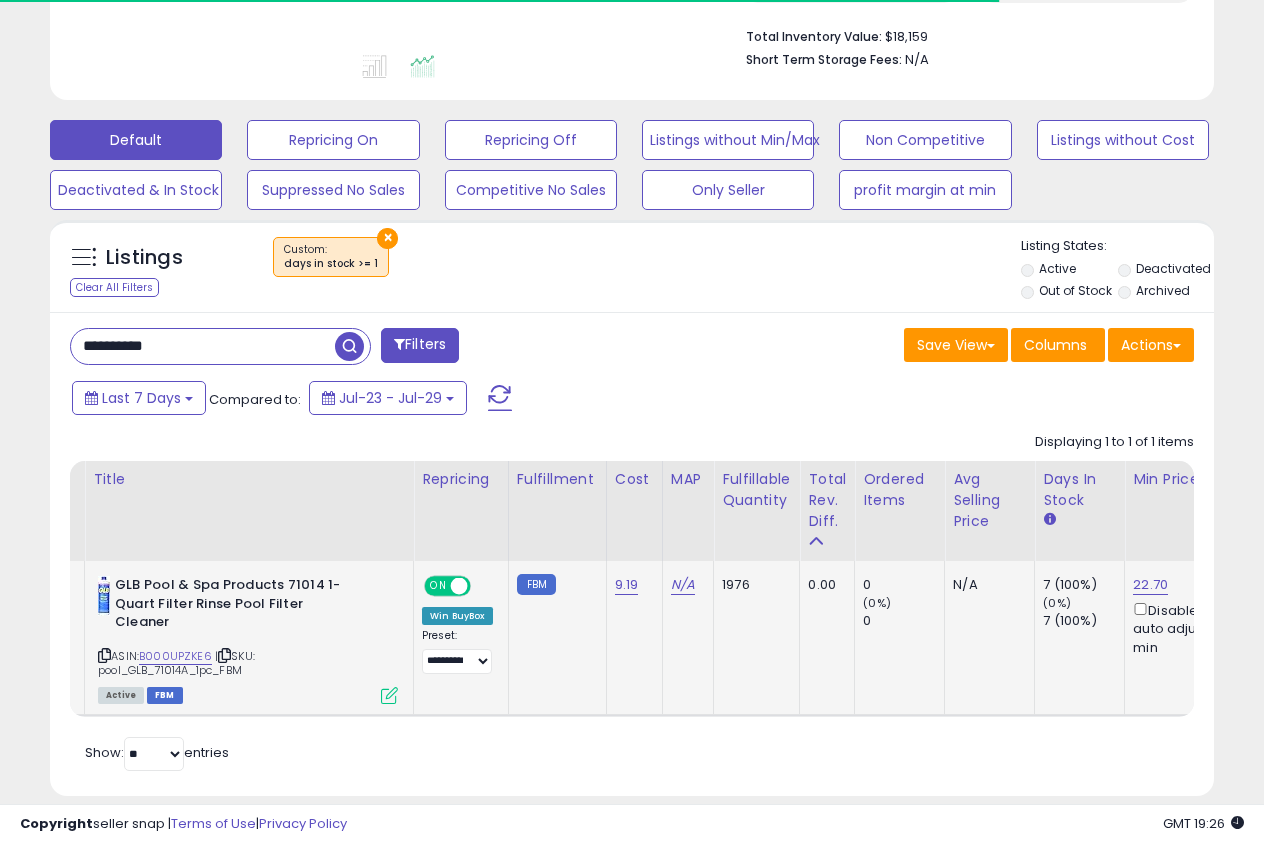 click at bounding box center [389, 695] 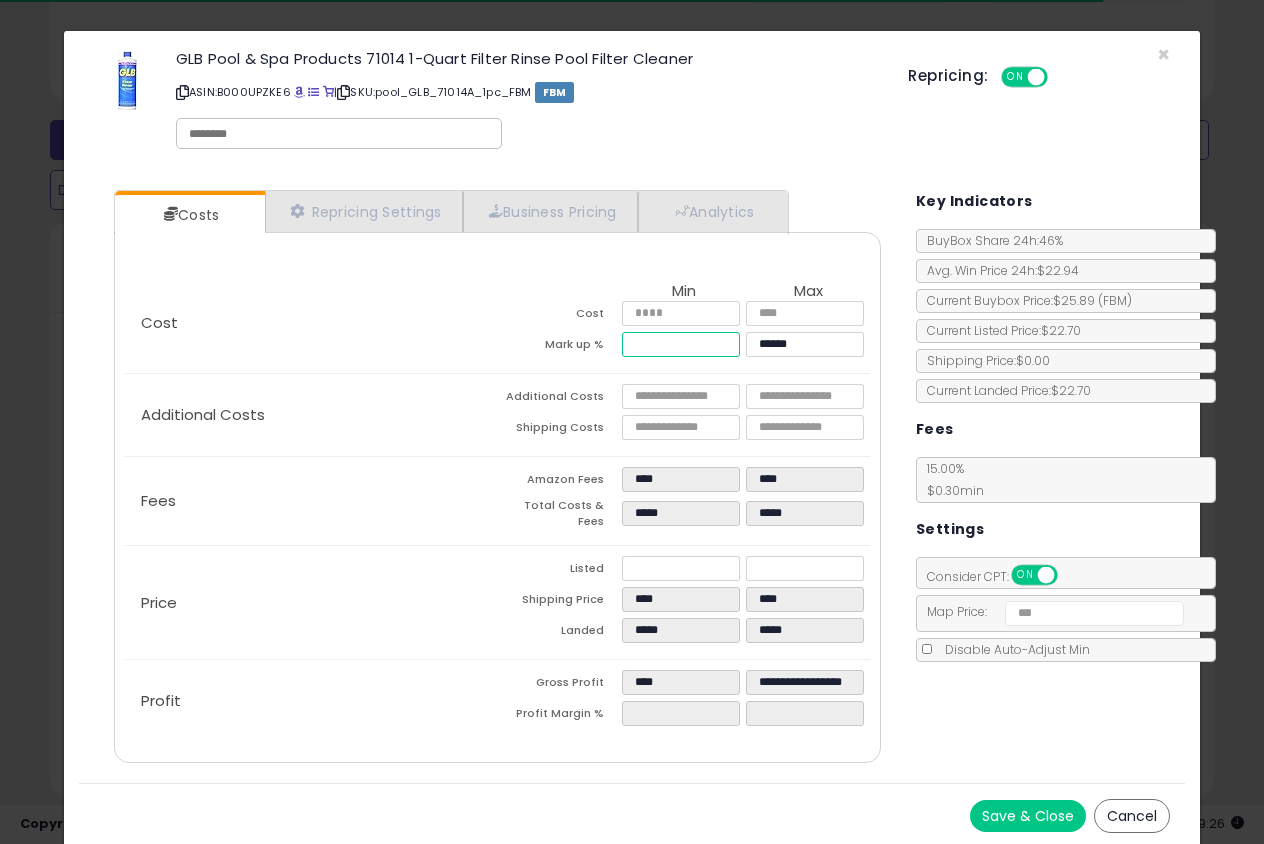 click on "*****" at bounding box center [681, 344] 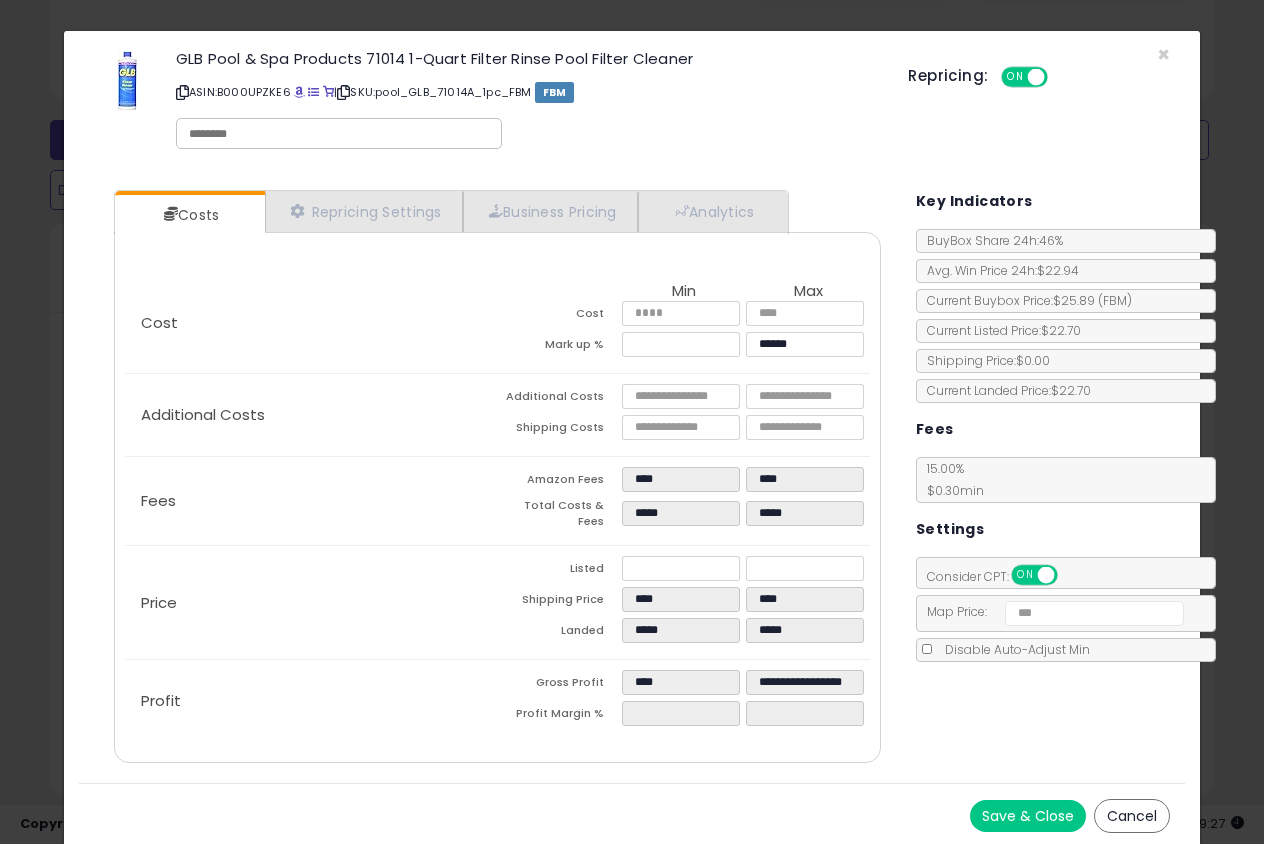 click on "Save & Close" at bounding box center (1028, 816) 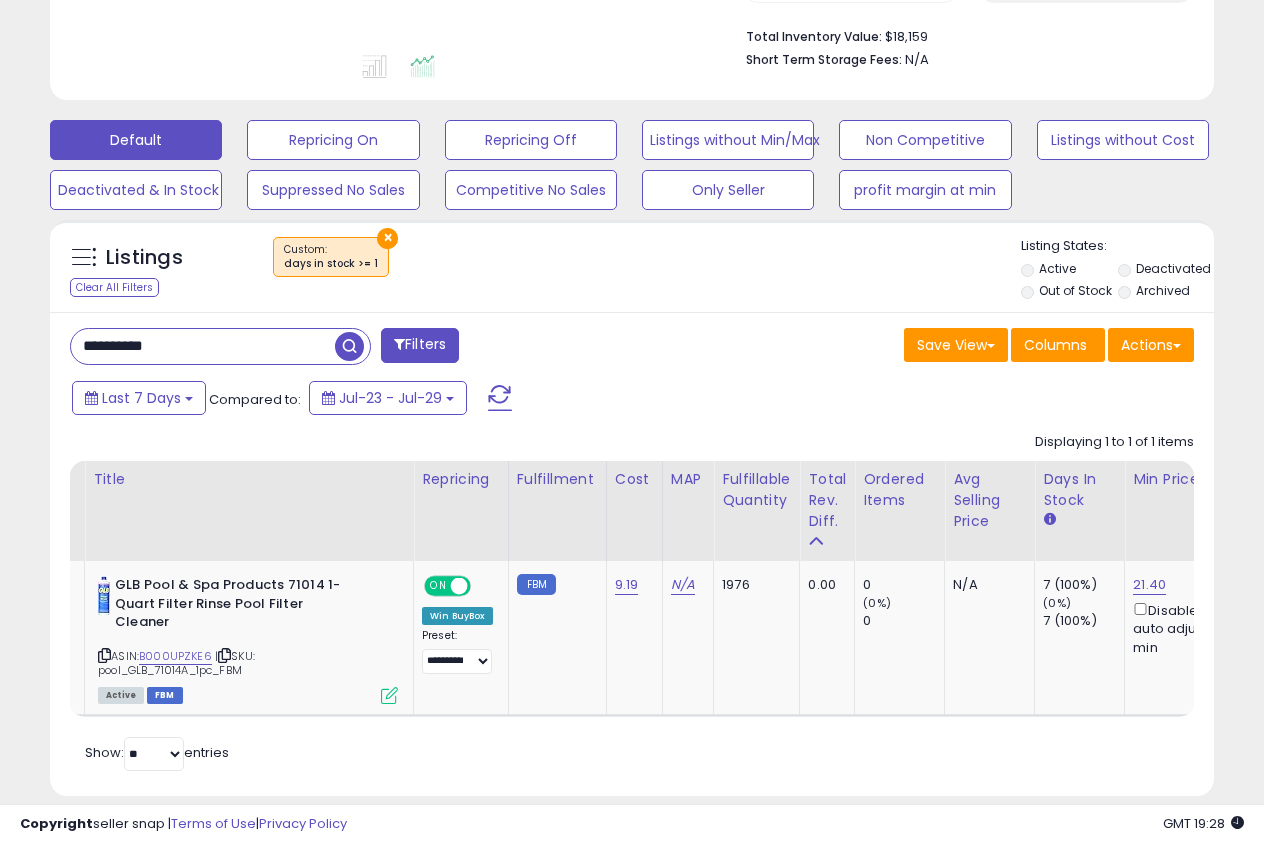 click on "**********" at bounding box center (203, 346) 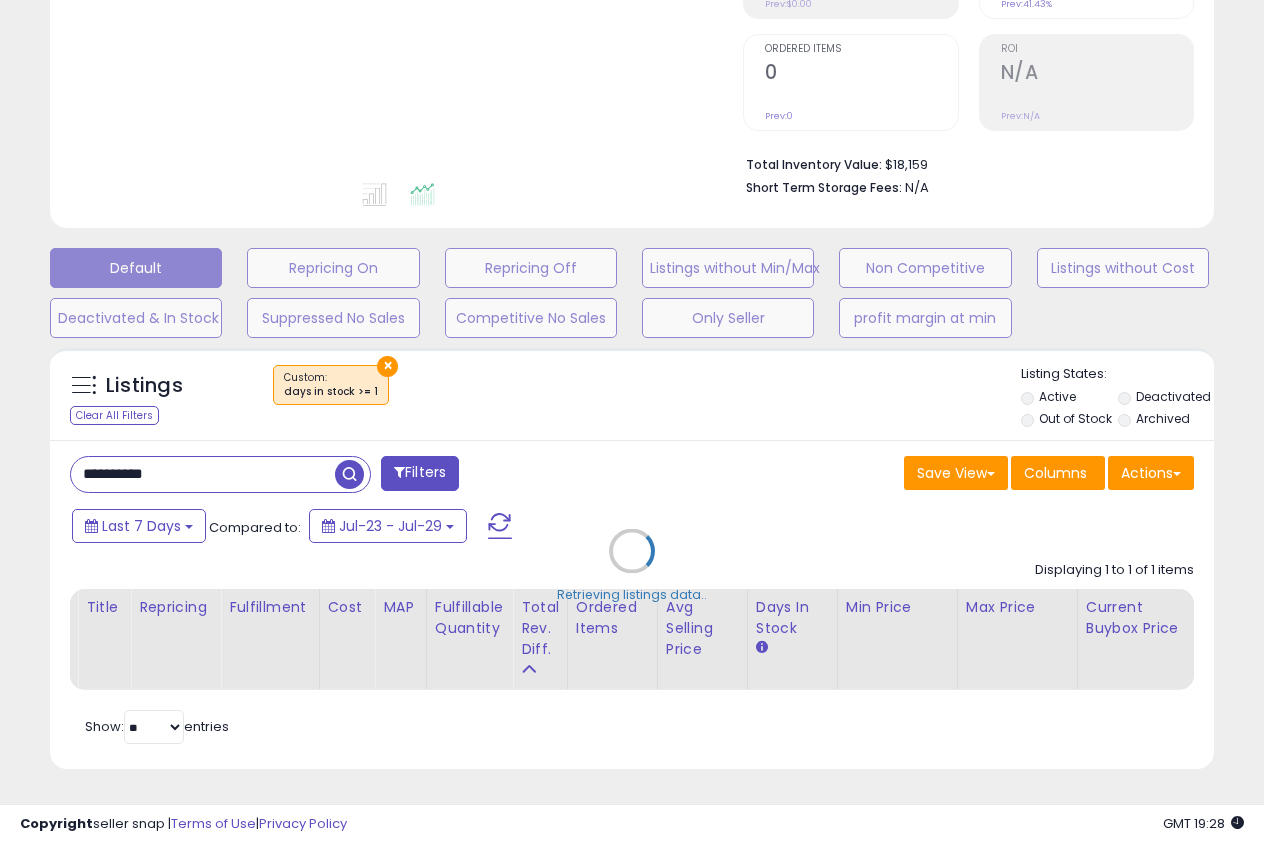 scroll, scrollTop: 375, scrollLeft: 0, axis: vertical 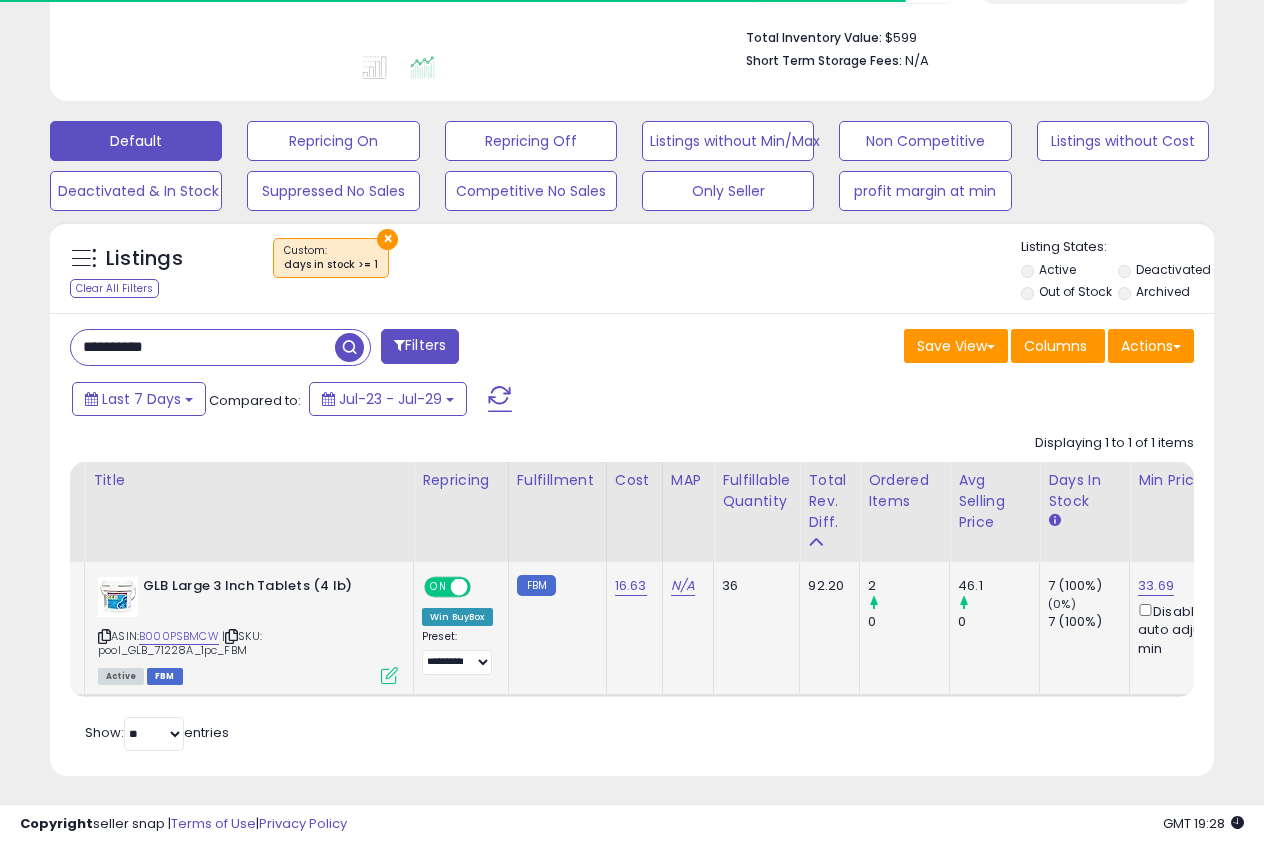 click at bounding box center [389, 675] 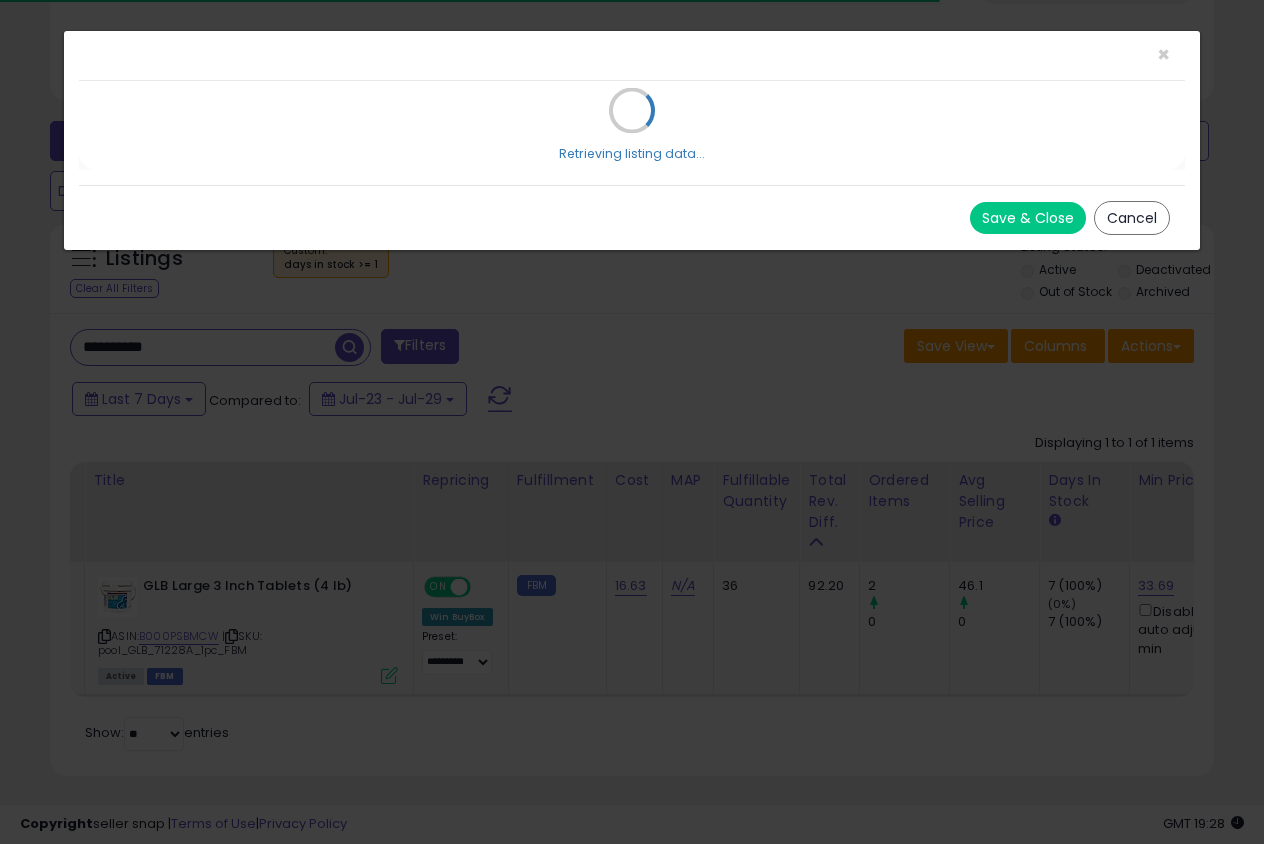 scroll, scrollTop: 999590, scrollLeft: 999327, axis: both 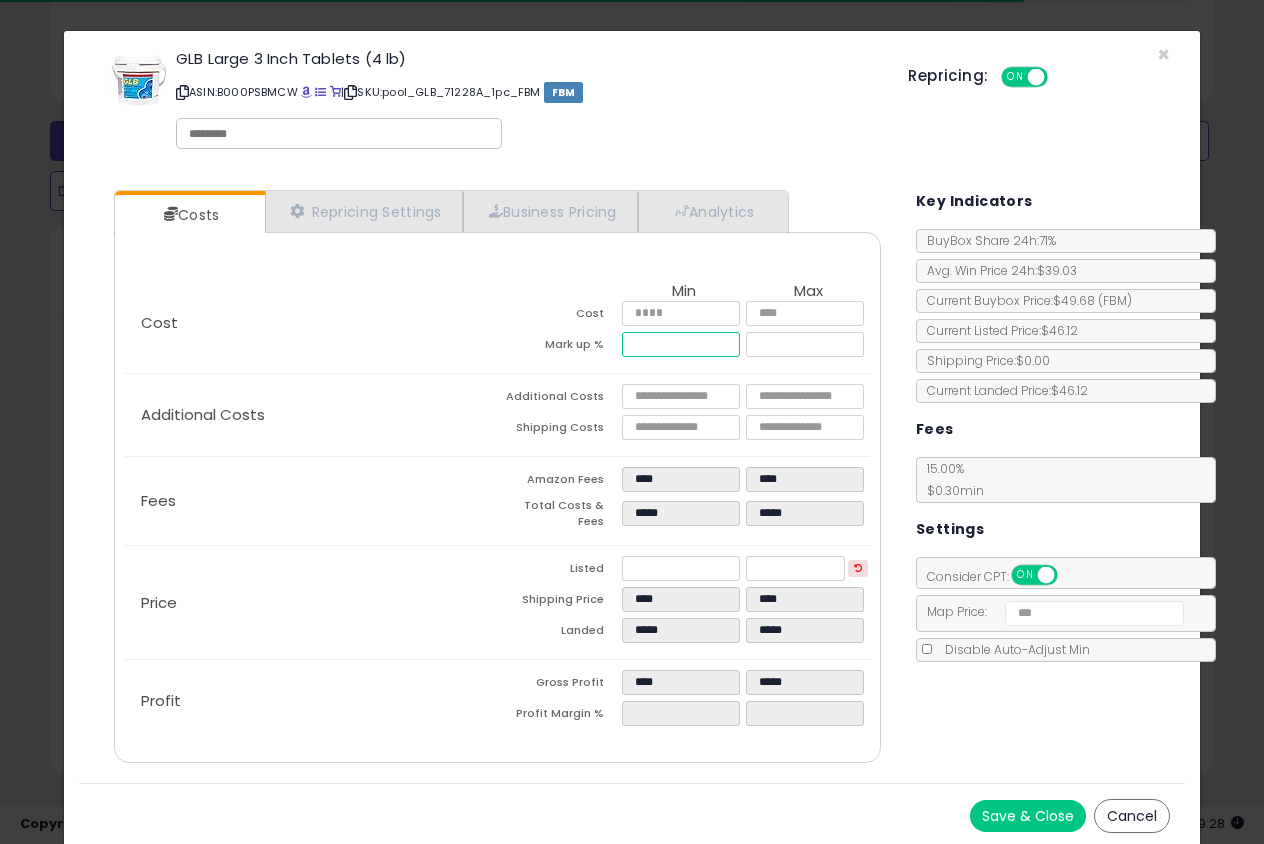 click on "*****" at bounding box center (681, 344) 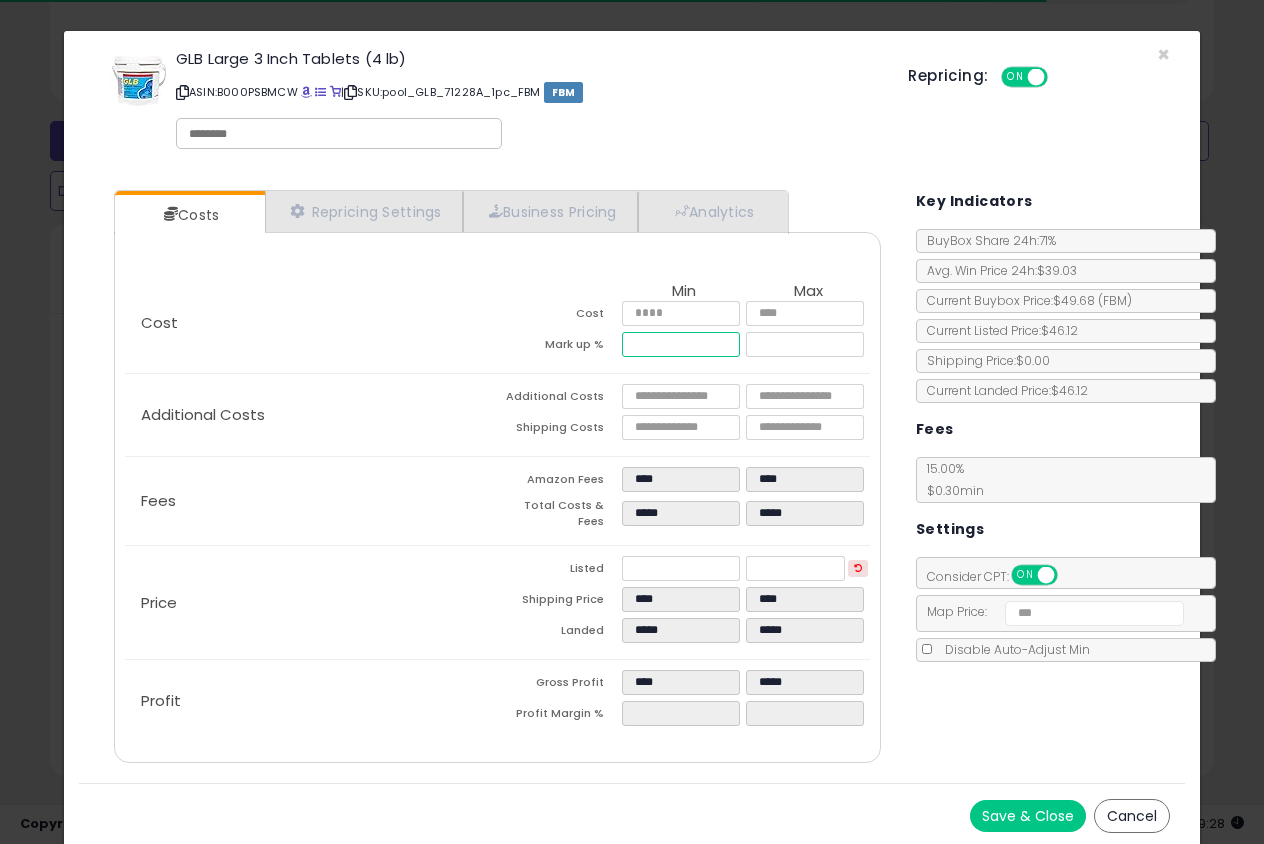 click on "*****" at bounding box center [681, 344] 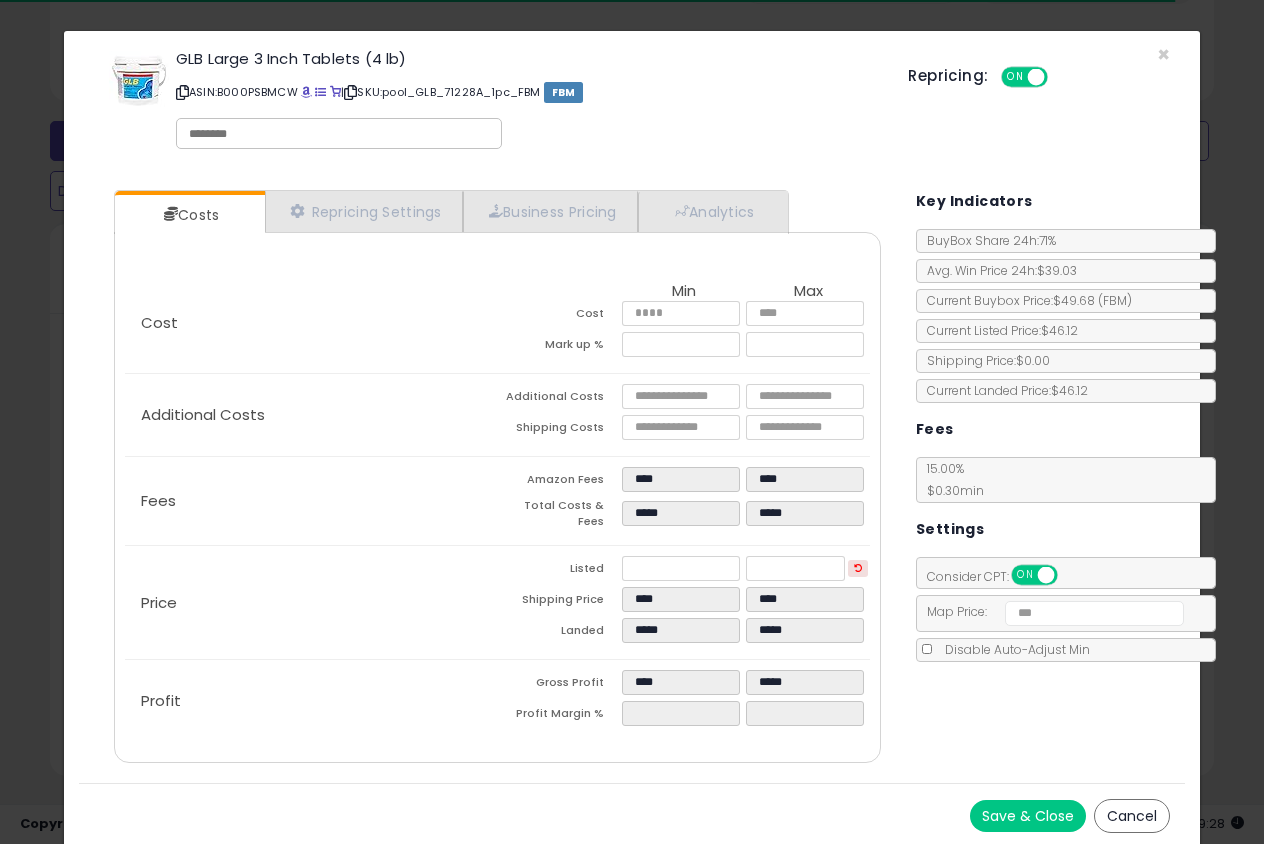 click on "Save & Close" at bounding box center [1028, 816] 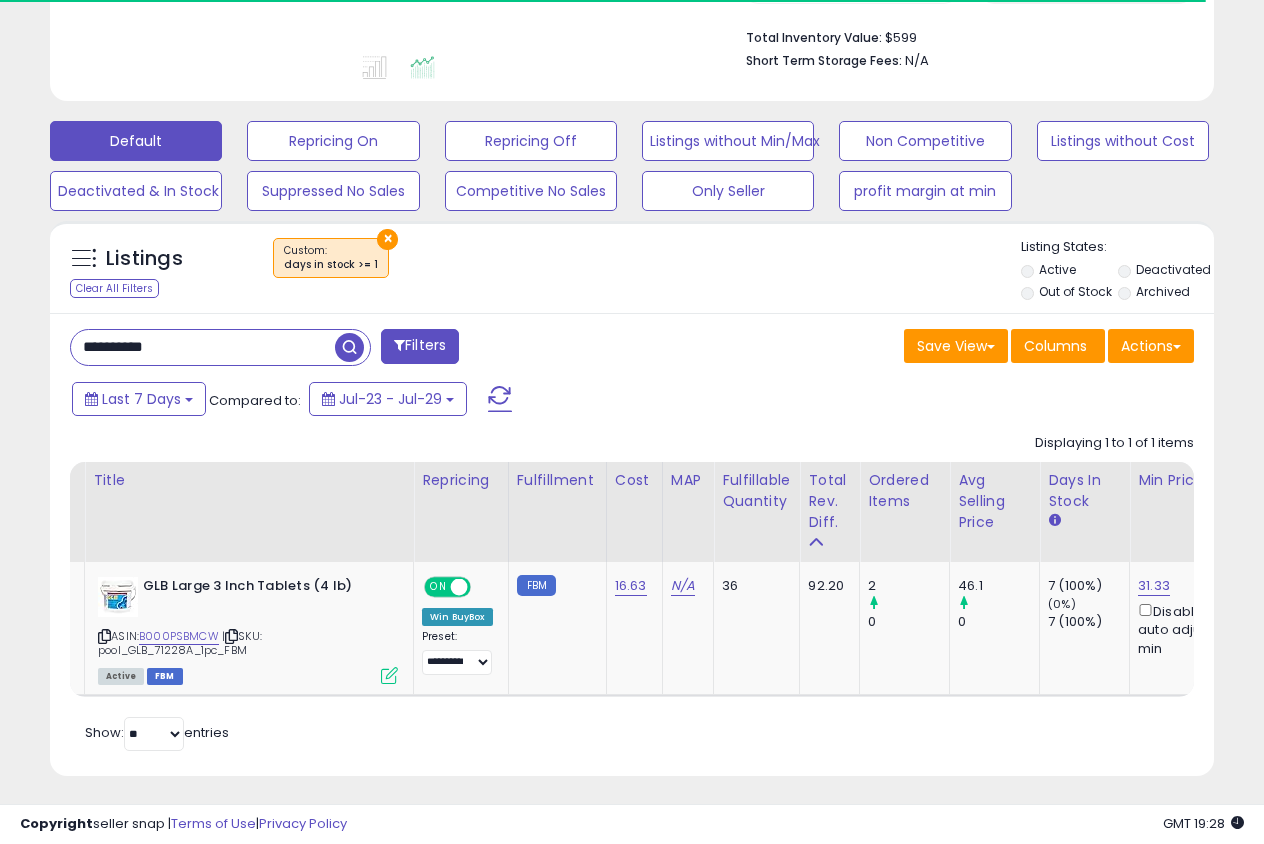 click on "Unable to login
Retrieving listings data..
has not yet accepted the Terms of Use. Once the Terms of Use have been
accepted, you will be able to login.
Logout
Overview
Listings
Help" at bounding box center (632, -86) 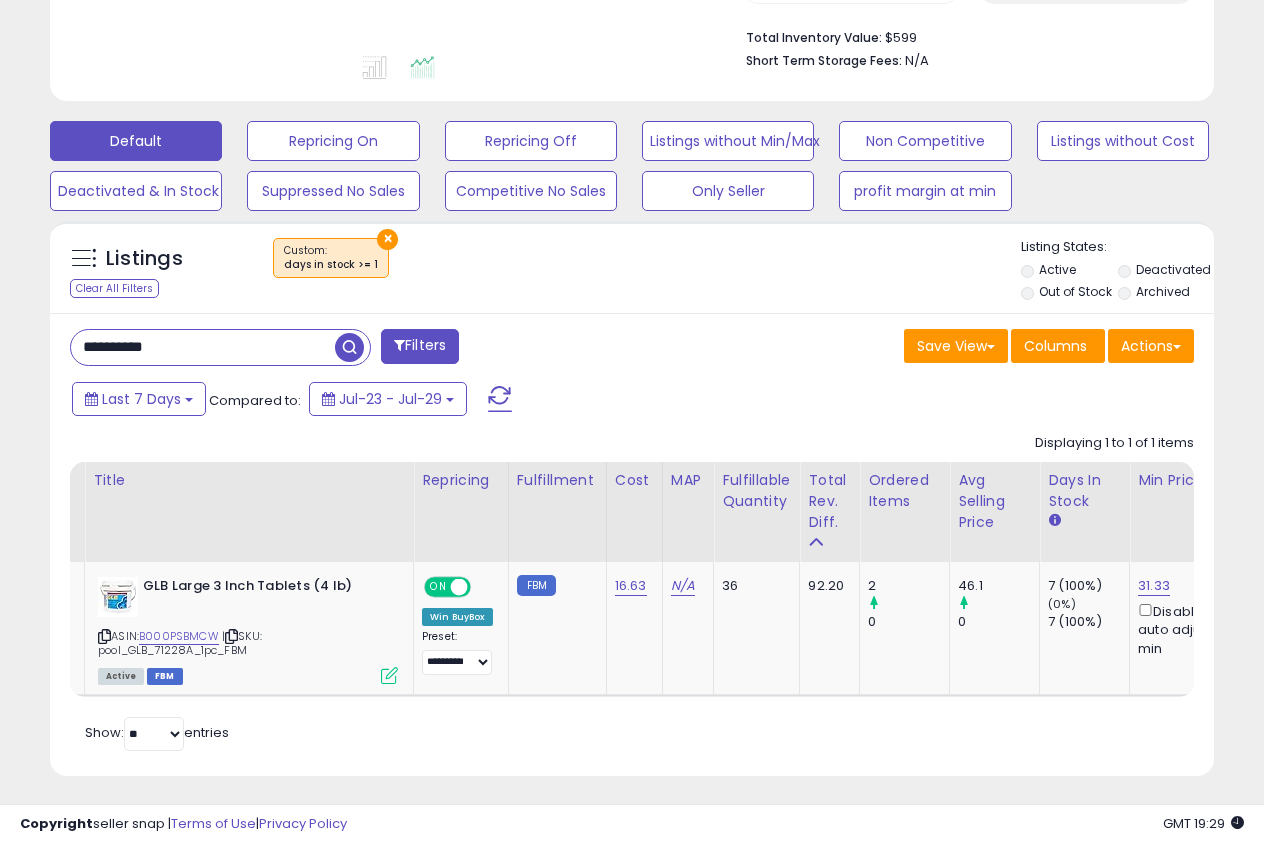 click on "**********" at bounding box center (203, 347) 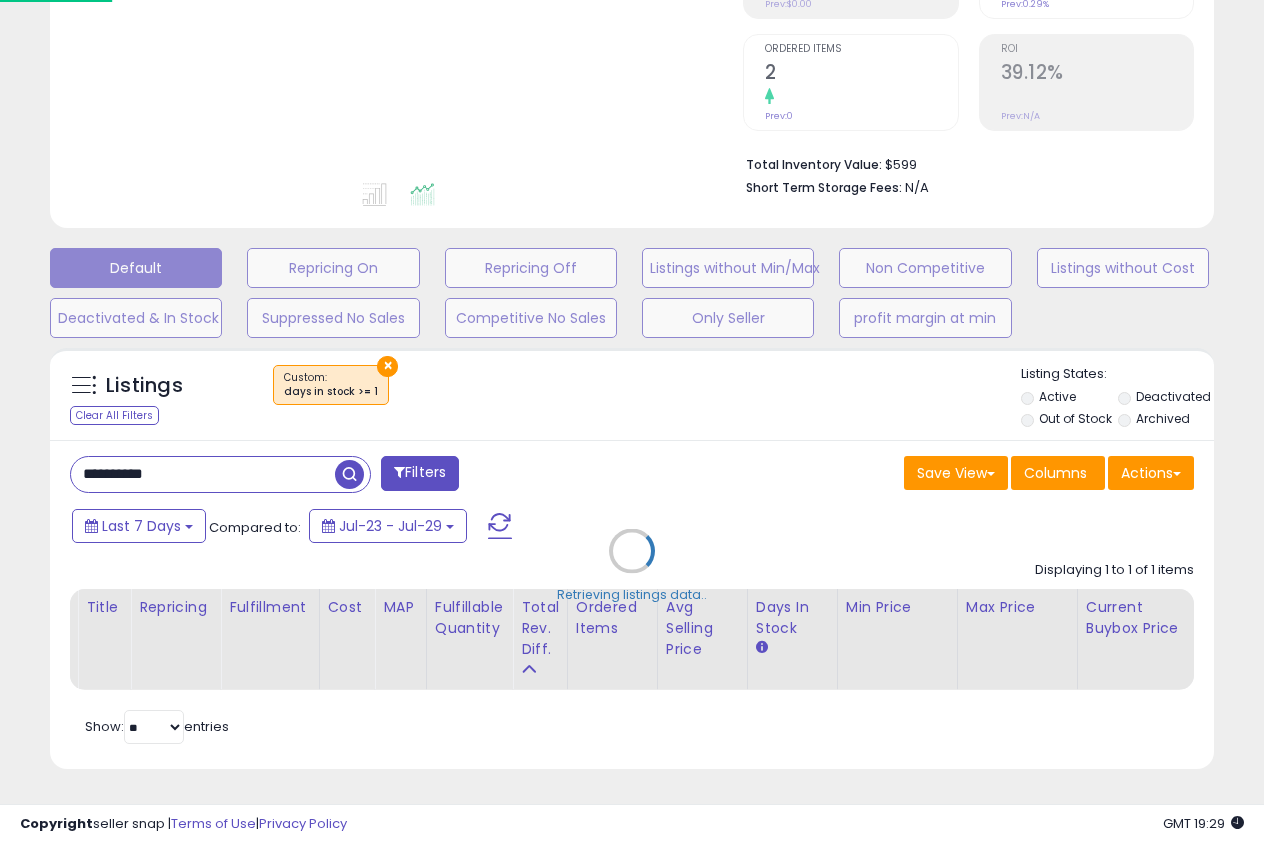 scroll, scrollTop: 375, scrollLeft: 0, axis: vertical 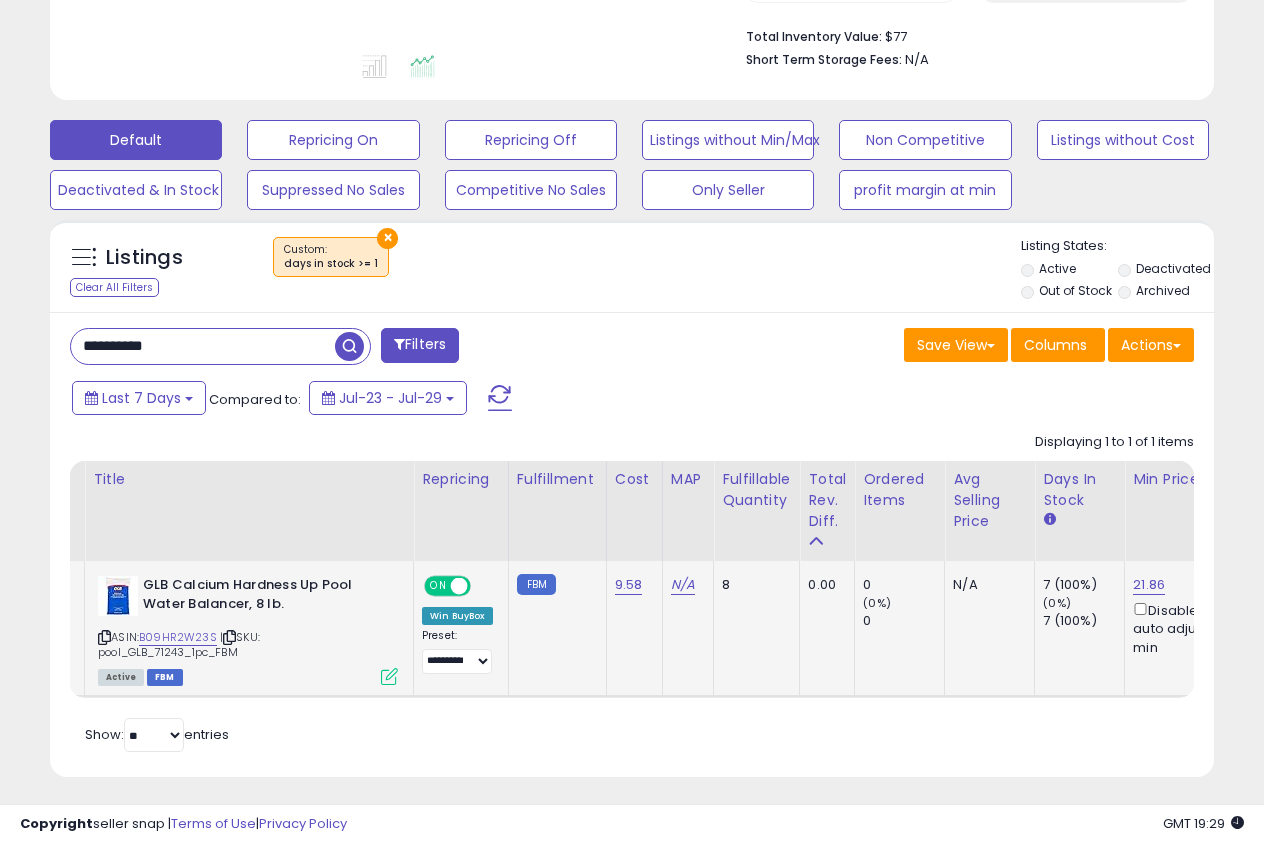 click at bounding box center [389, 676] 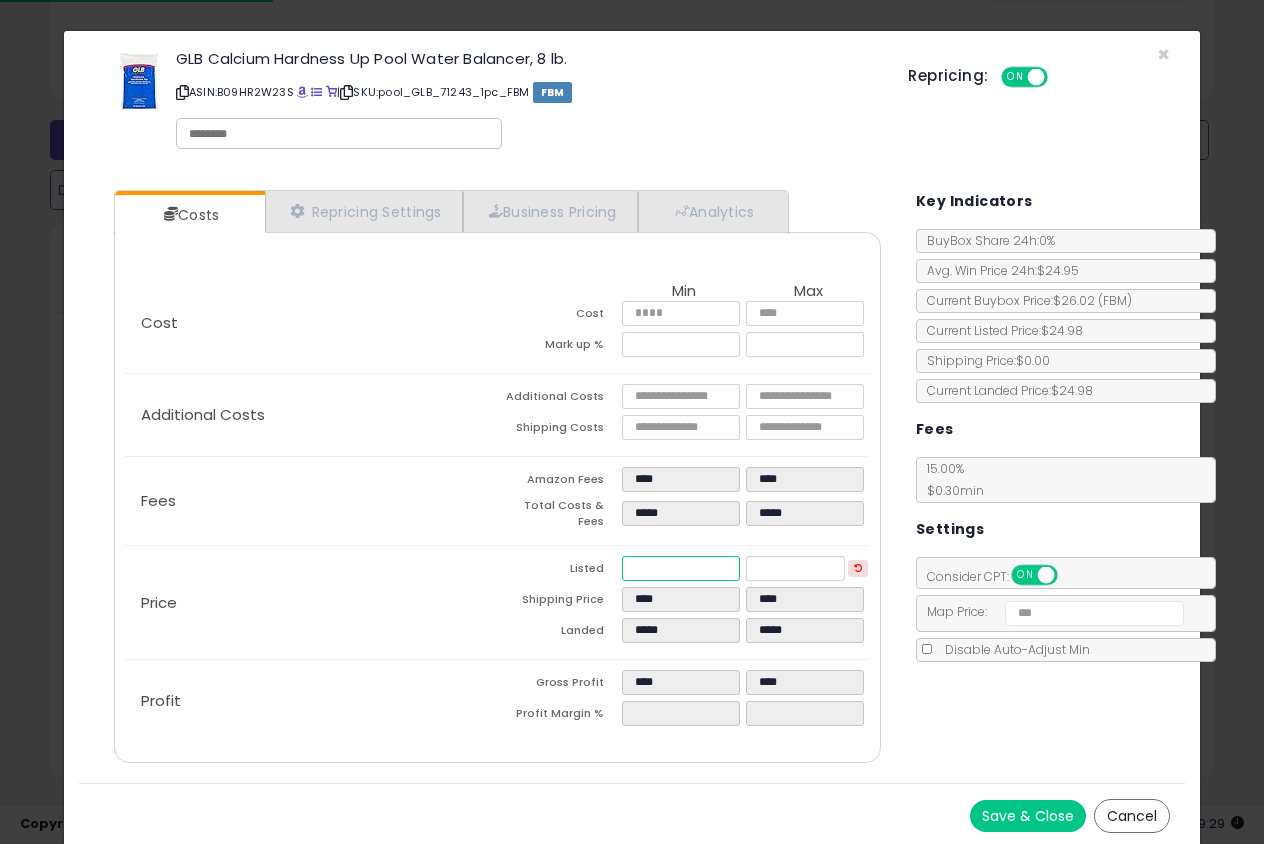click on "*****" at bounding box center [681, 568] 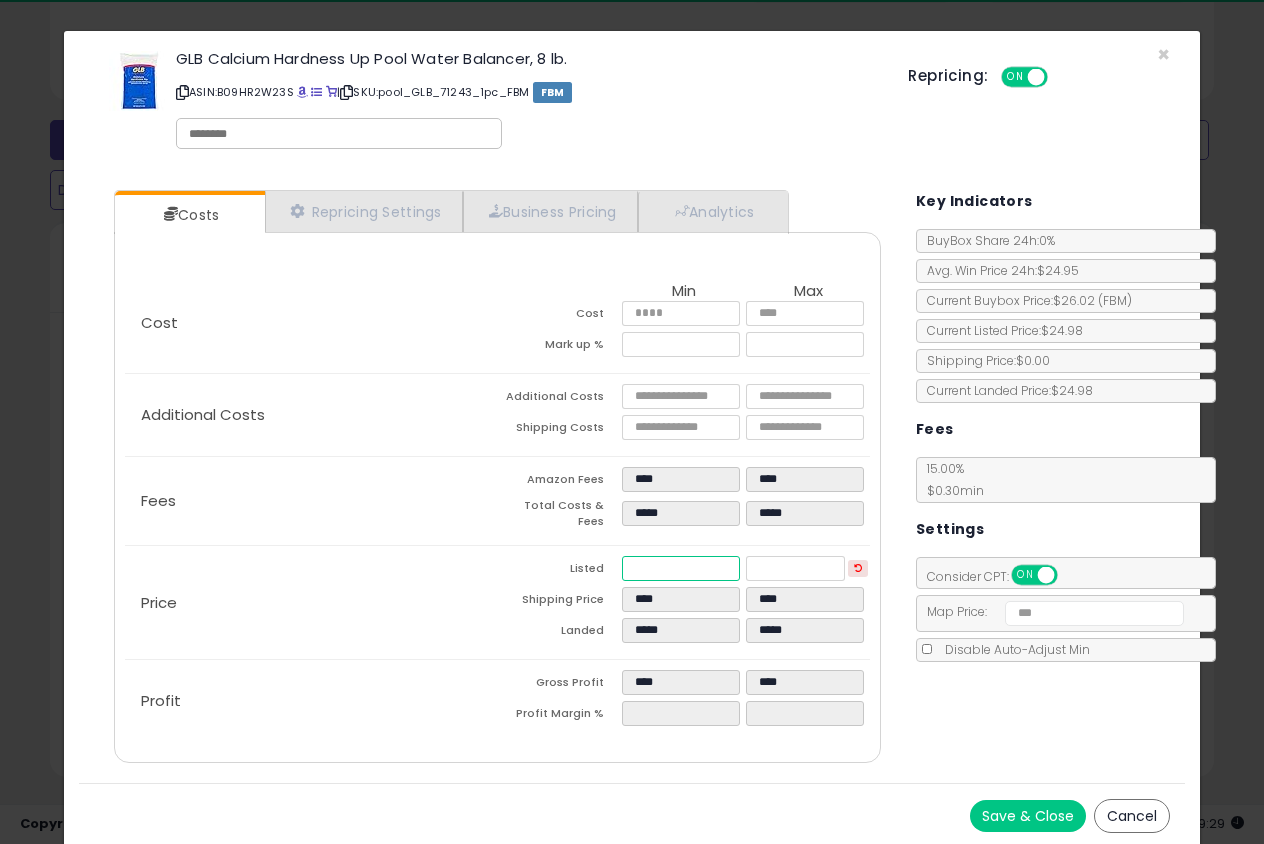 click on "*****" at bounding box center (681, 568) 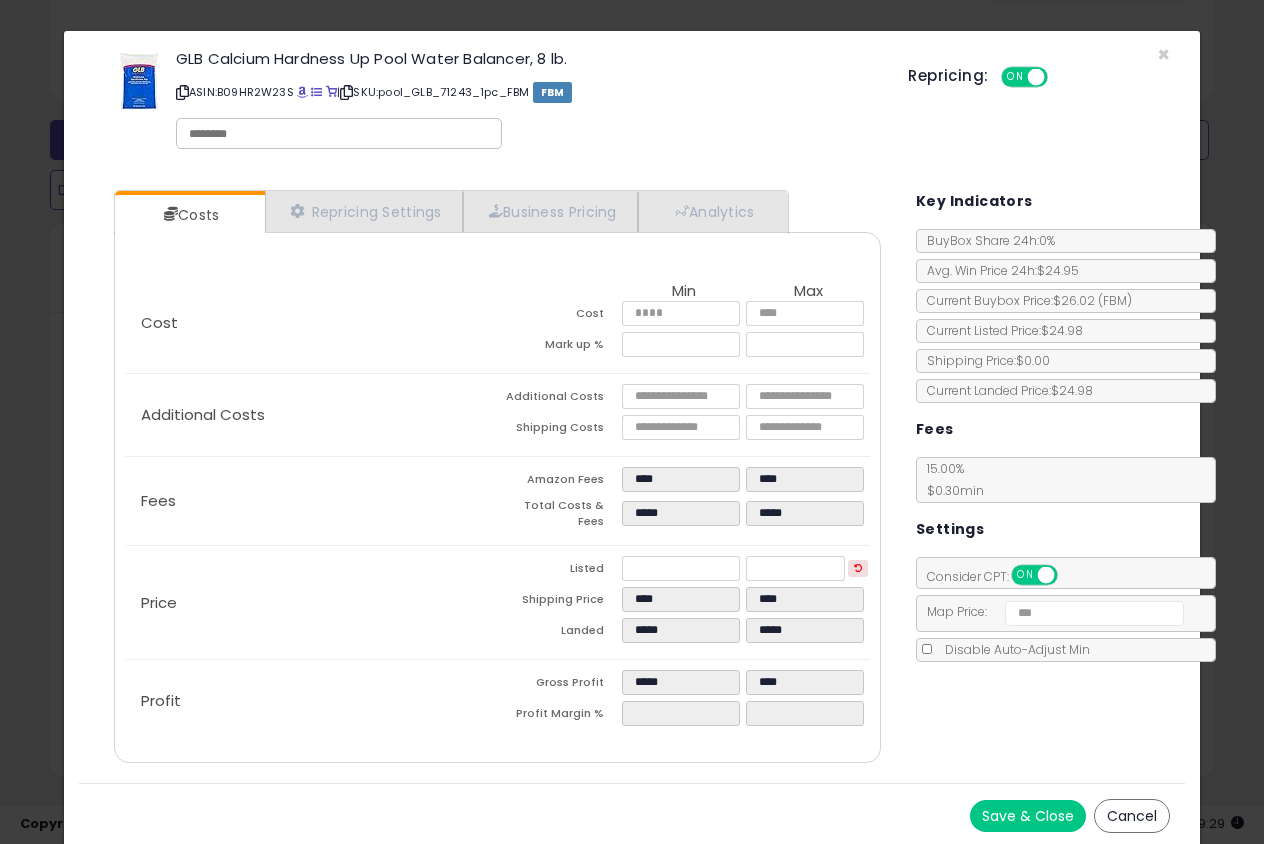click on "Save & Close" at bounding box center (1028, 816) 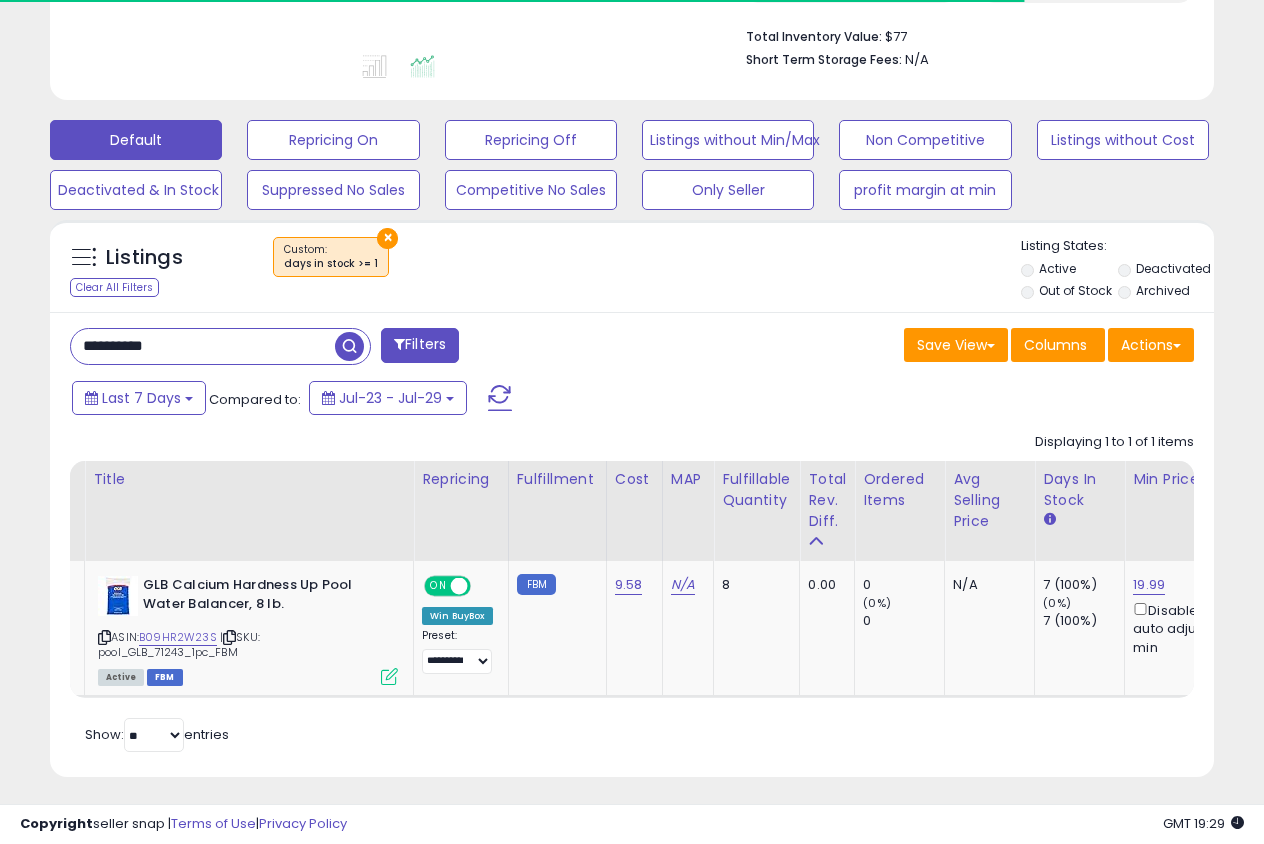 click on "×" at bounding box center (387, 238) 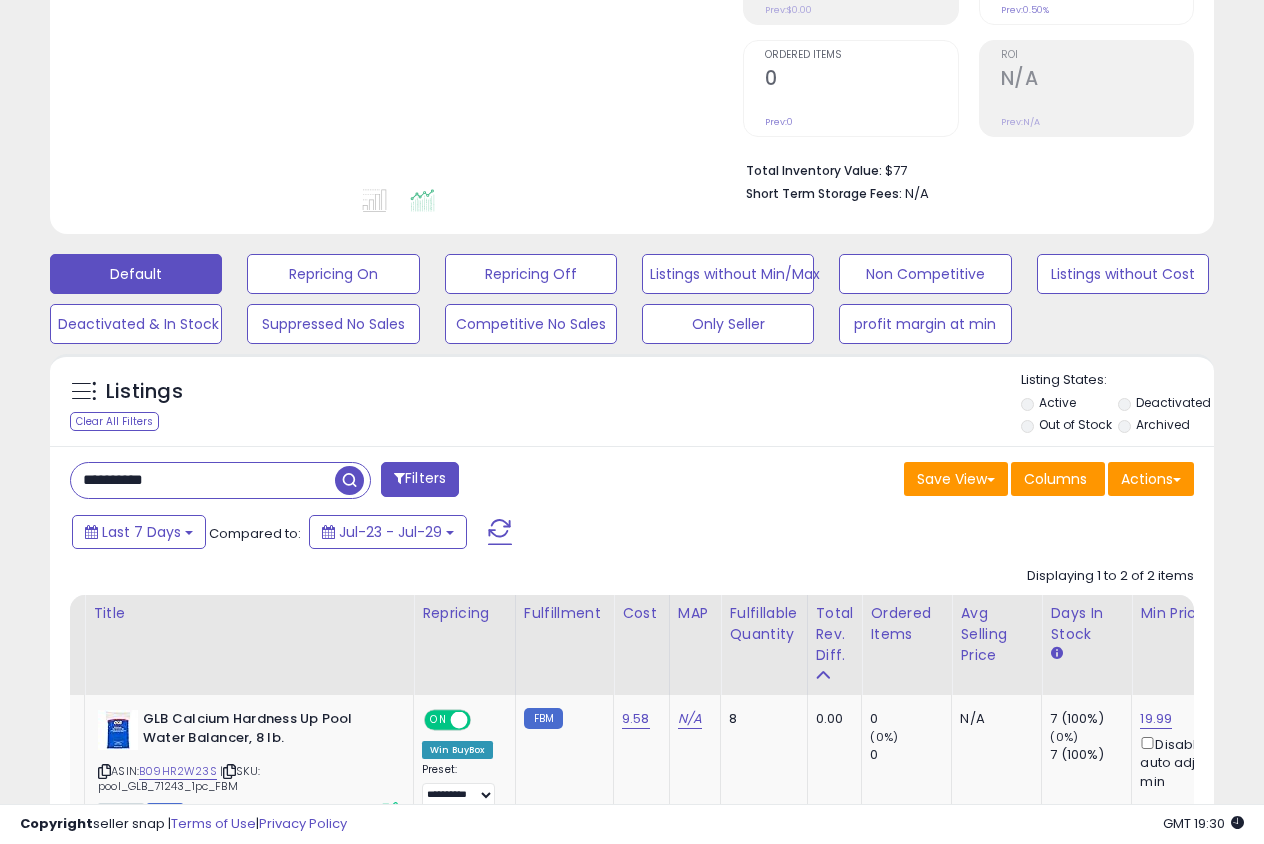scroll, scrollTop: 999590, scrollLeft: 999327, axis: both 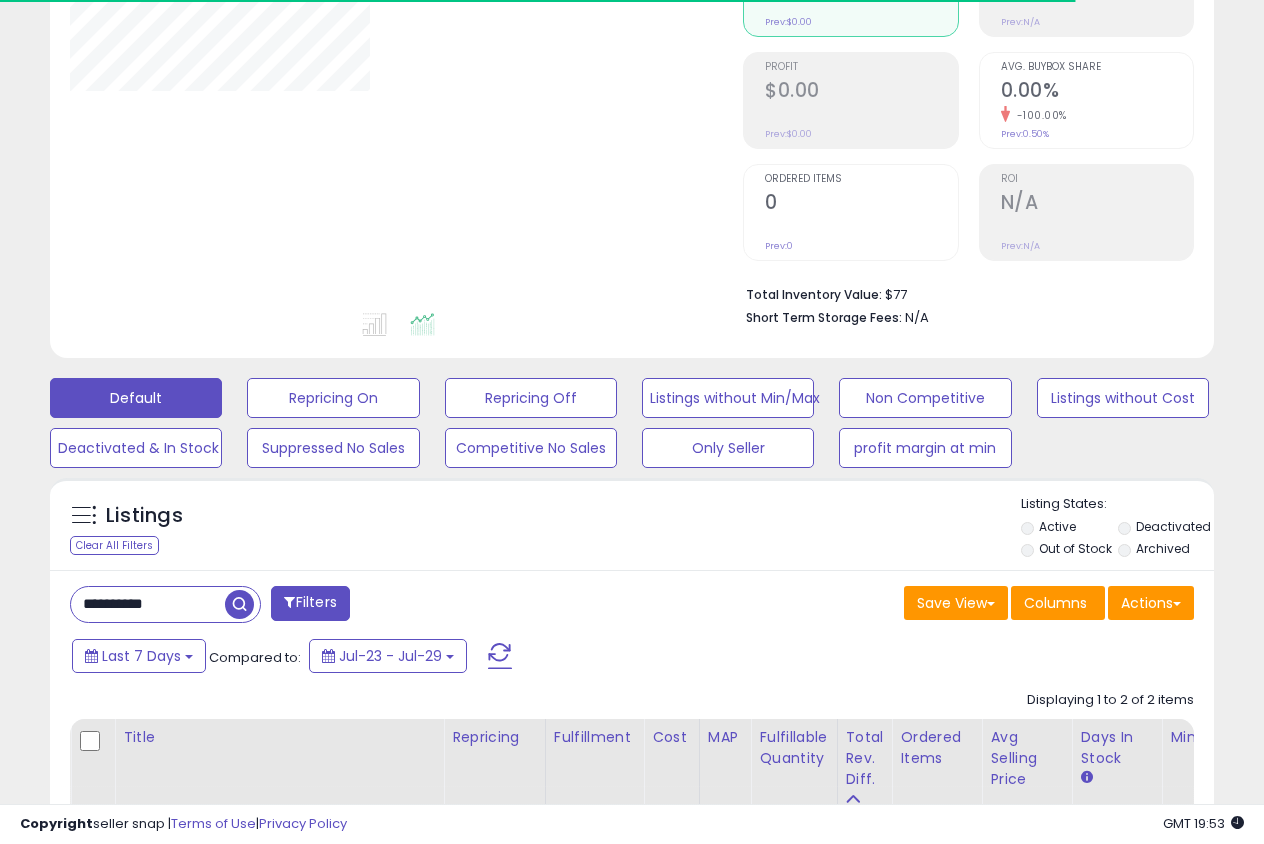 click on "**********" at bounding box center (148, 604) 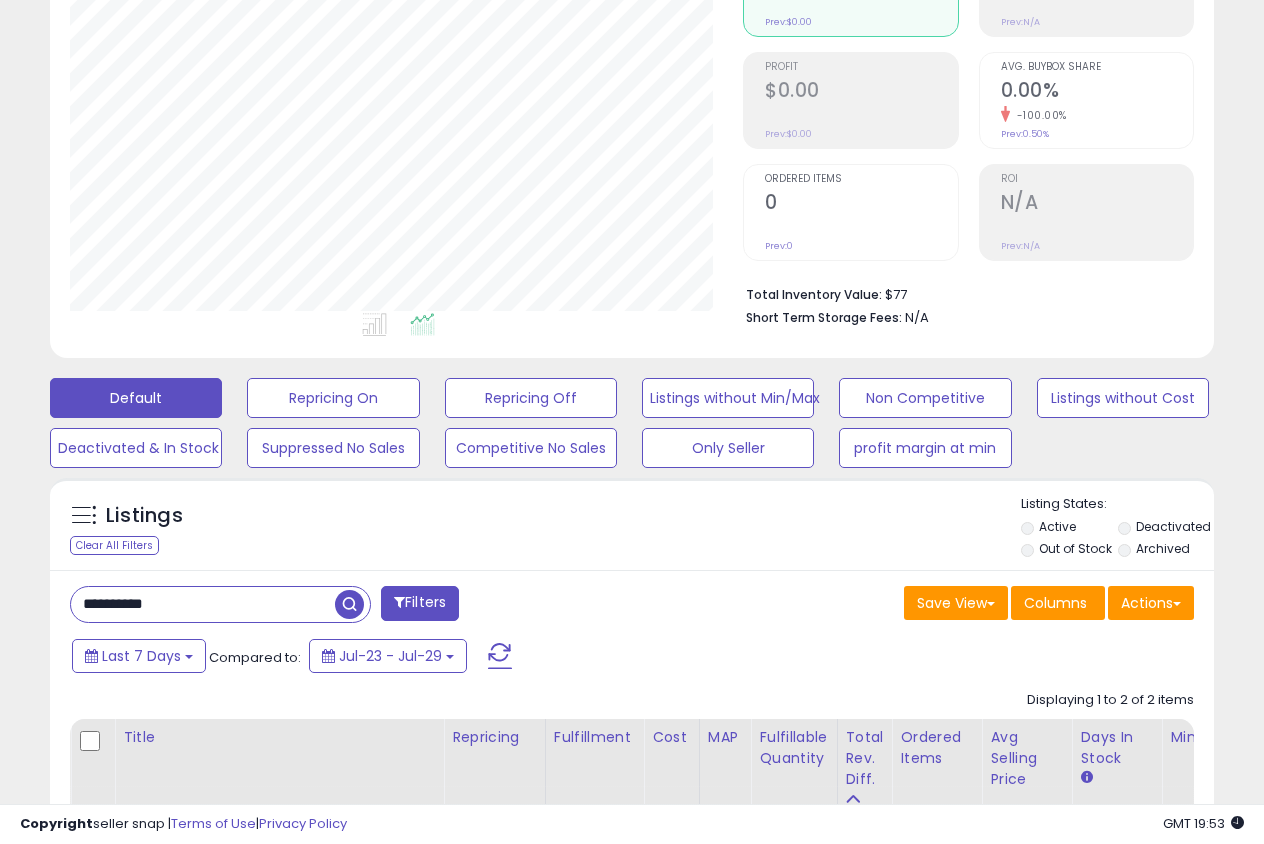 click on "**********" at bounding box center [203, 604] 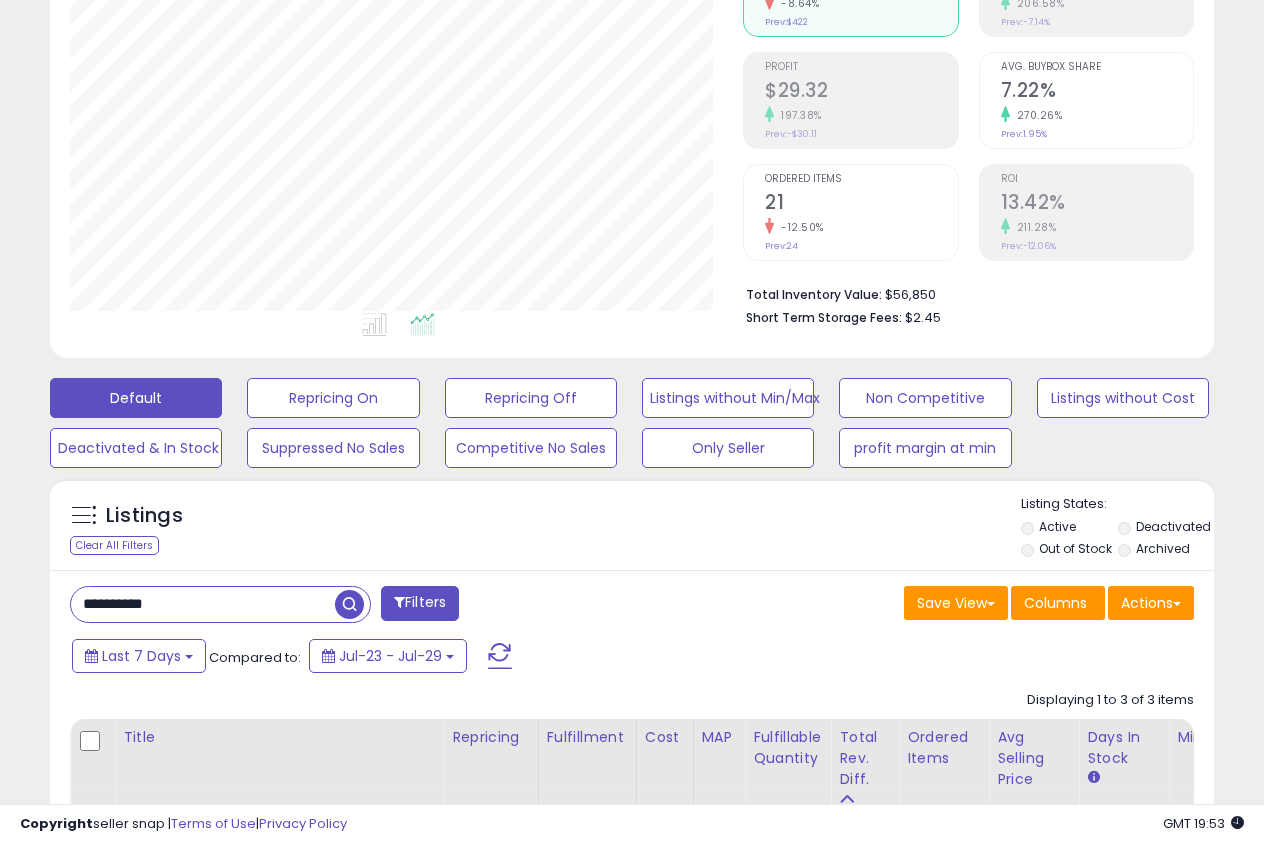 scroll, scrollTop: 999590, scrollLeft: 999327, axis: both 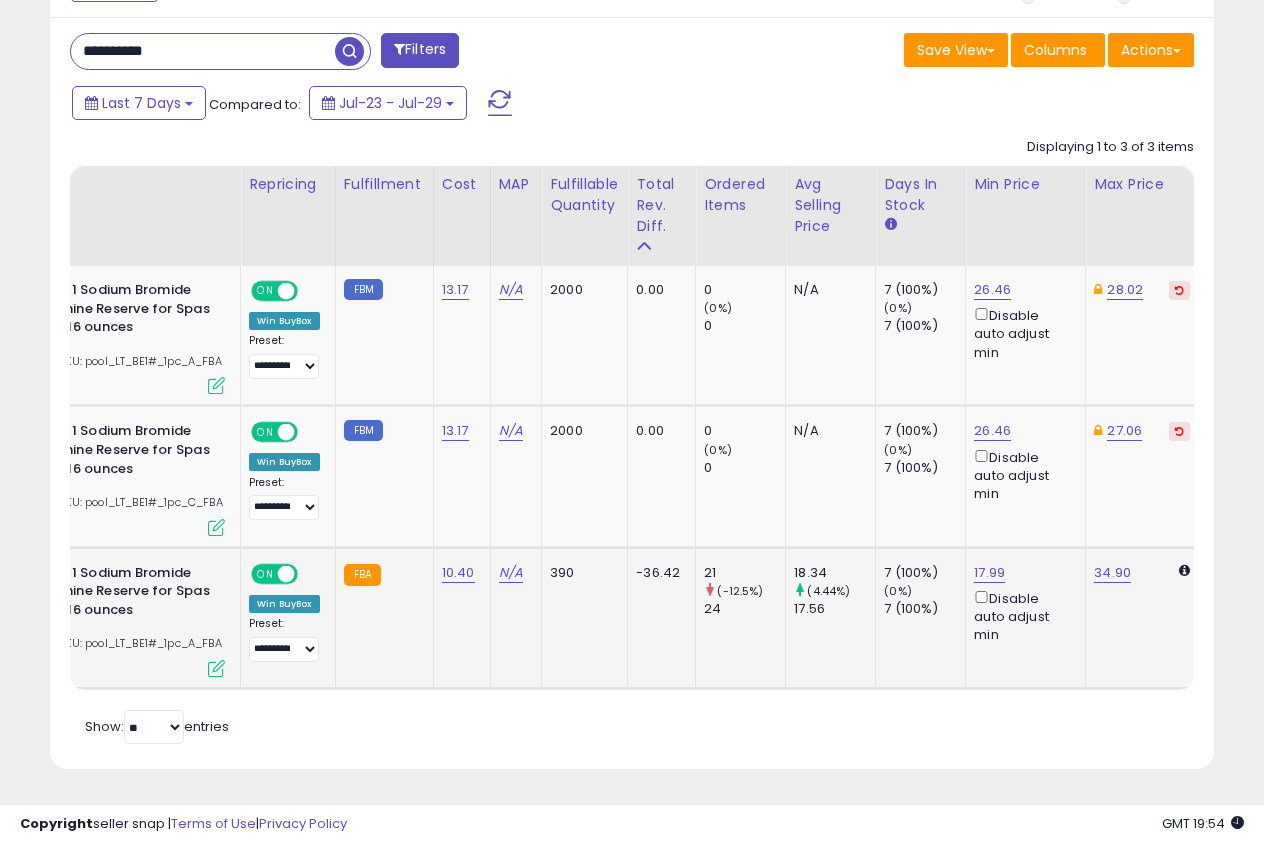 click at bounding box center [216, 668] 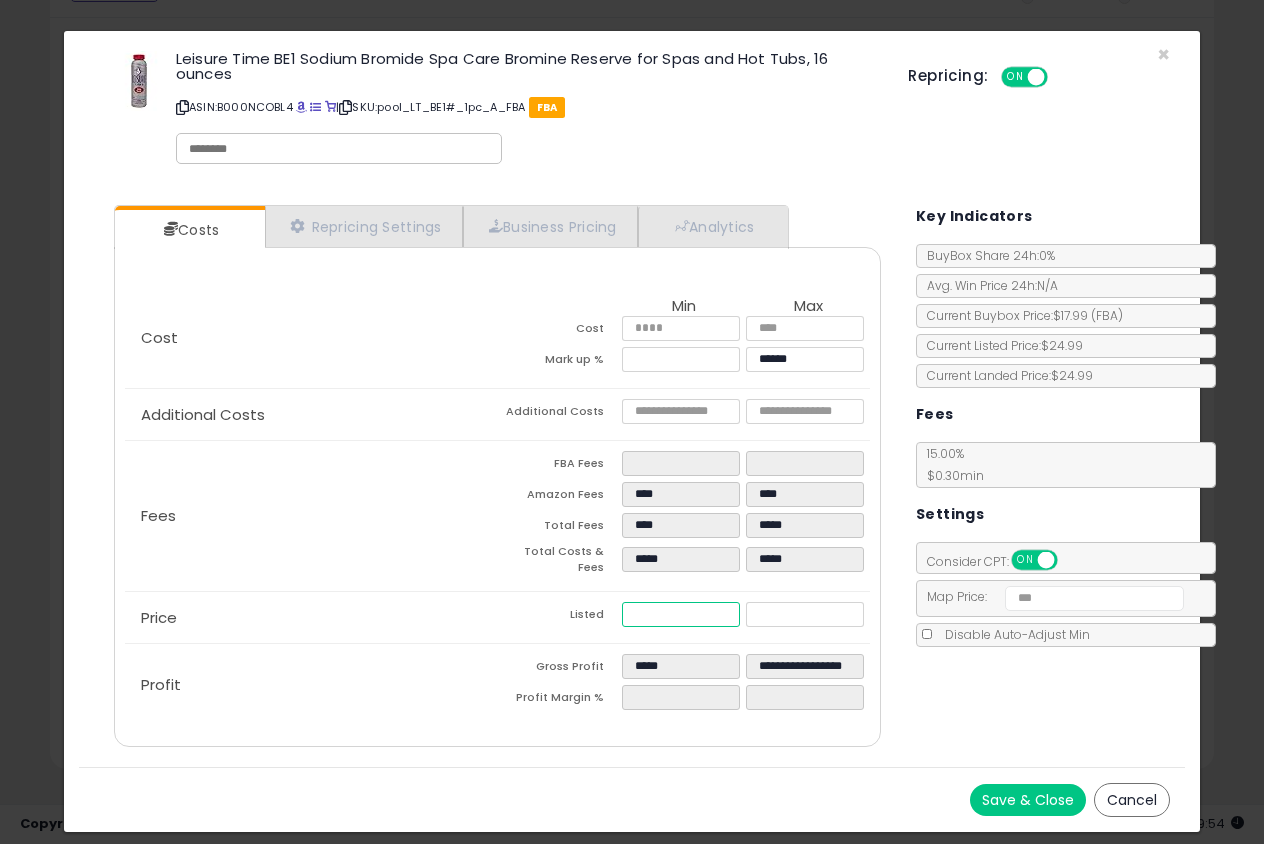 click on "*****" at bounding box center [681, 614] 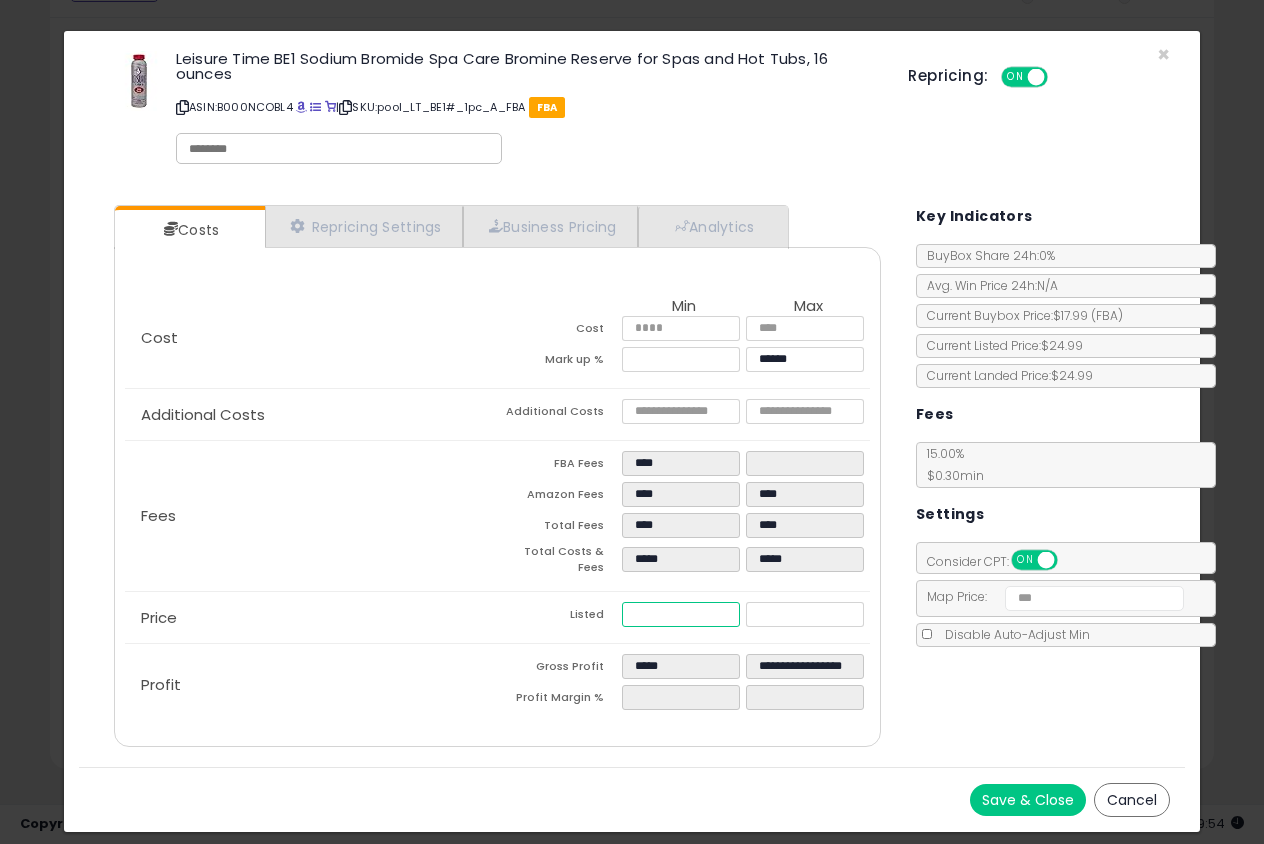 type on "****" 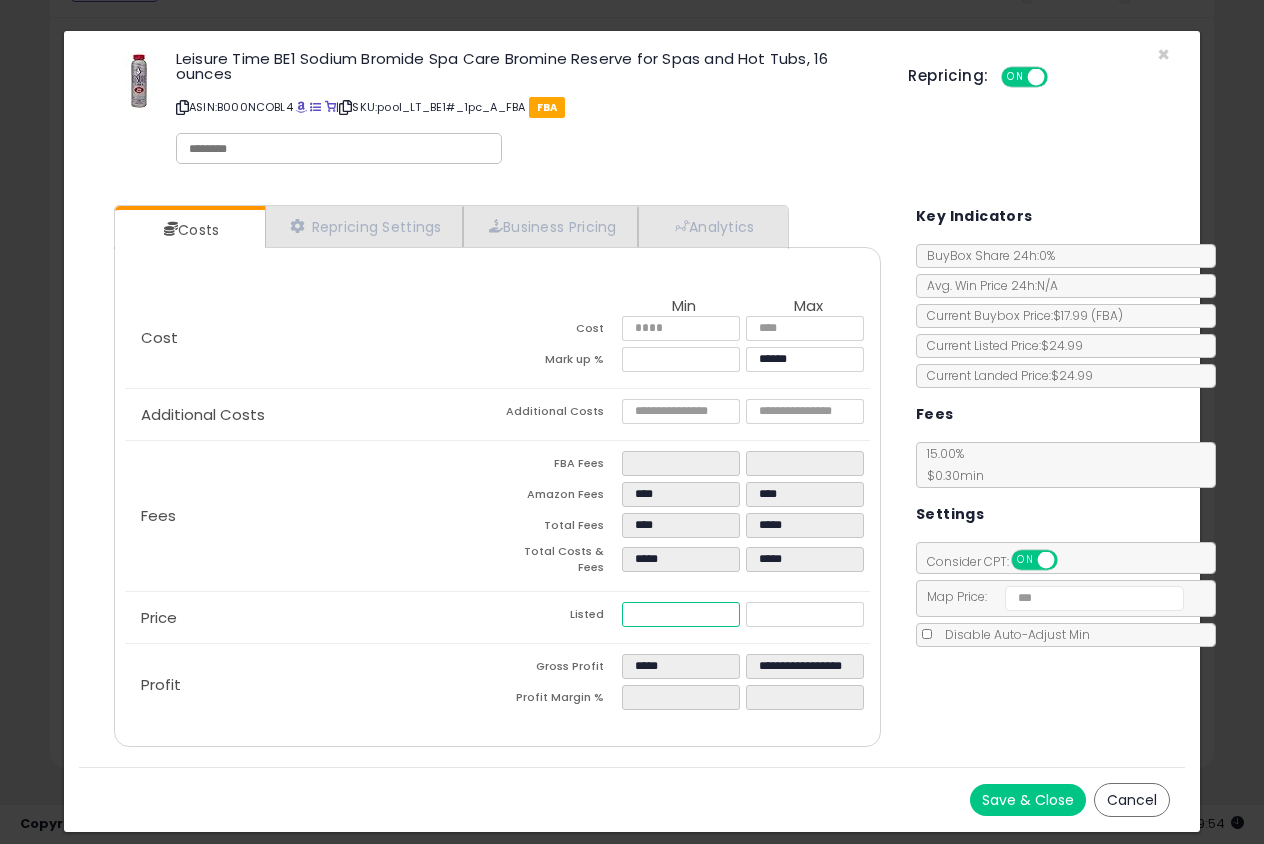 type on "*****" 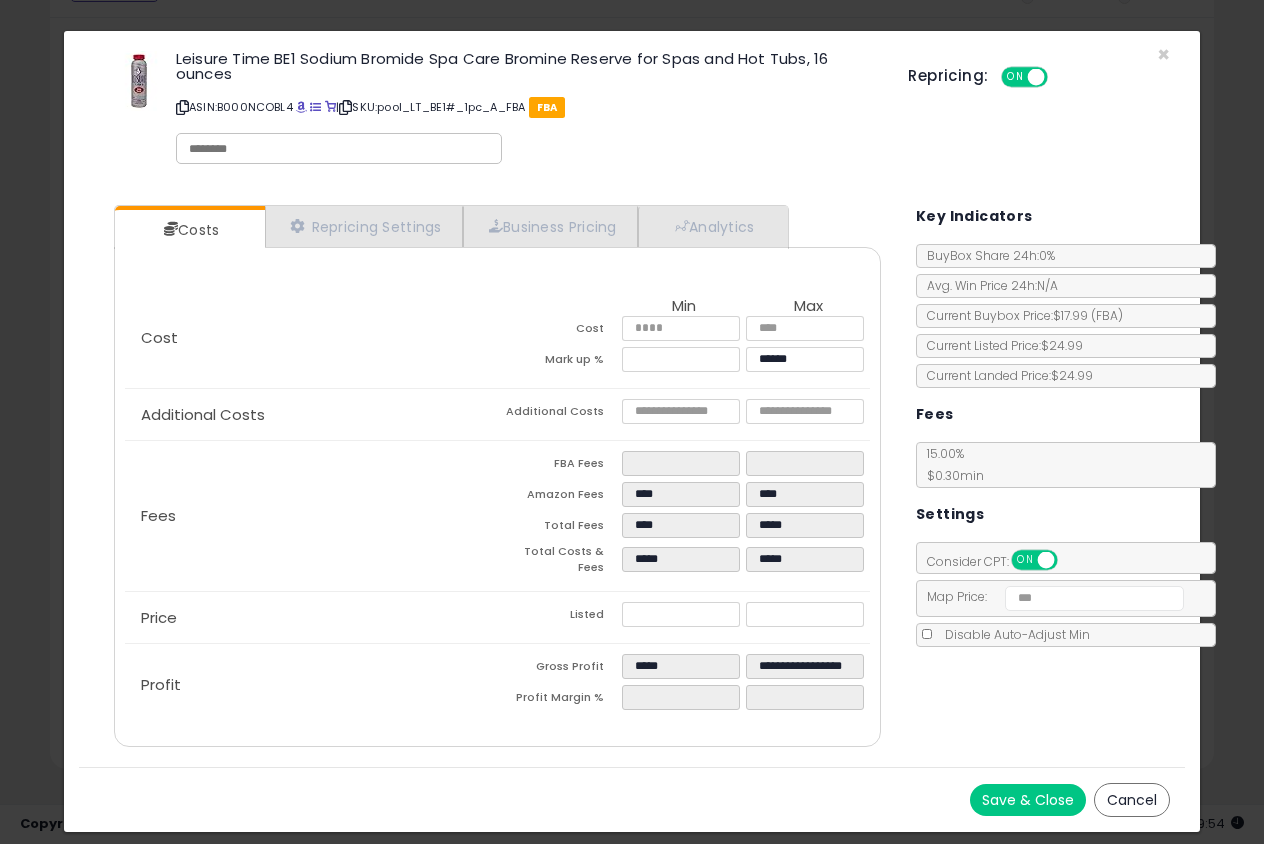 type on "******" 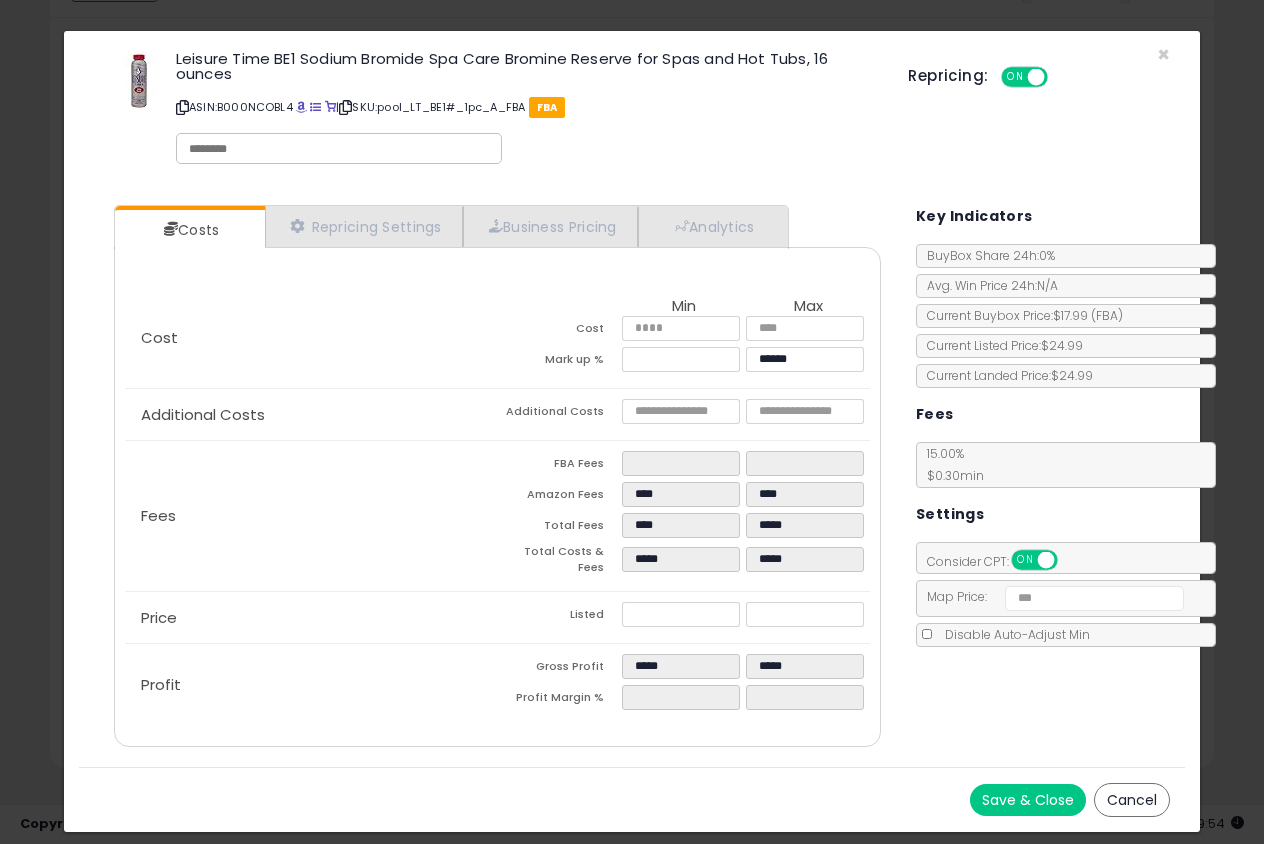 click on "Costs
Repricing Settings
Business Pricing
Analytics
Cost" at bounding box center (632, 478) 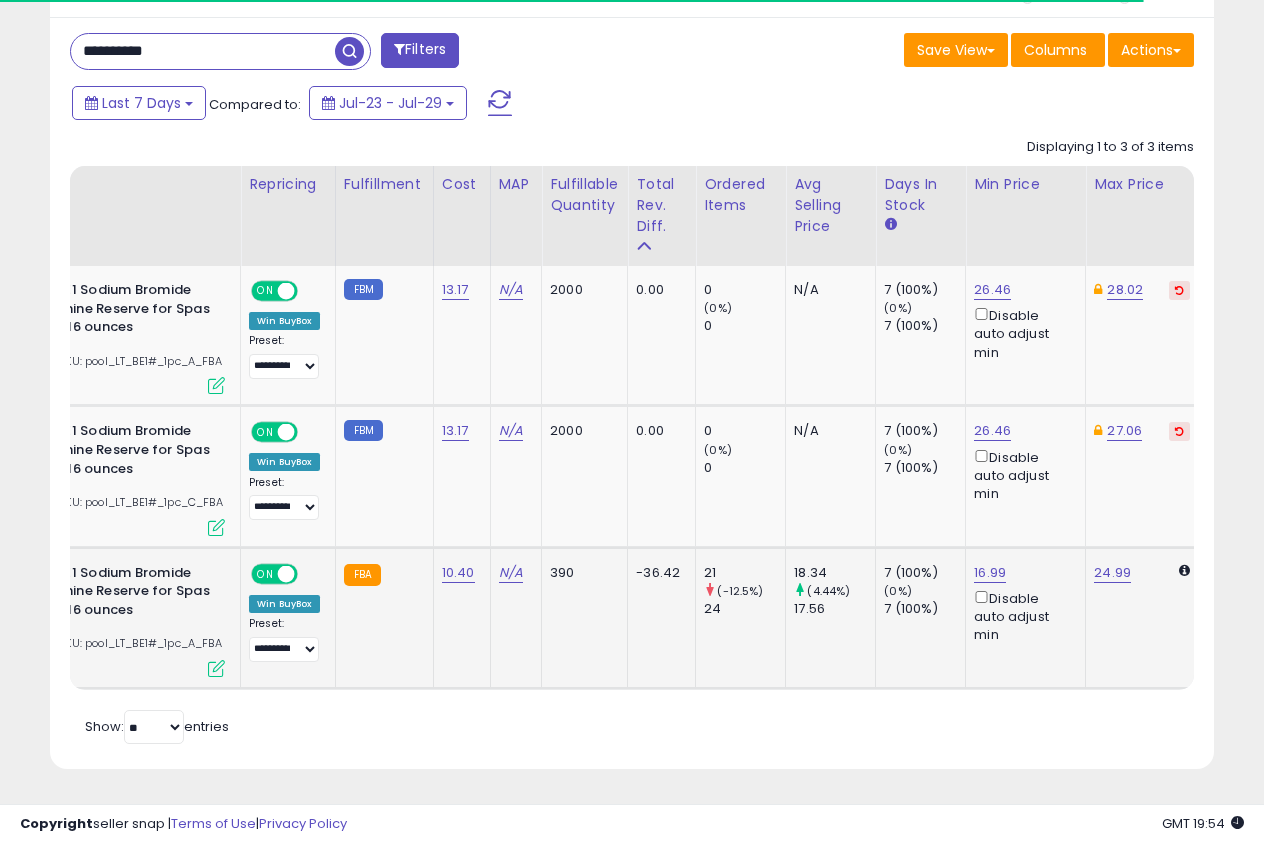click on "**********" 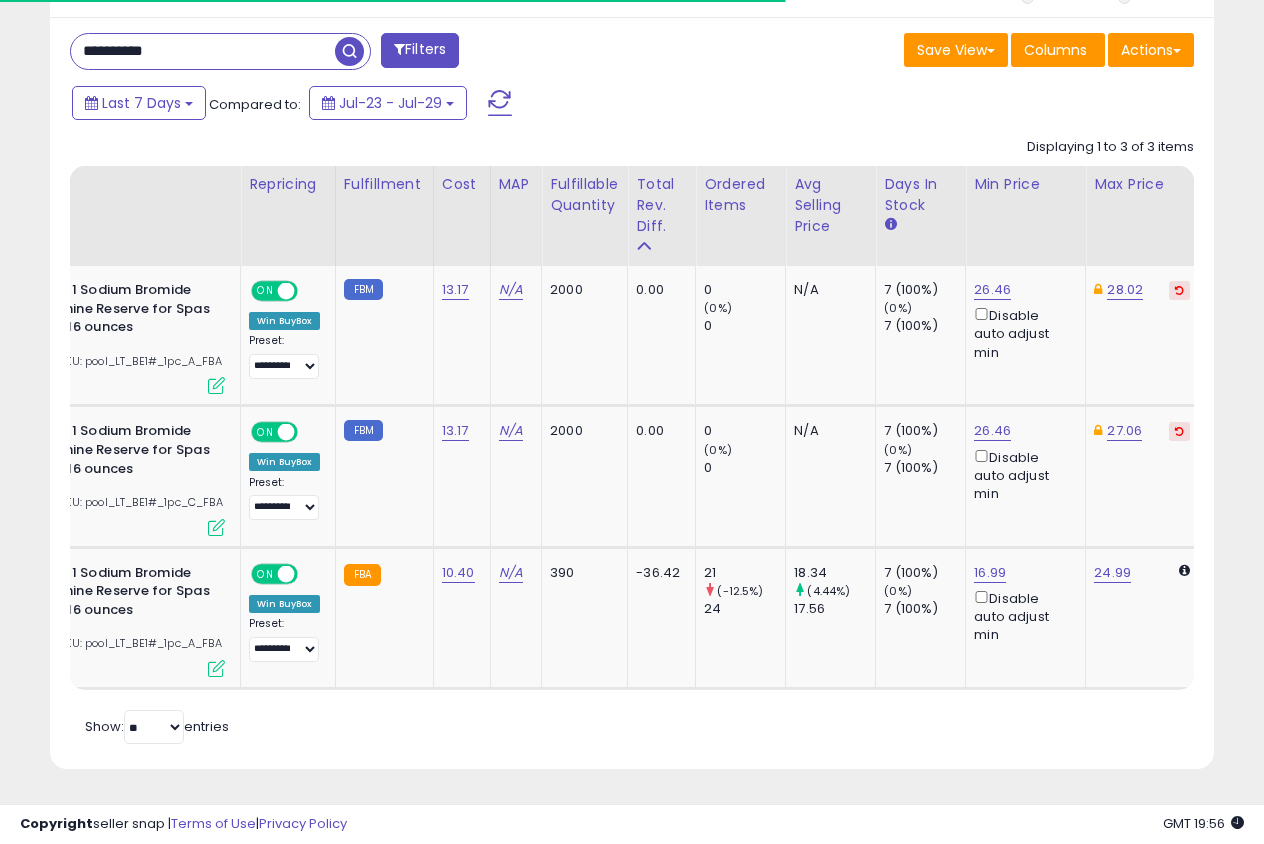 click on "**********" at bounding box center [203, 51] 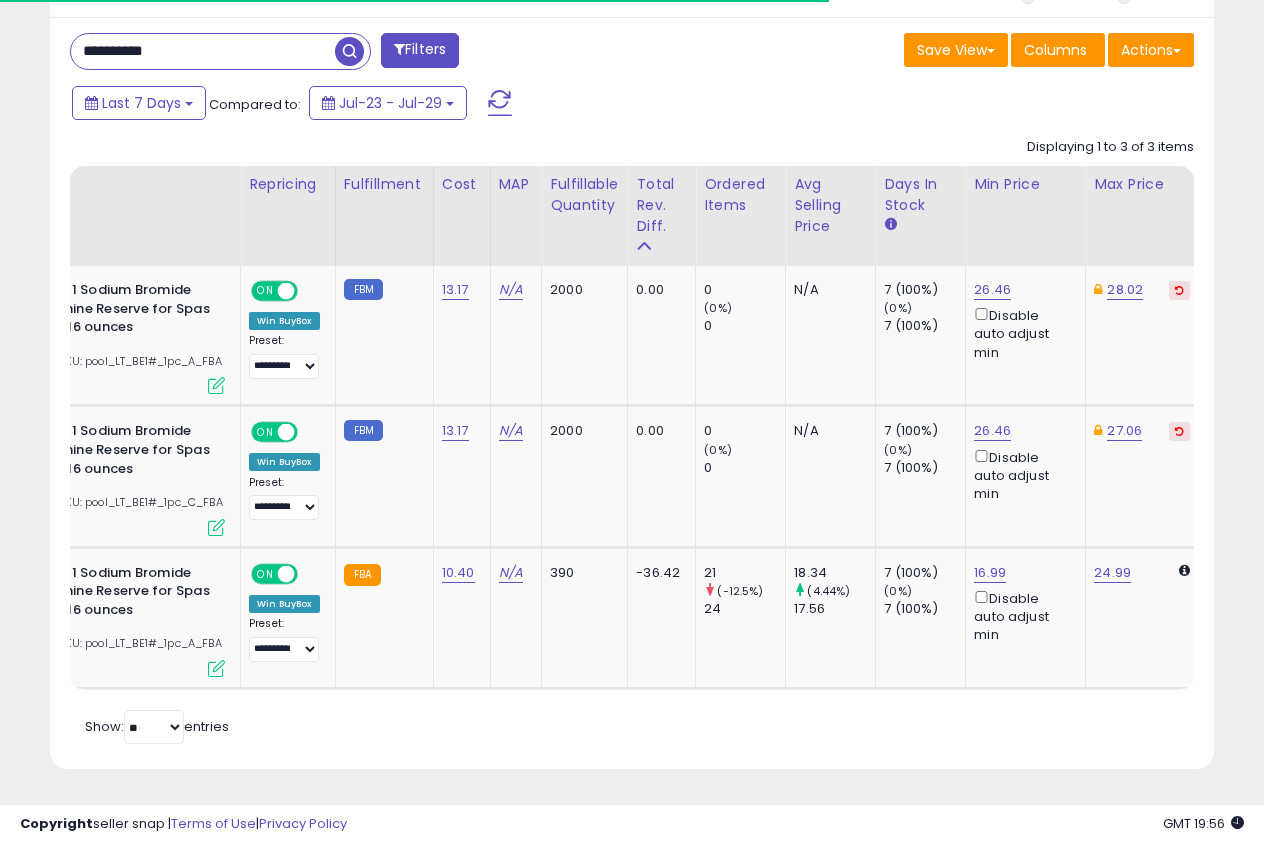 paste 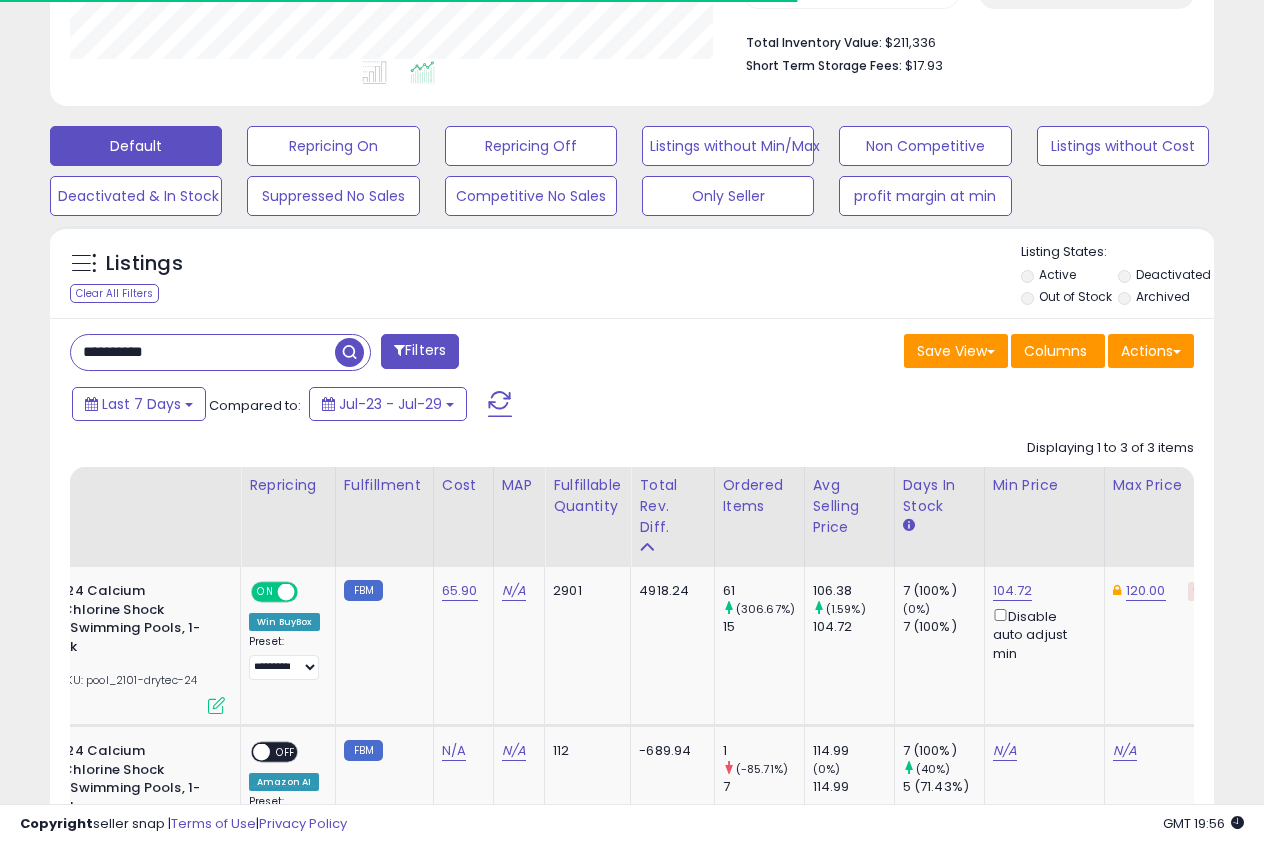scroll, scrollTop: 639, scrollLeft: 0, axis: vertical 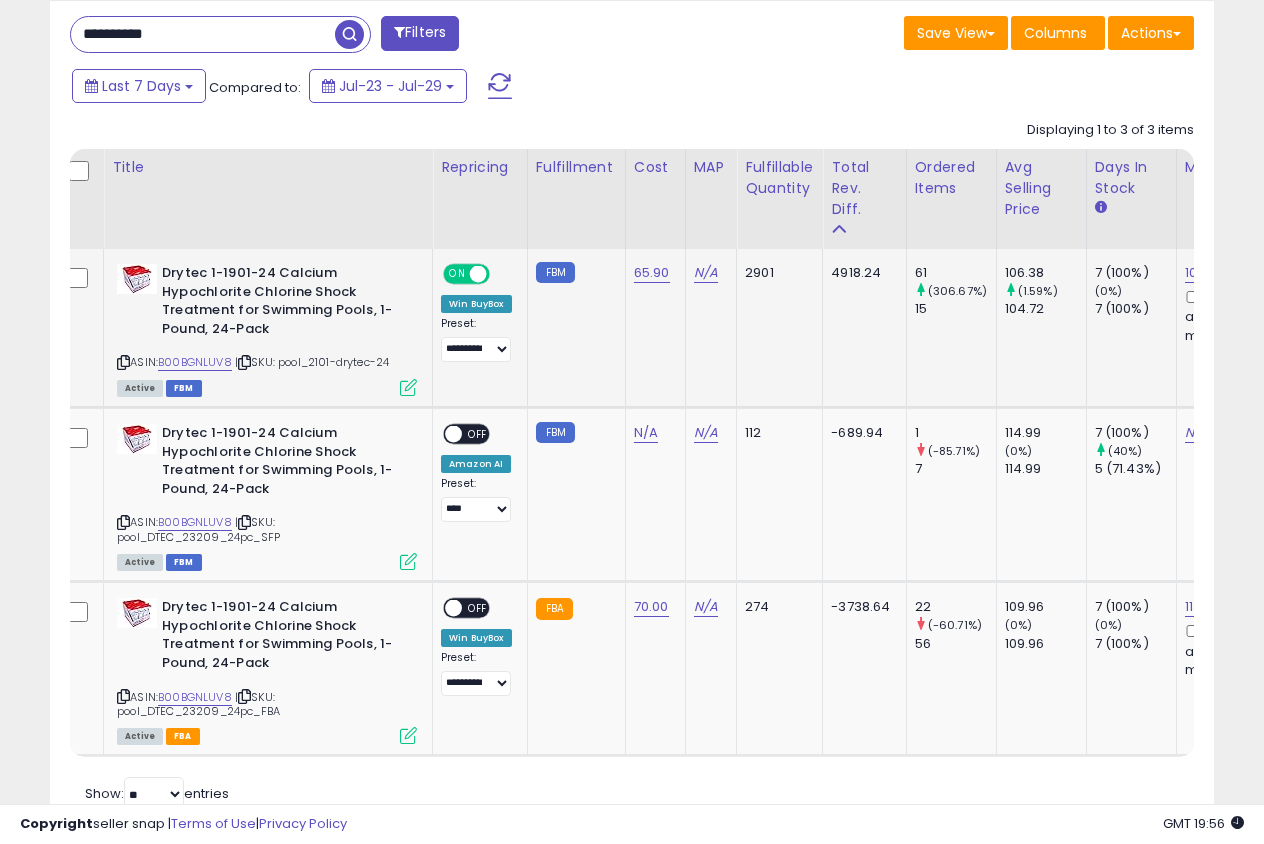 click on "ON" at bounding box center (457, 274) 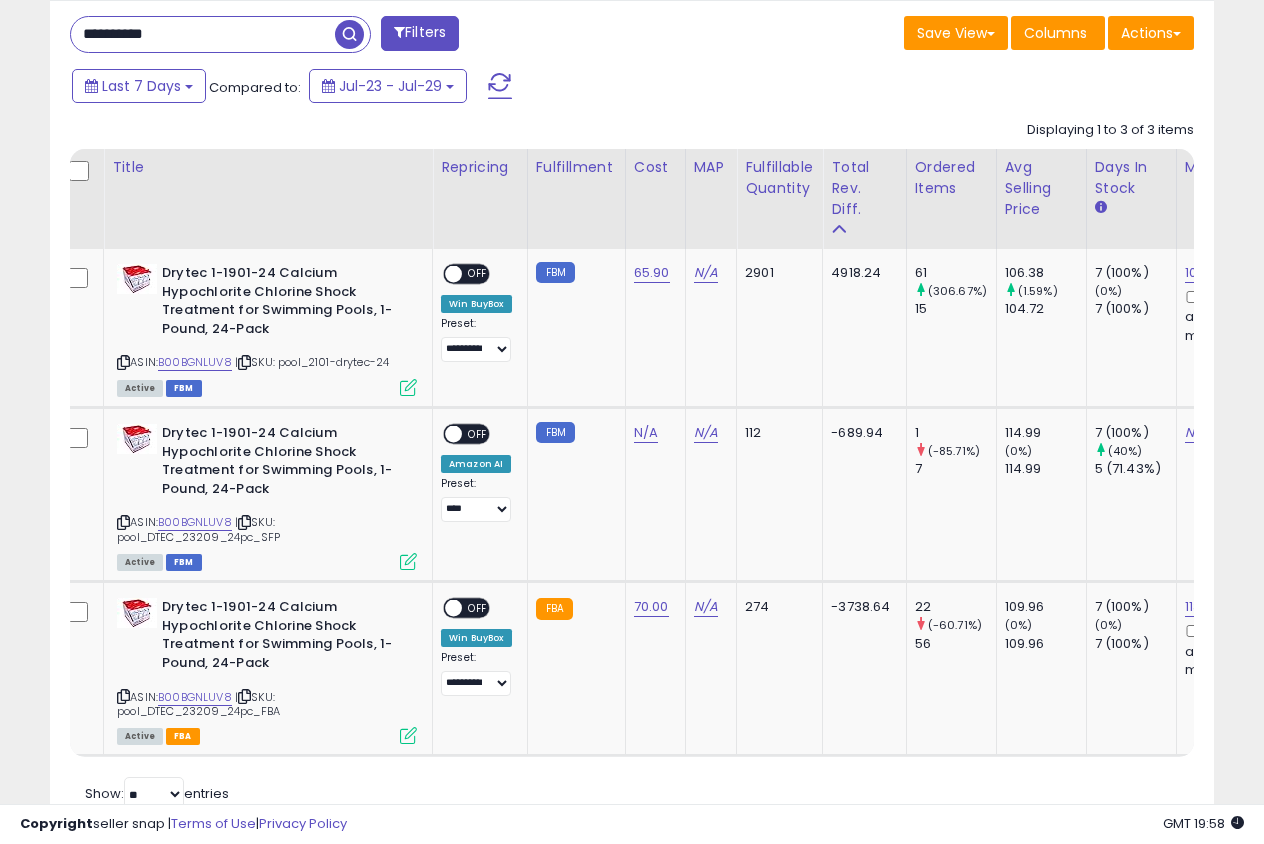click on "**********" at bounding box center (203, 34) 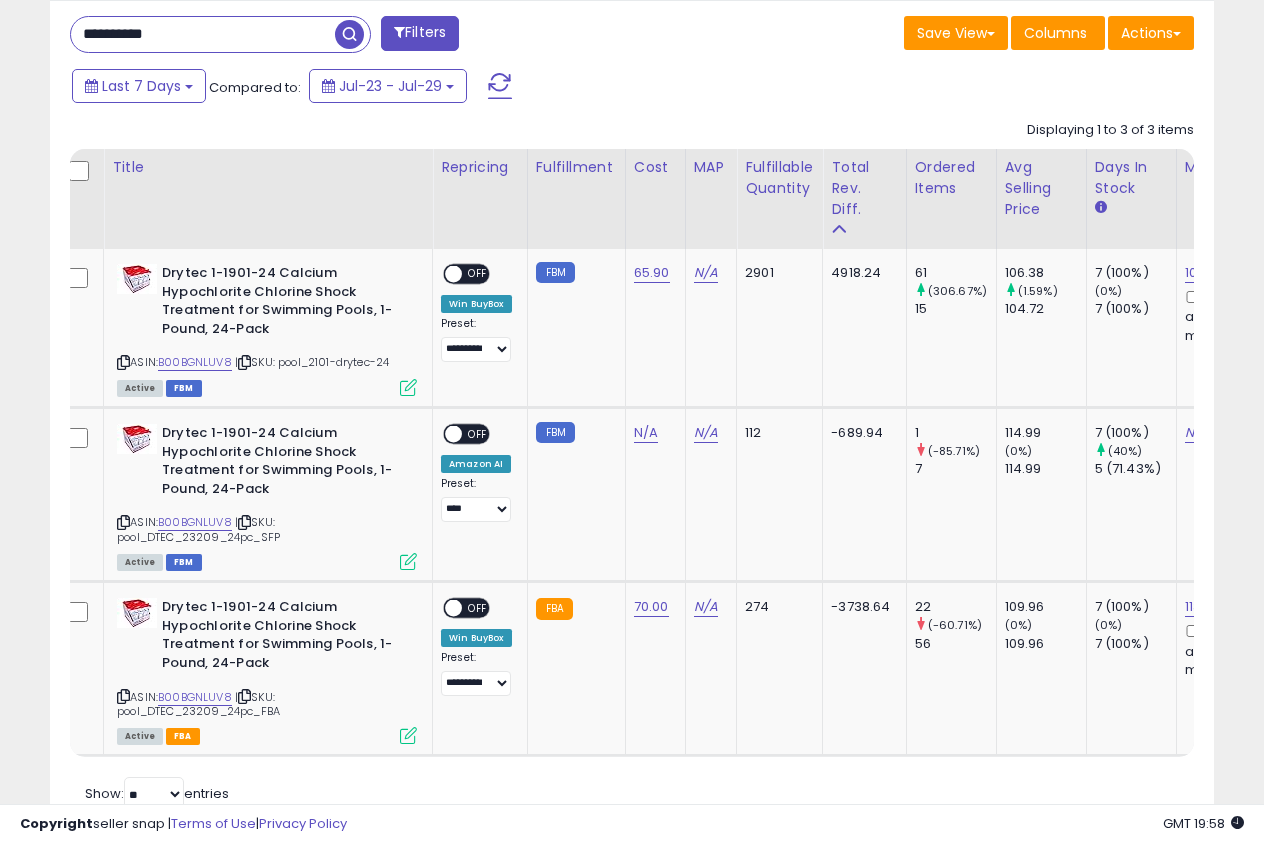 paste 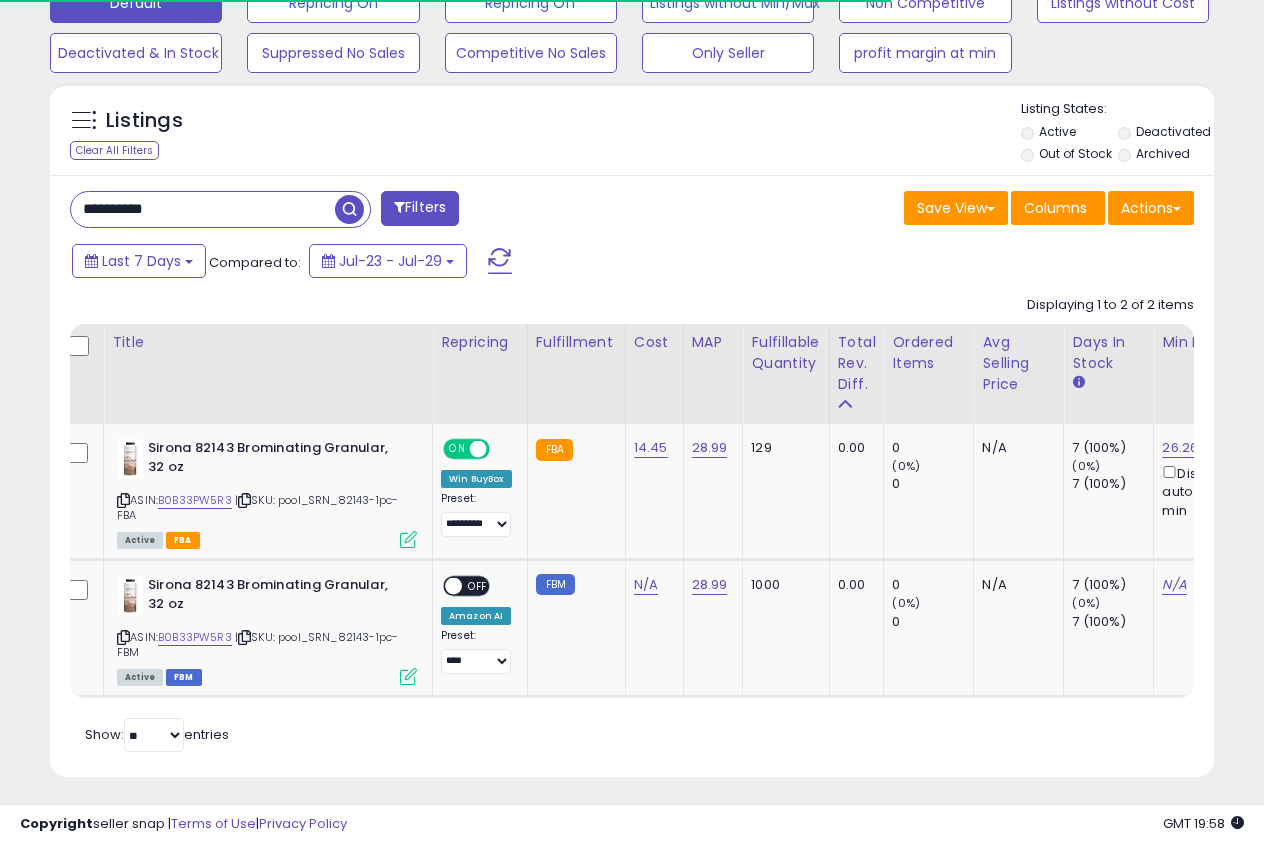 scroll, scrollTop: 645, scrollLeft: 0, axis: vertical 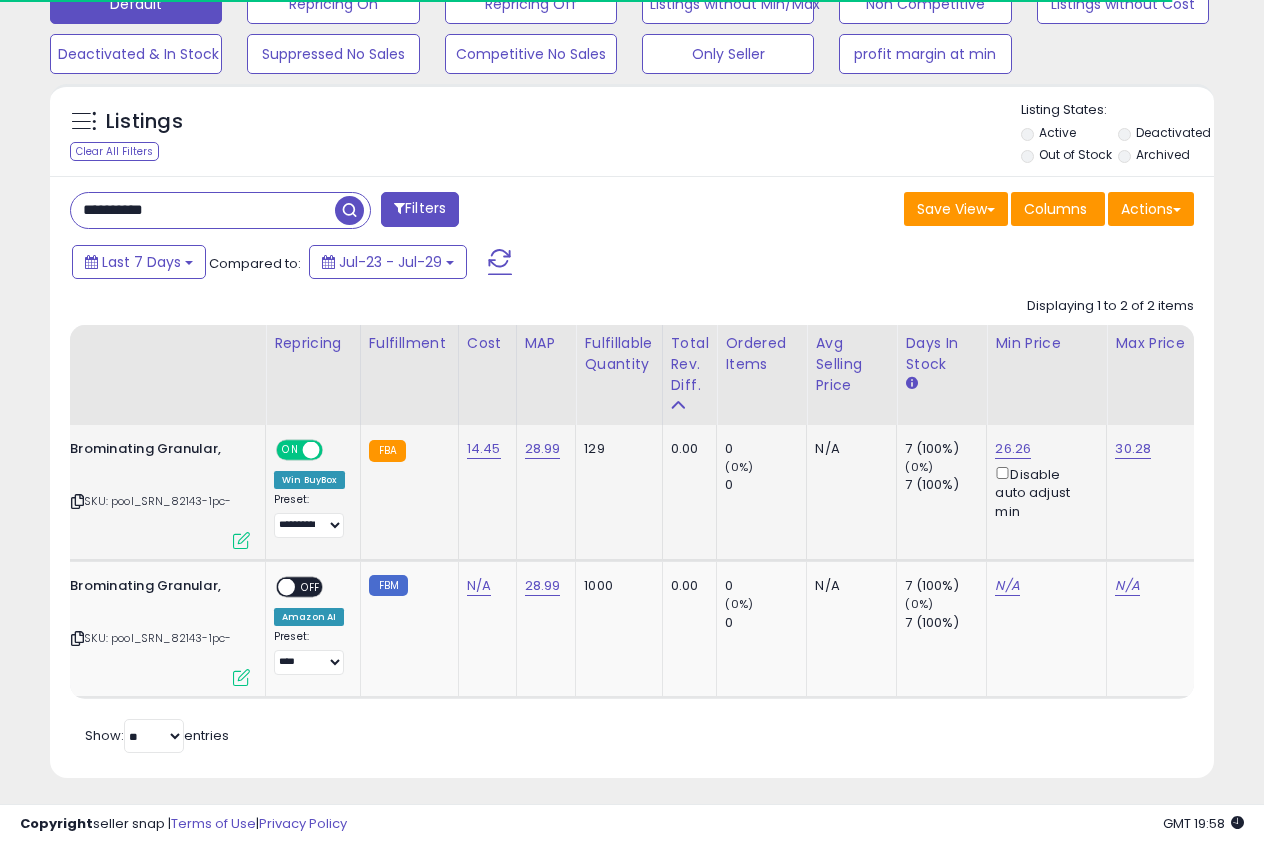 click on "ASIN:  B0B33PW5R3    |   SKU: pool_SRN_82143-1pc-FBA Active FBA" at bounding box center (100, 493) 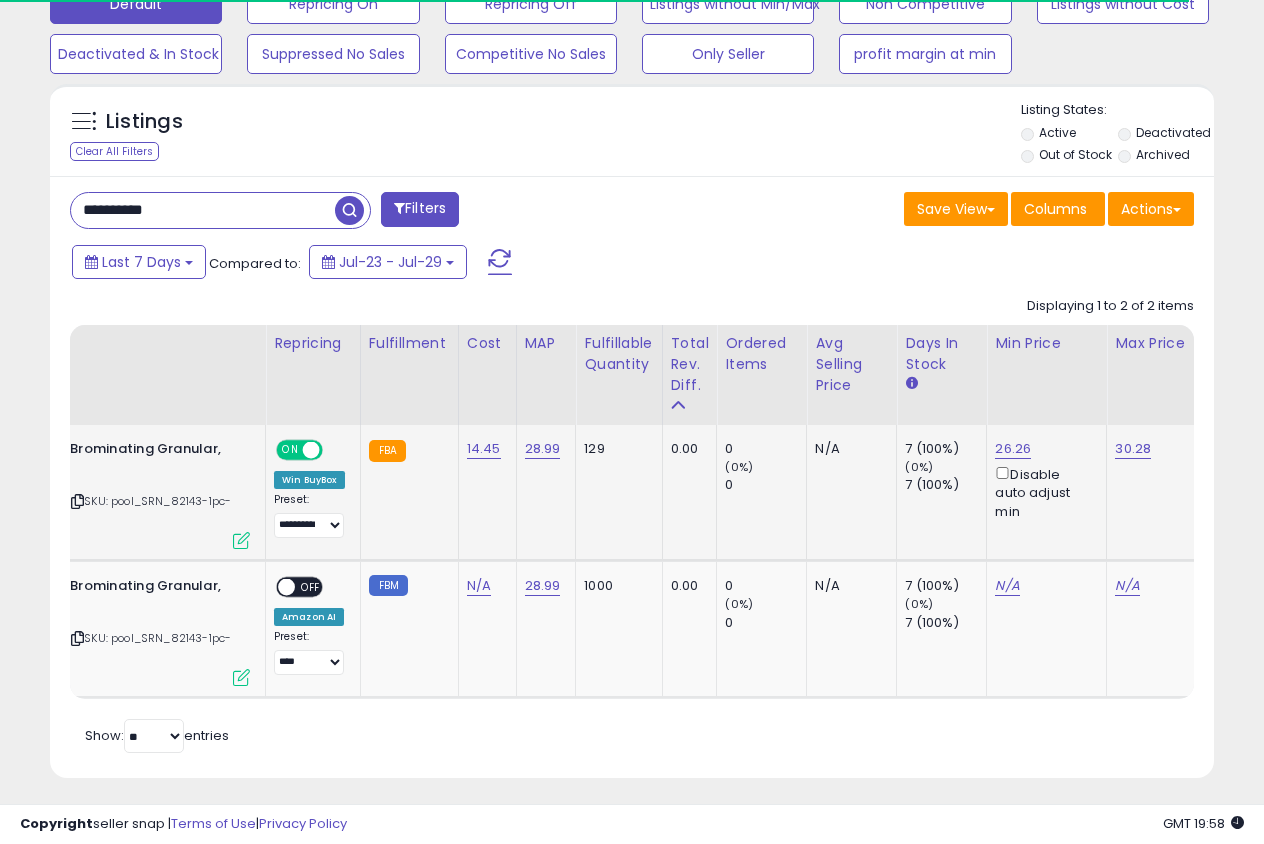 click at bounding box center [241, 540] 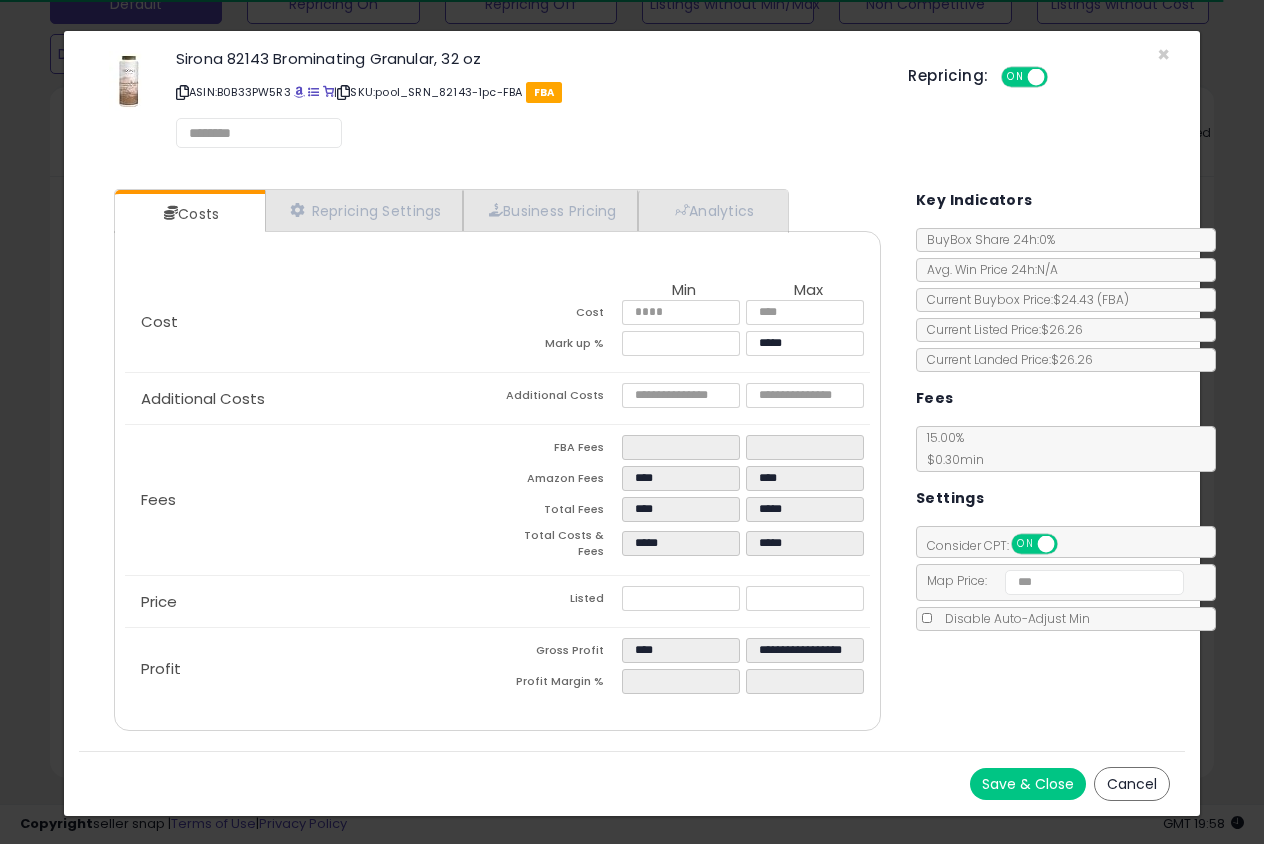 select on "******" 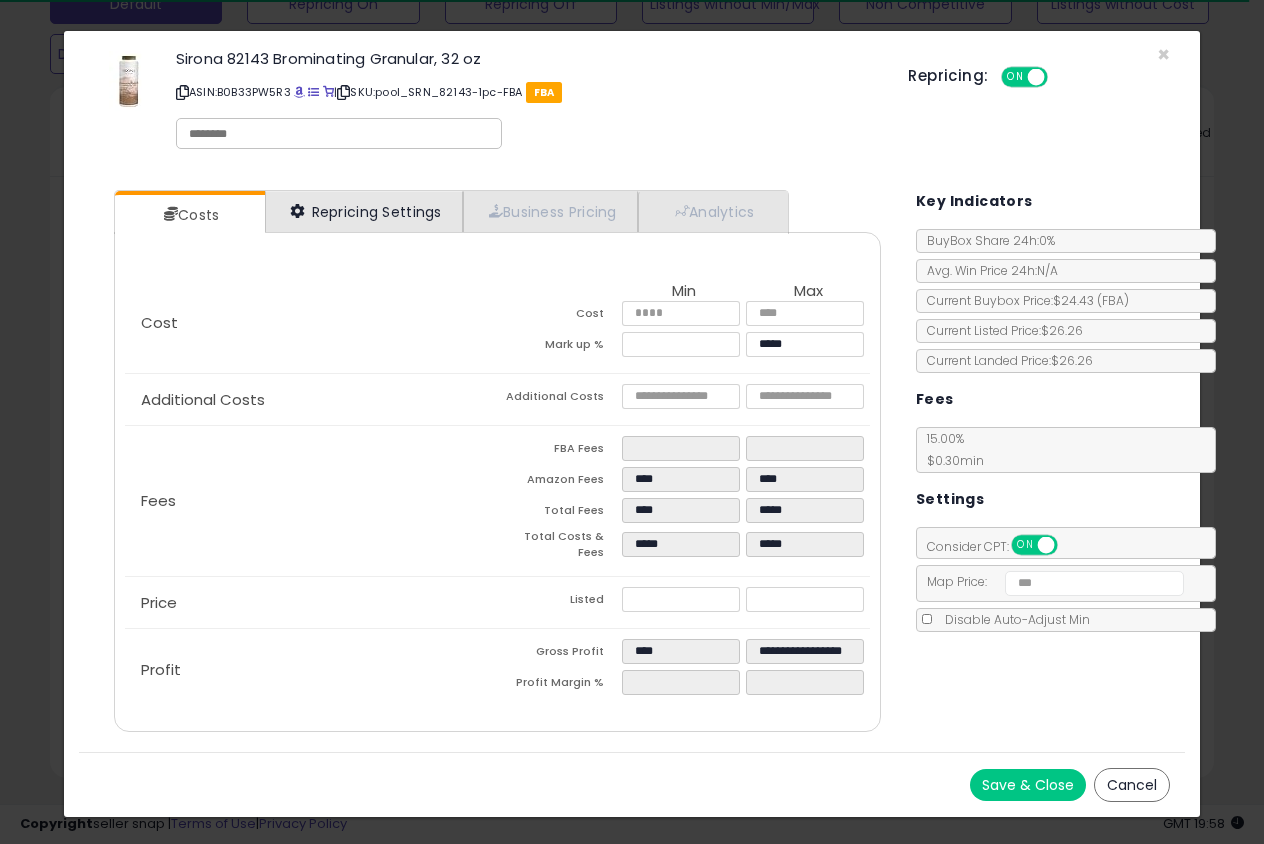 click on "Repricing Settings" at bounding box center [364, 211] 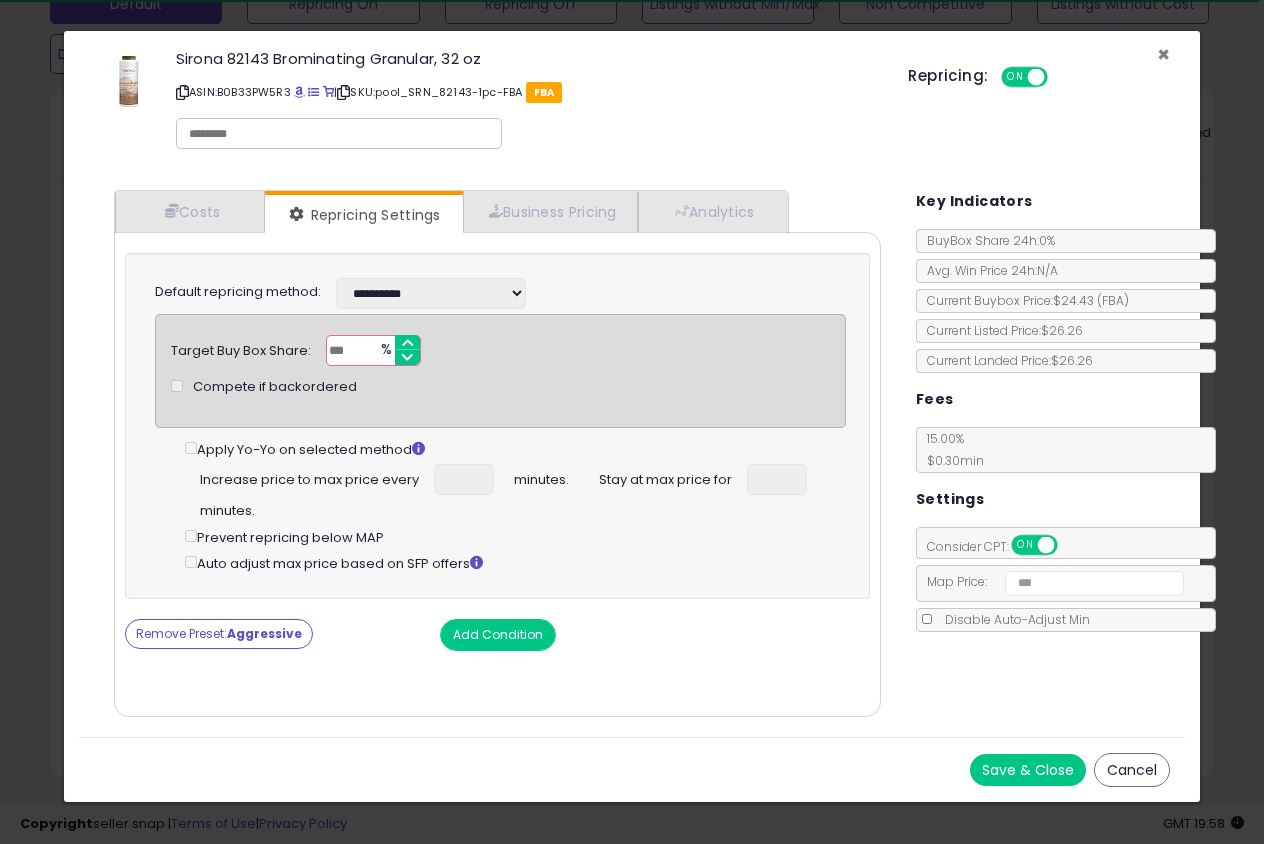click on "×" at bounding box center [1163, 54] 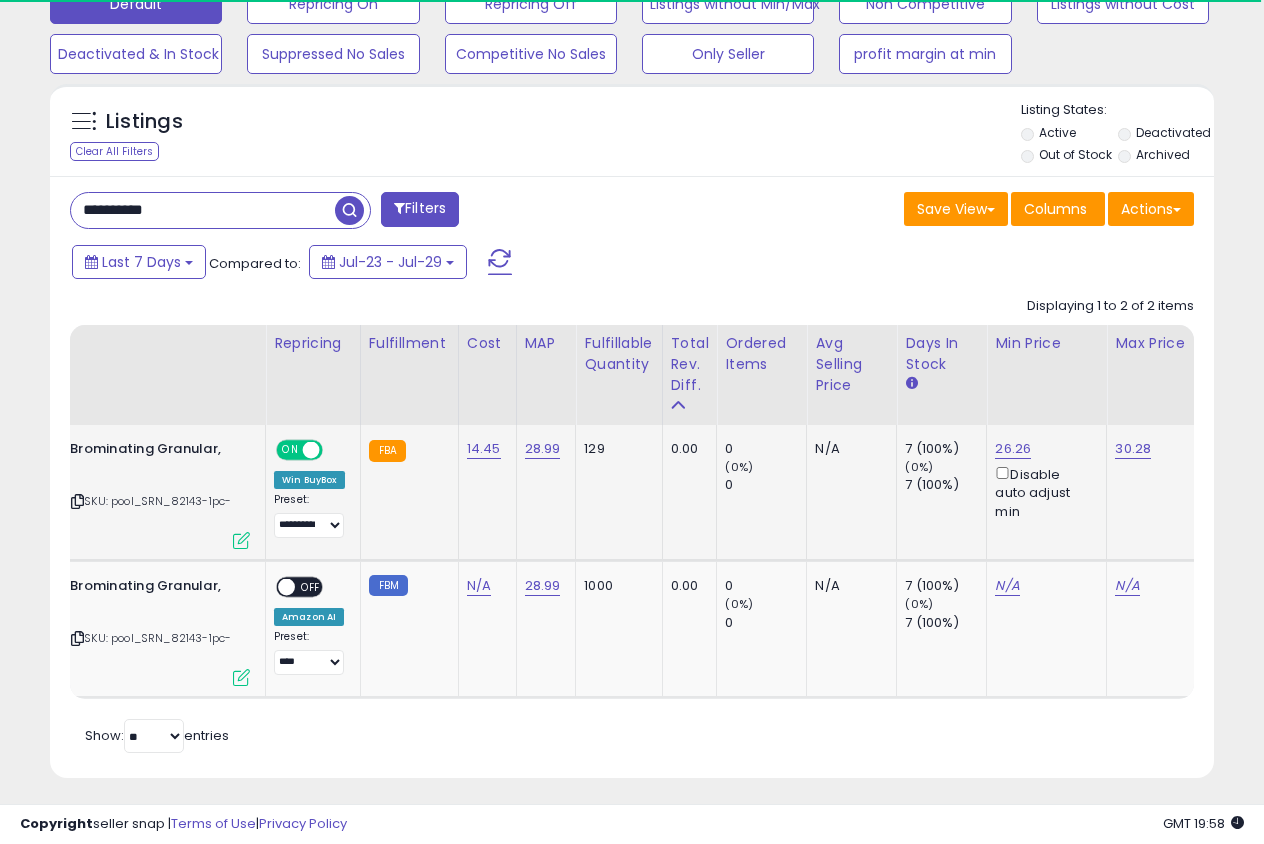 scroll, scrollTop: 0, scrollLeft: 109, axis: horizontal 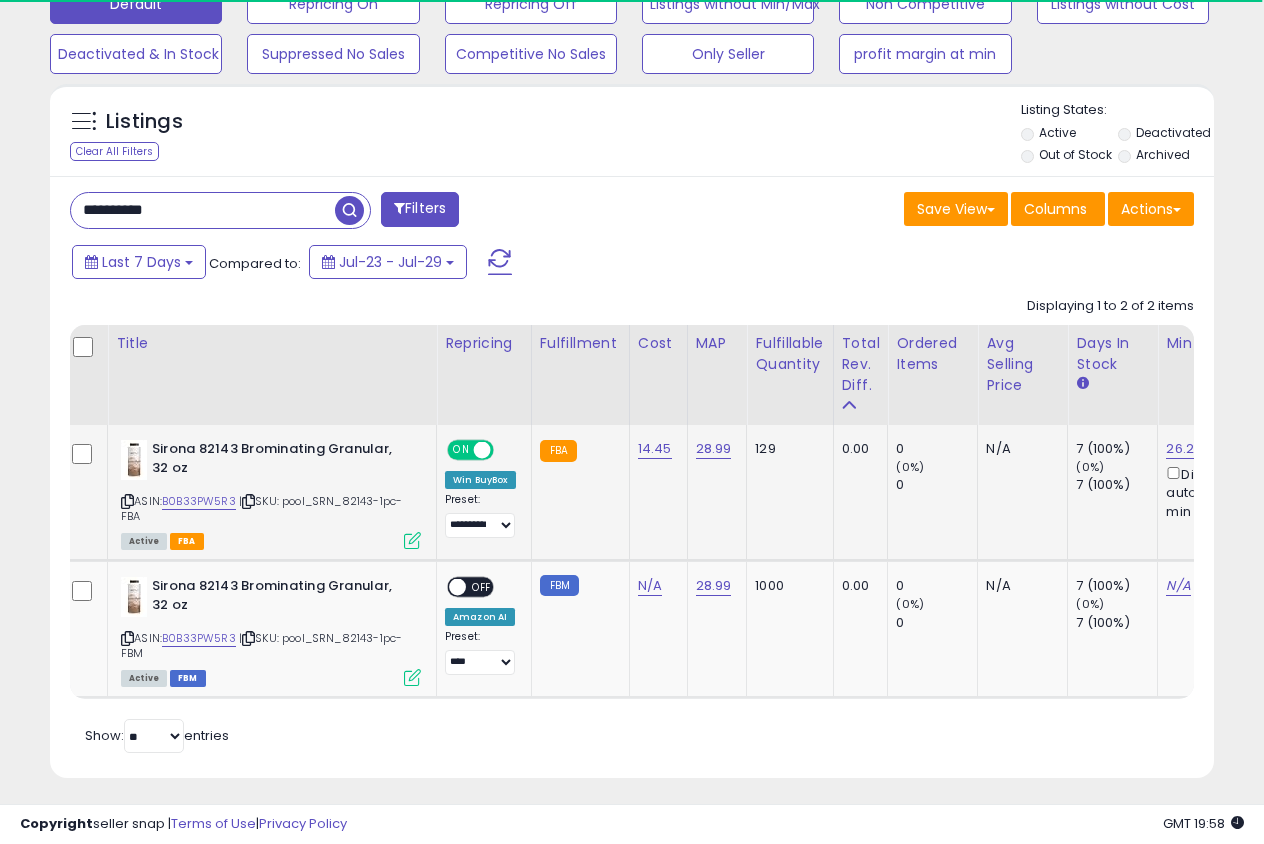 click on "B0B33PW5R3" at bounding box center [199, 501] 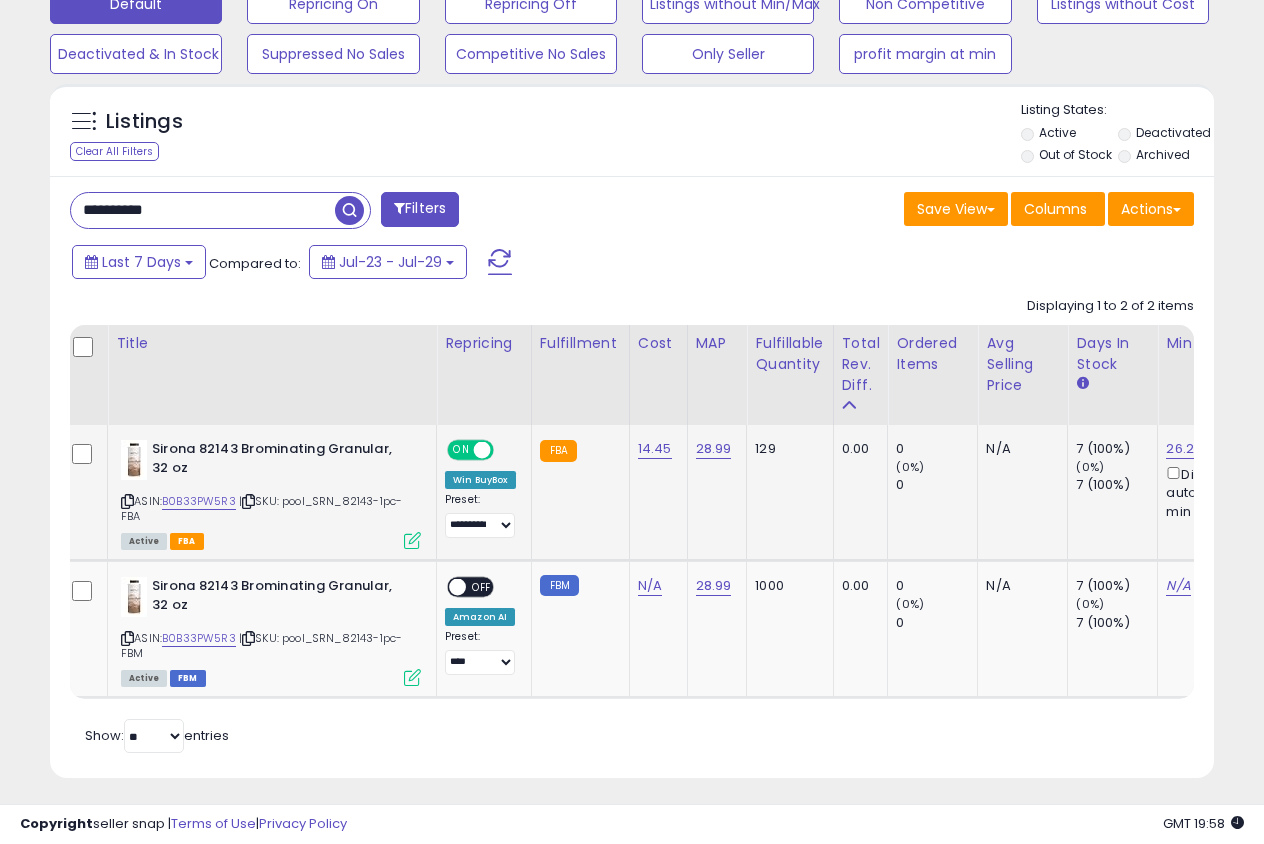 scroll, scrollTop: 0, scrollLeft: 75, axis: horizontal 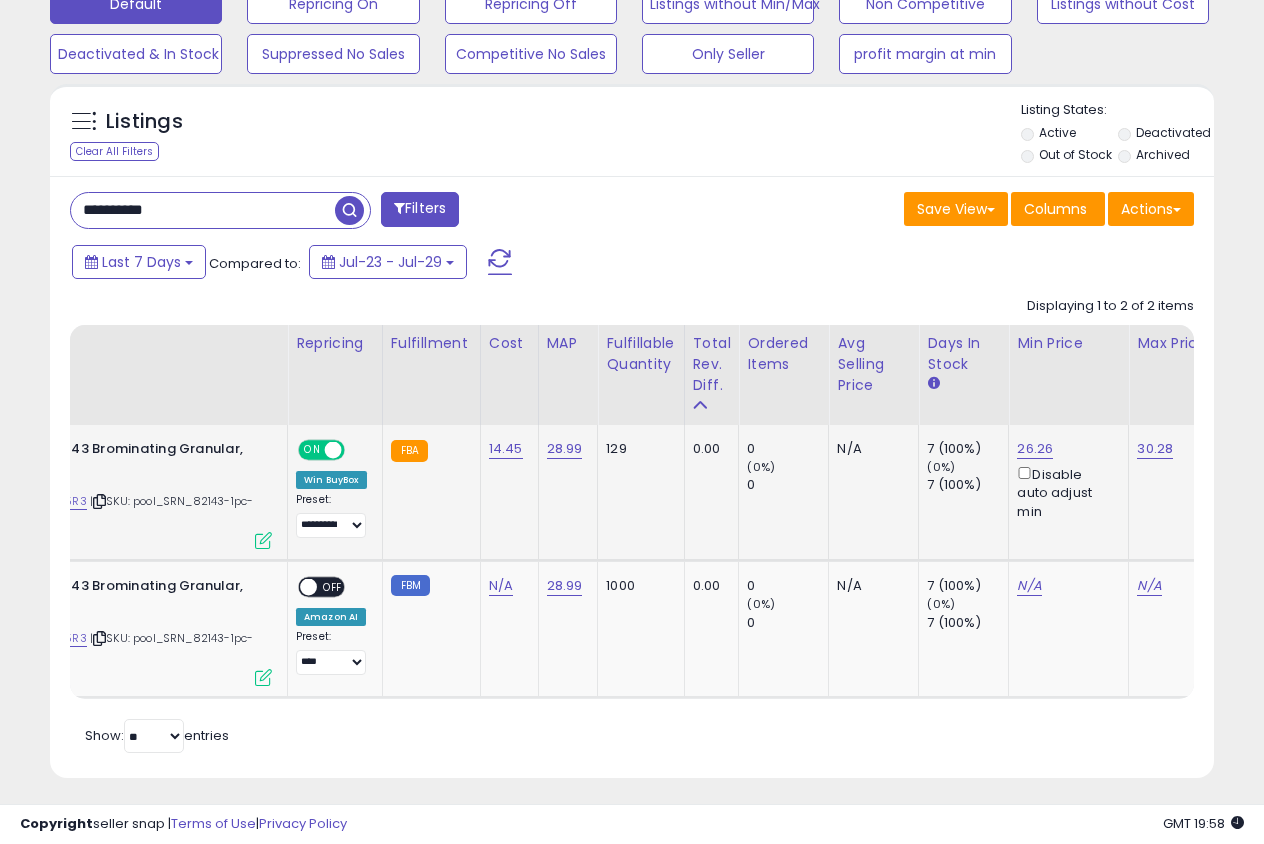 click on "26.26" at bounding box center [1035, 449] 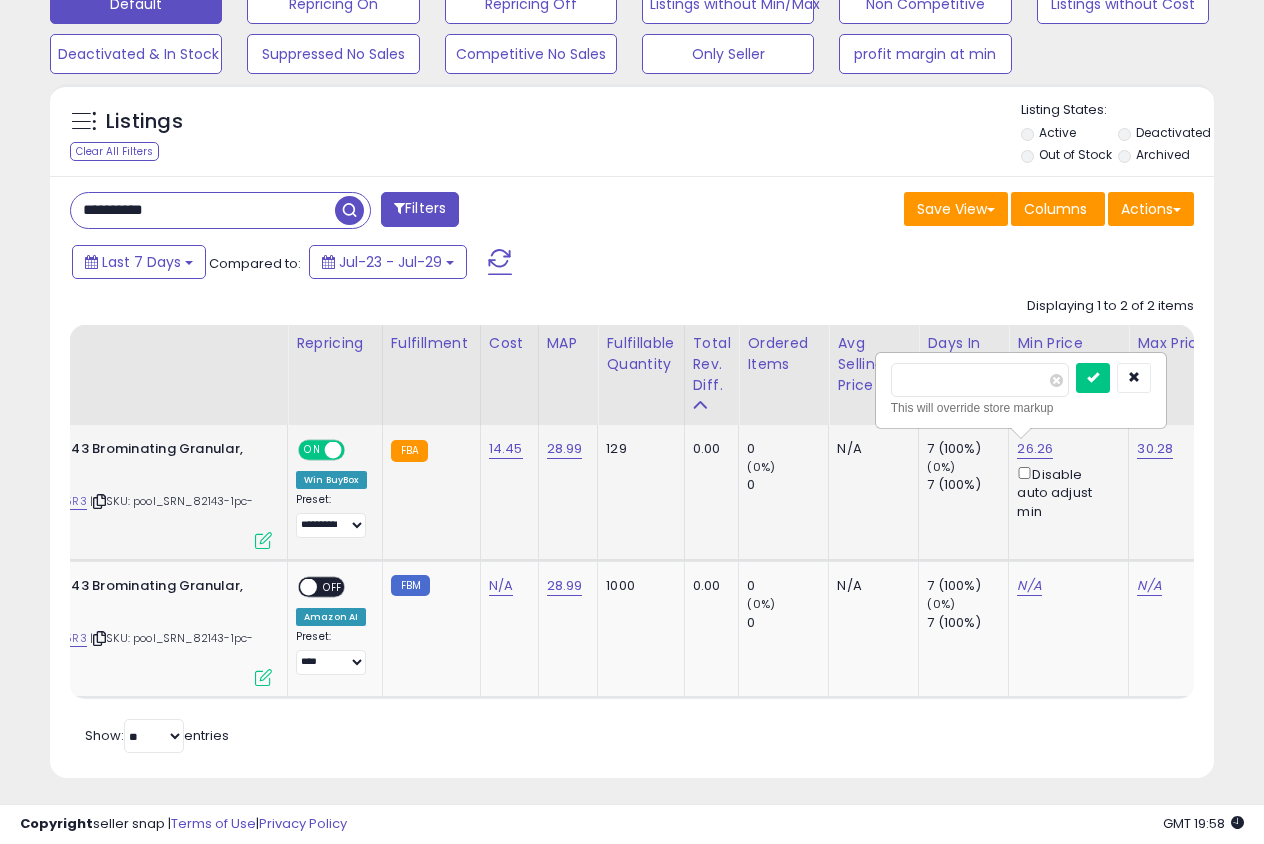 scroll, scrollTop: 644, scrollLeft: 0, axis: vertical 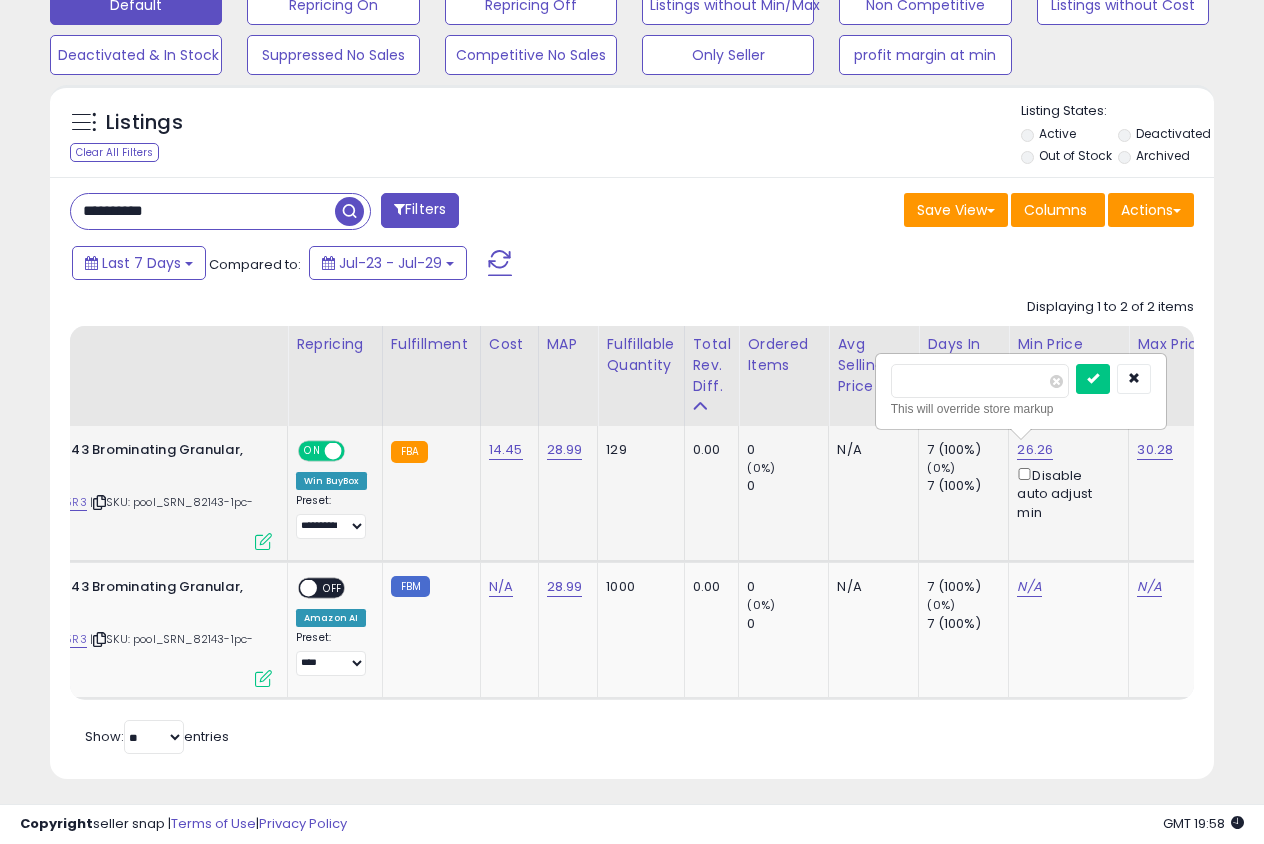 click at bounding box center (263, 541) 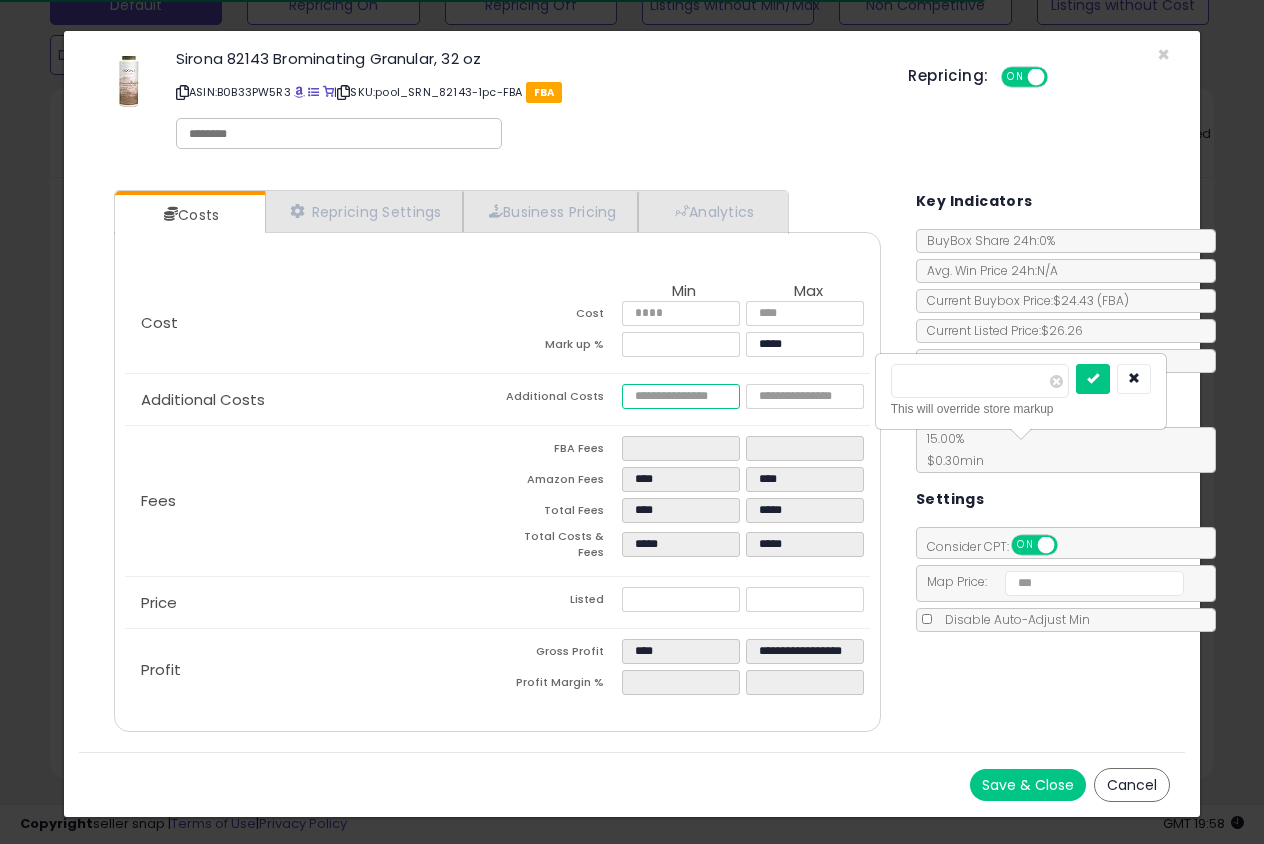 click on "****" at bounding box center [681, 396] 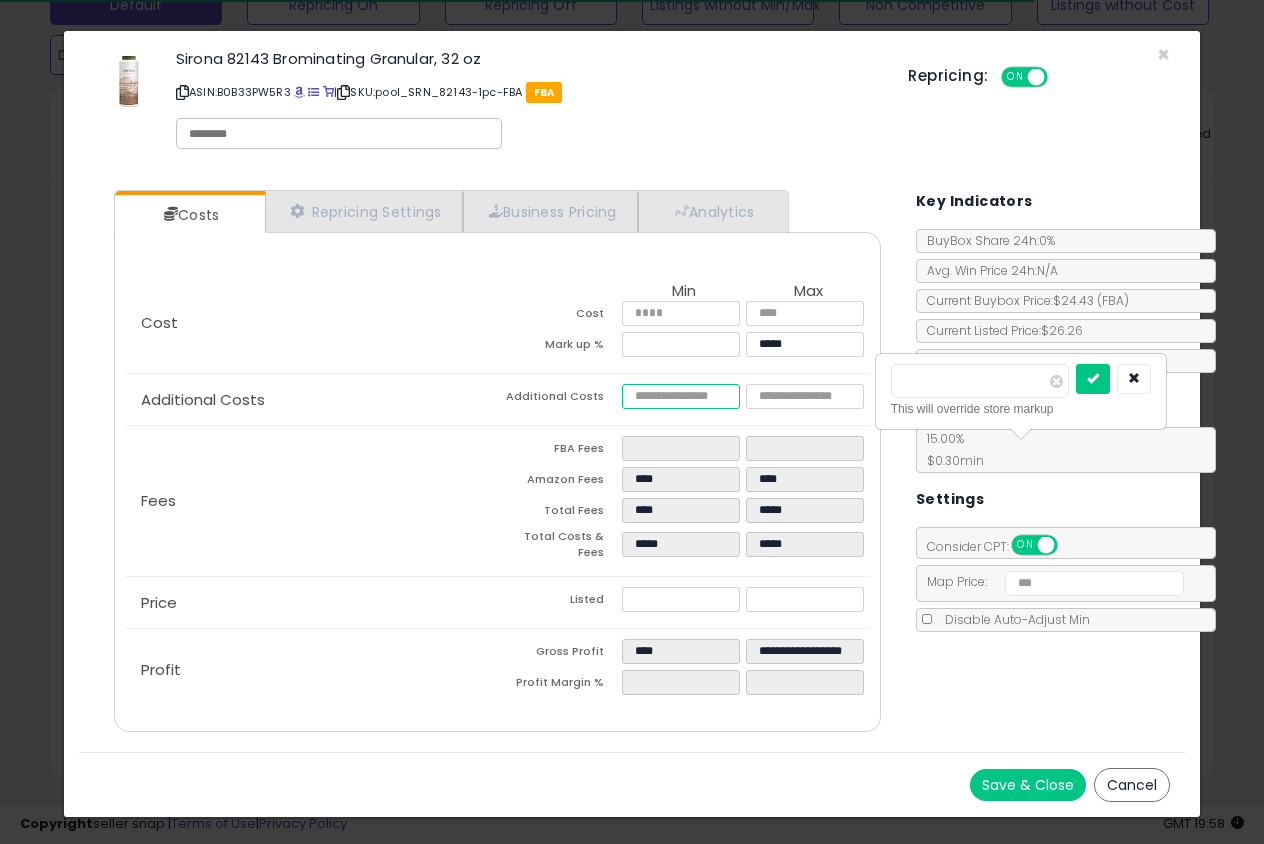 type 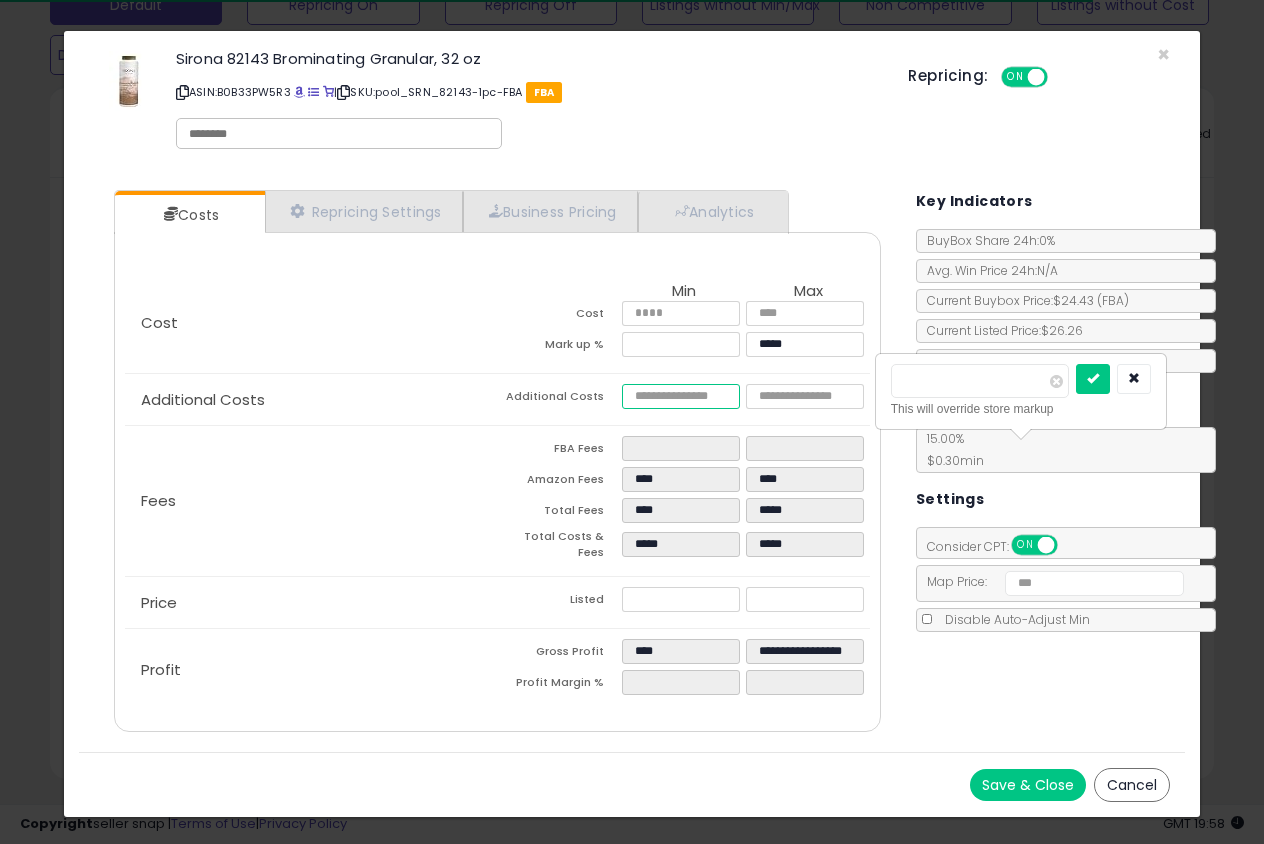 type 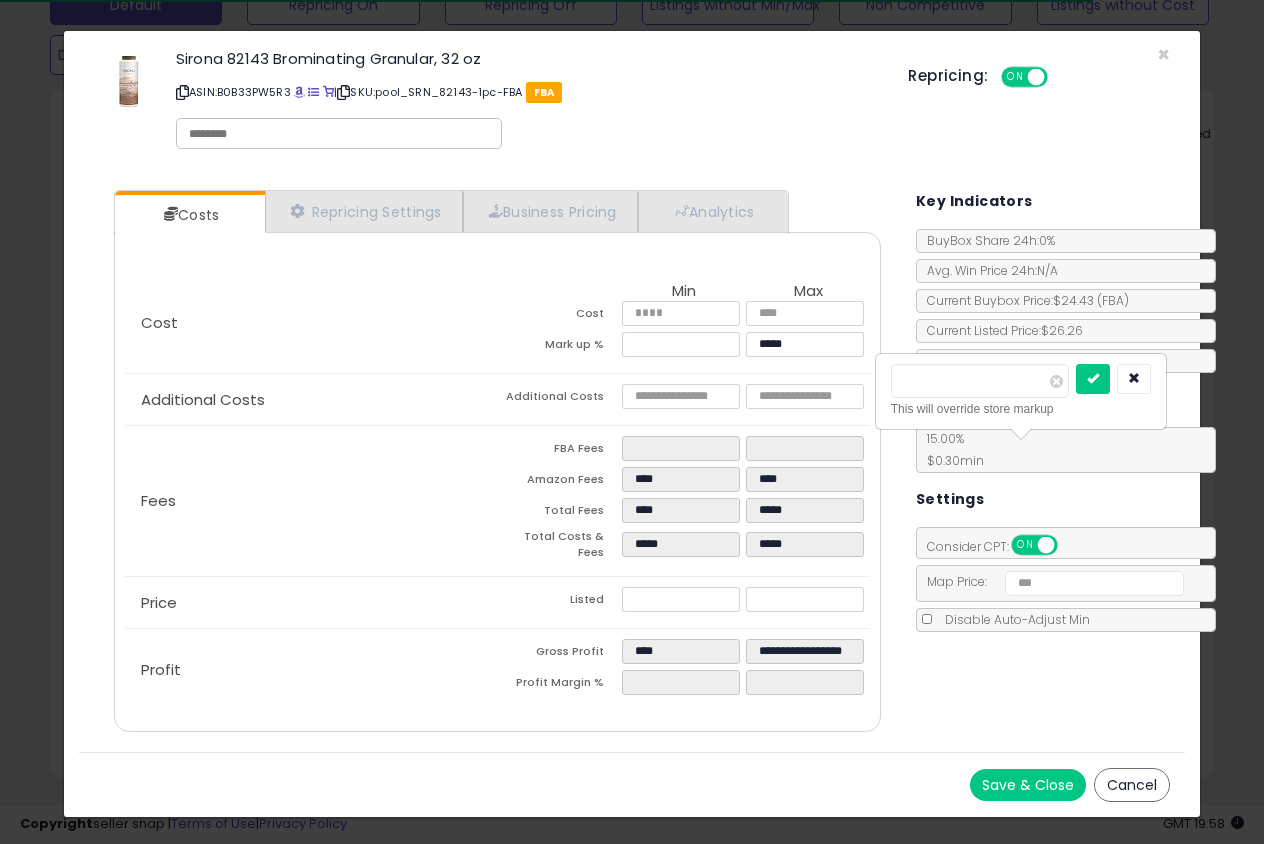 type on "*****" 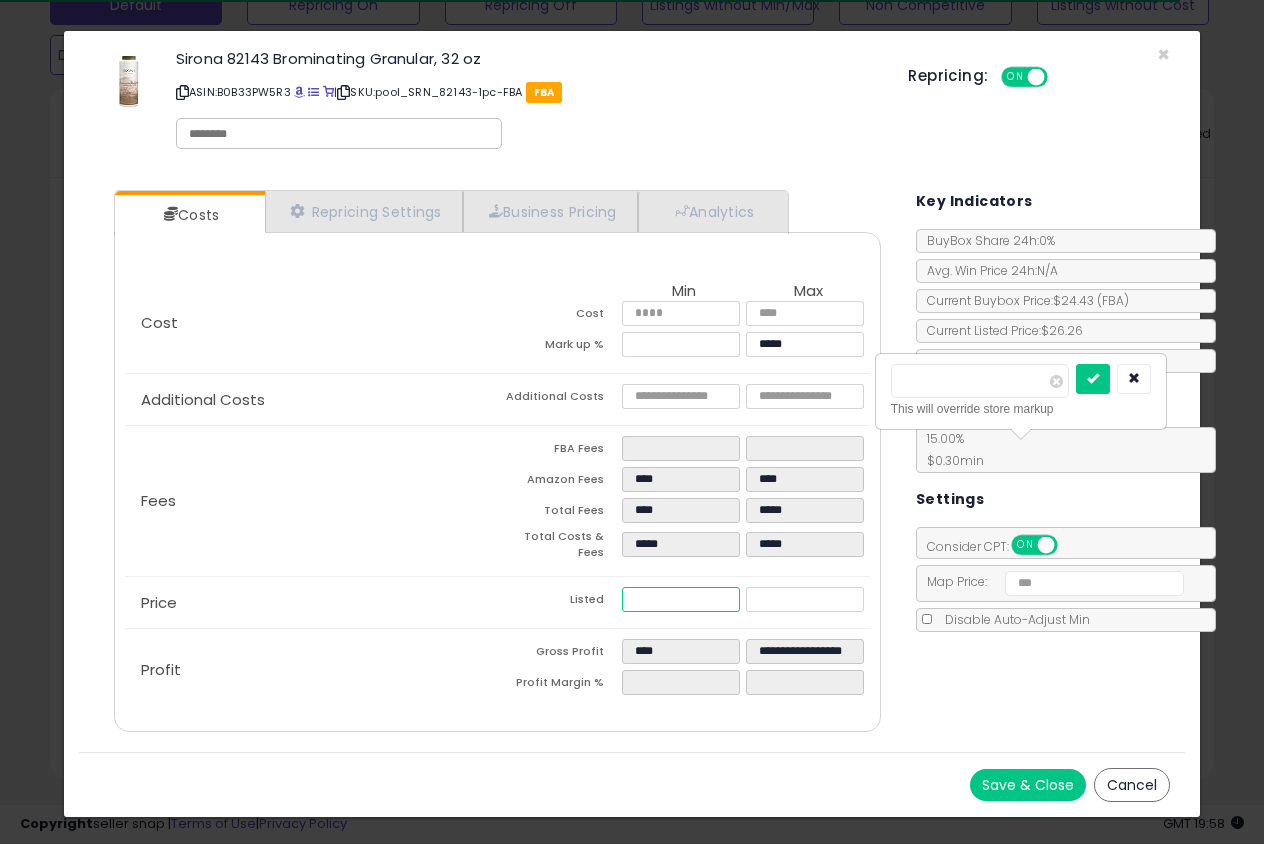 click on "*****" at bounding box center (681, 599) 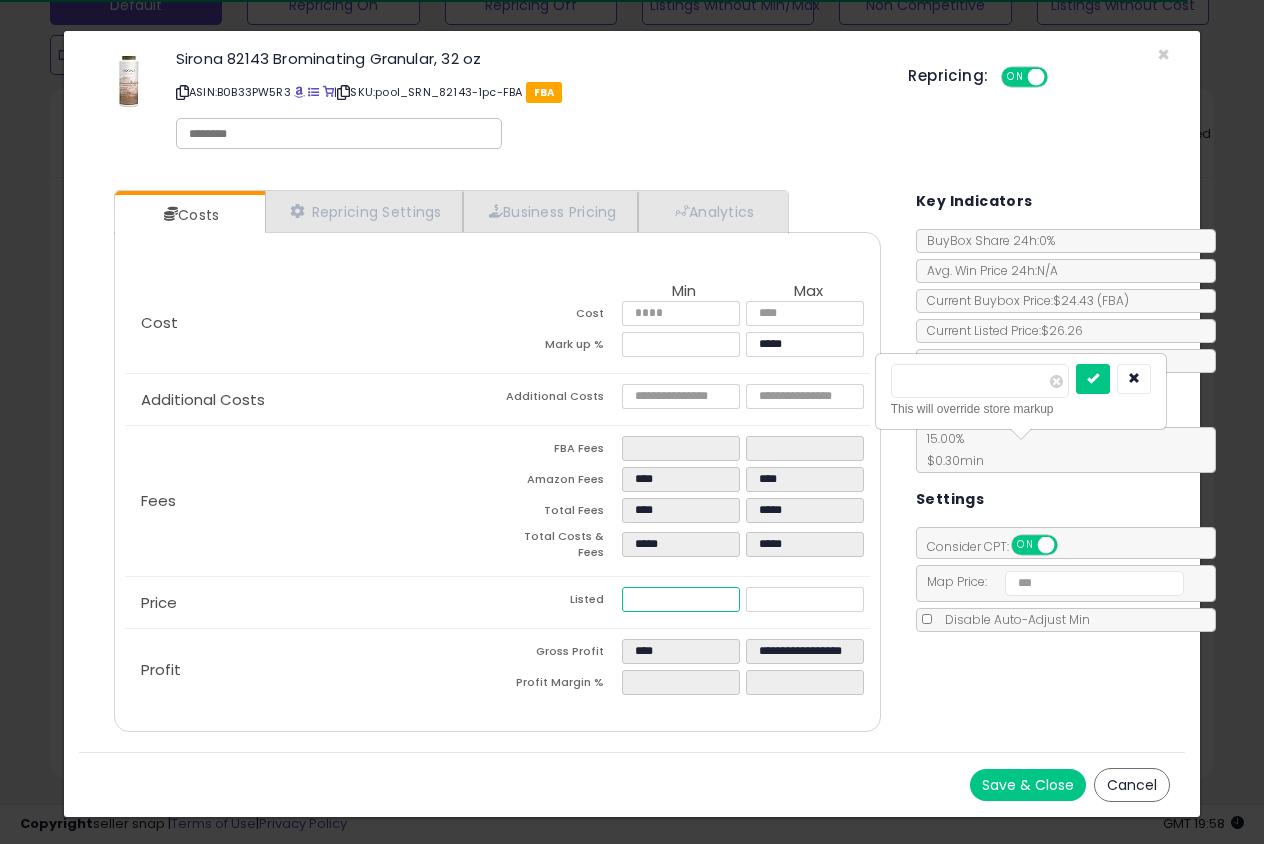 click on "*****" at bounding box center (681, 599) 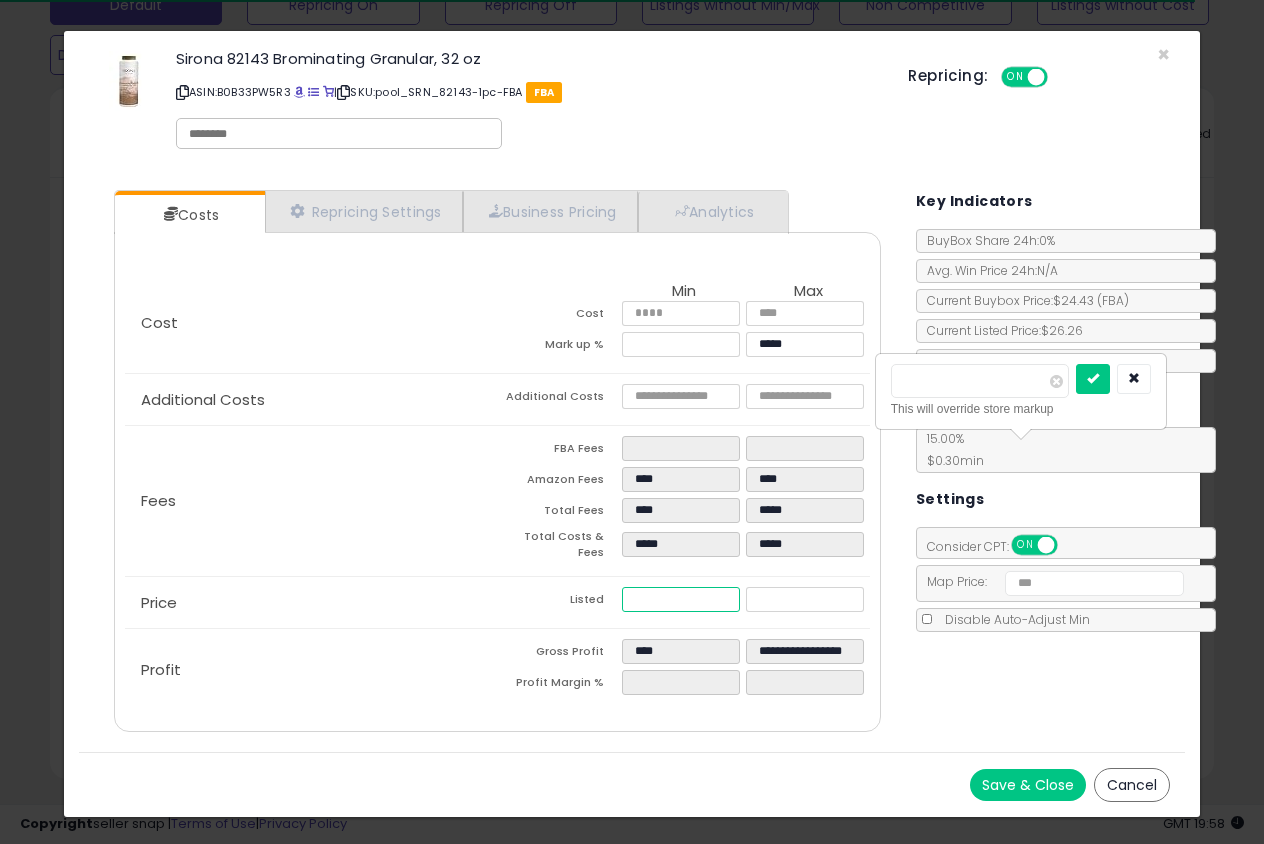 type on "****" 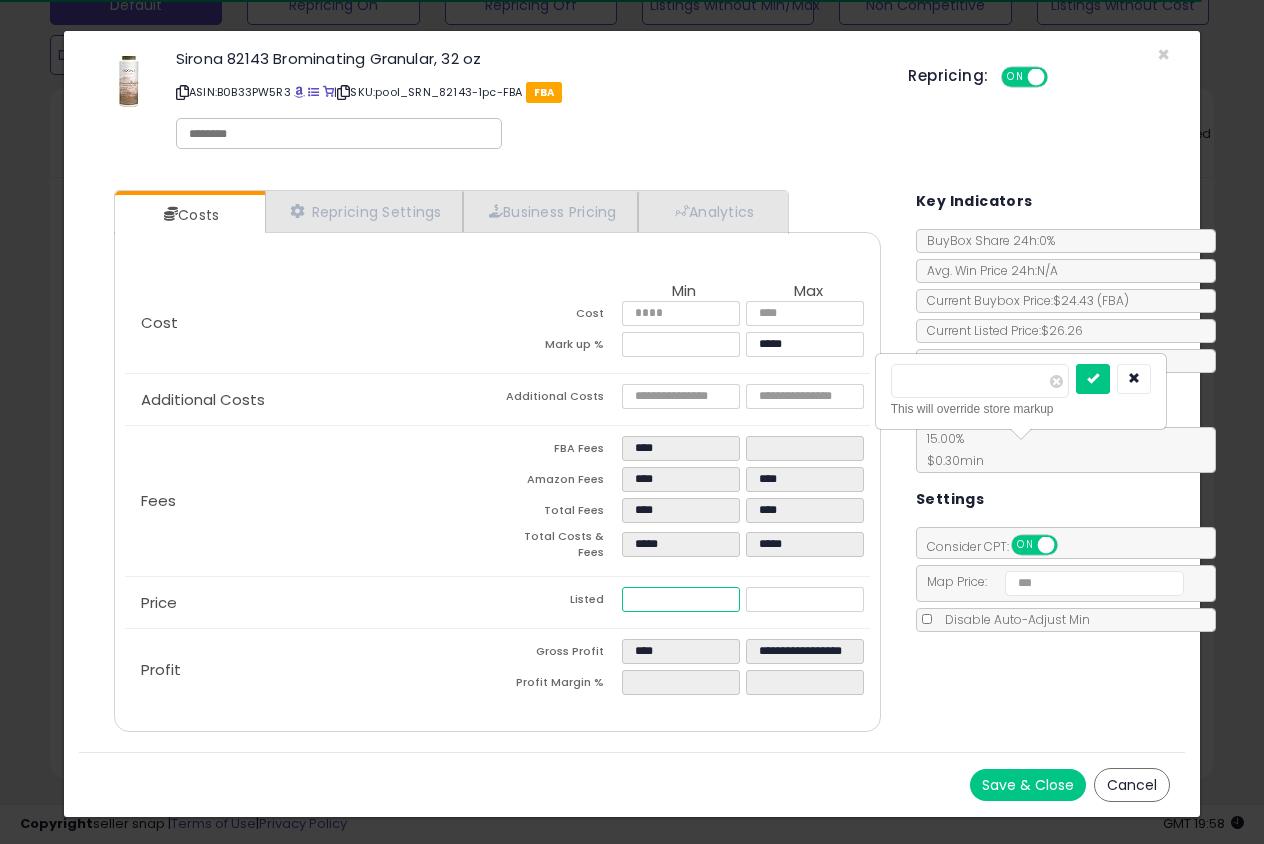 type on "****" 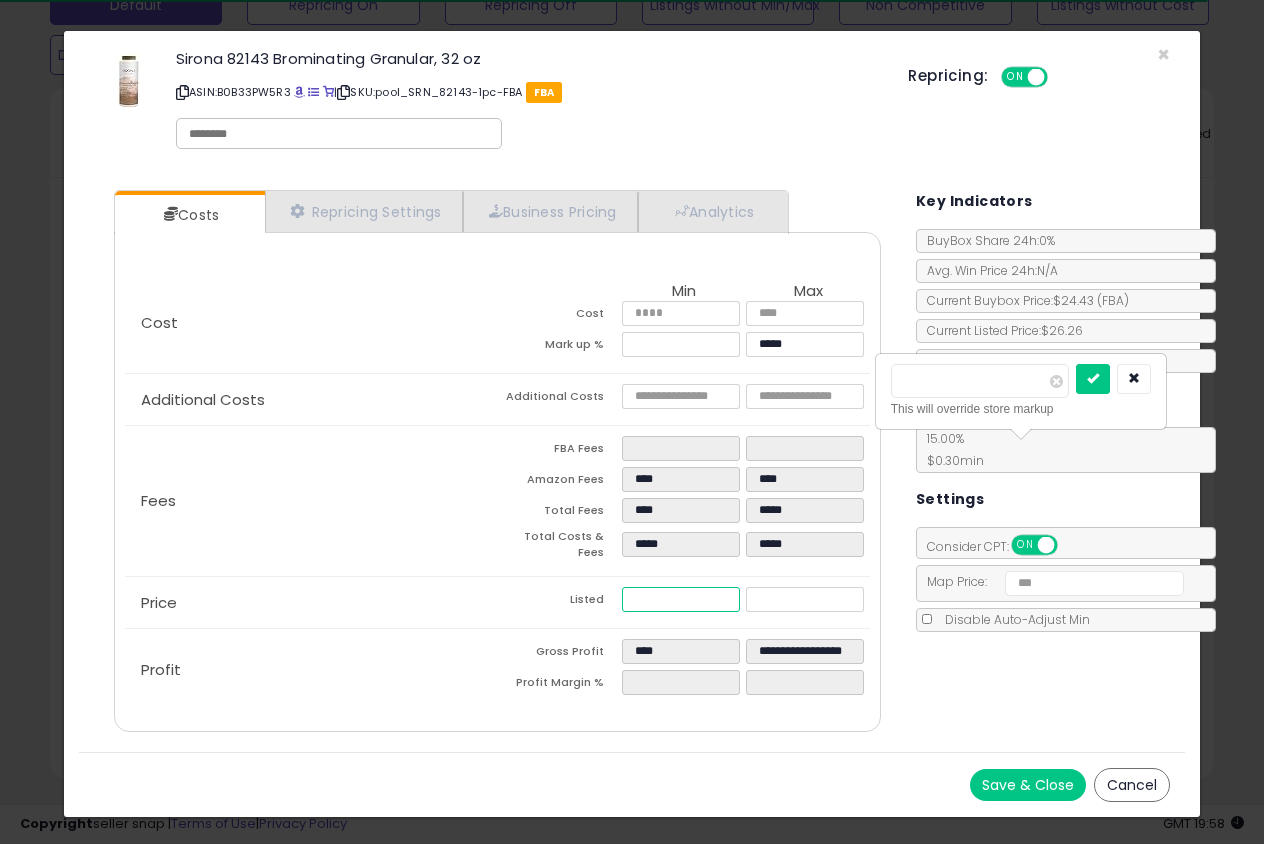 type on "****" 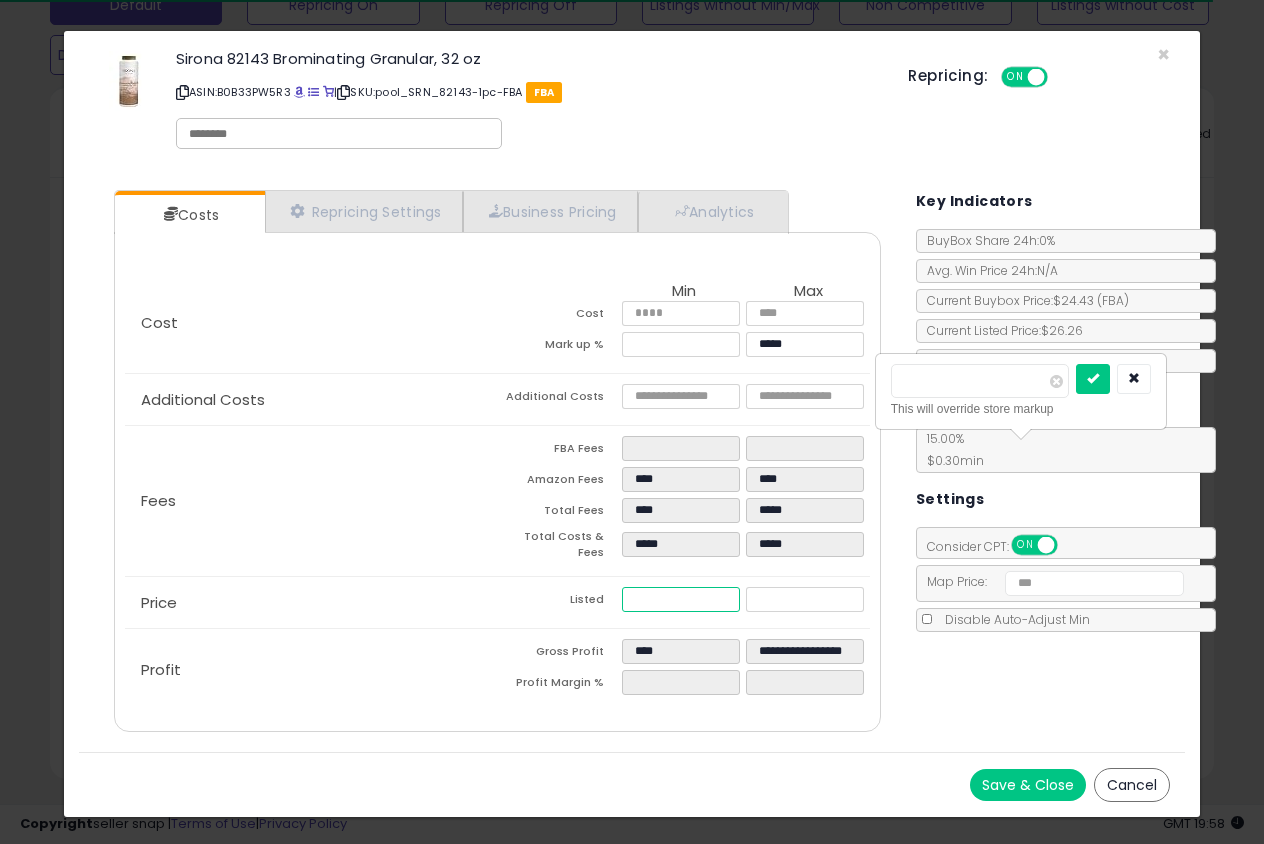 type on "****" 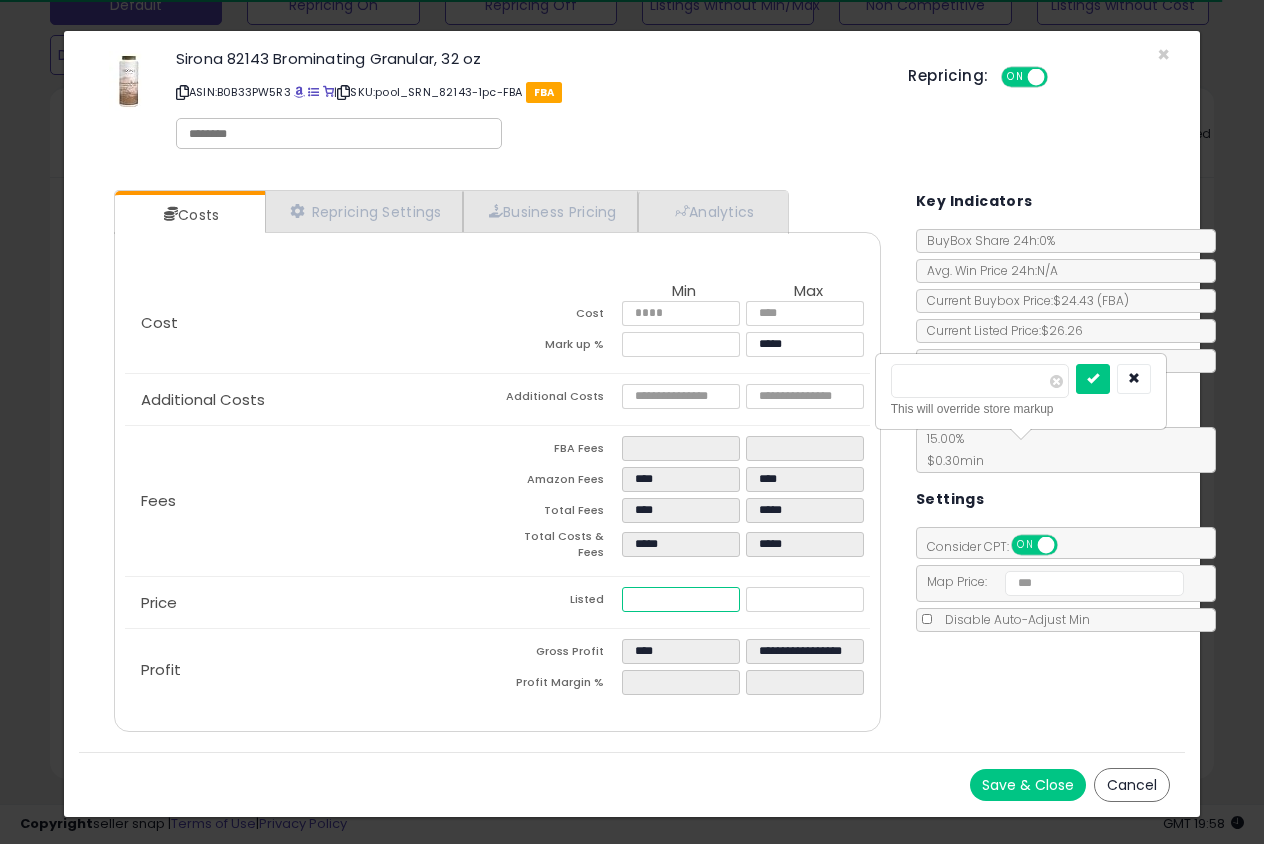 type on "*****" 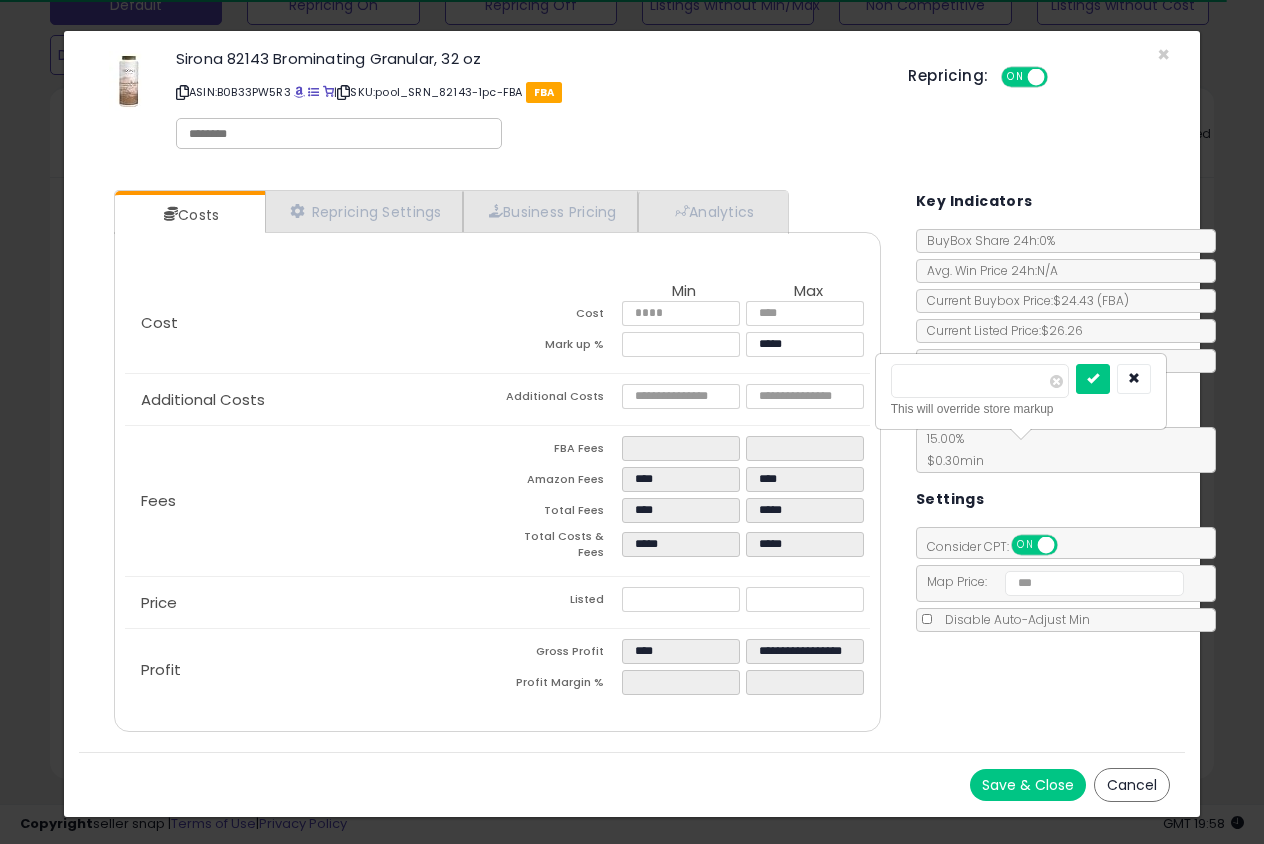 type on "******" 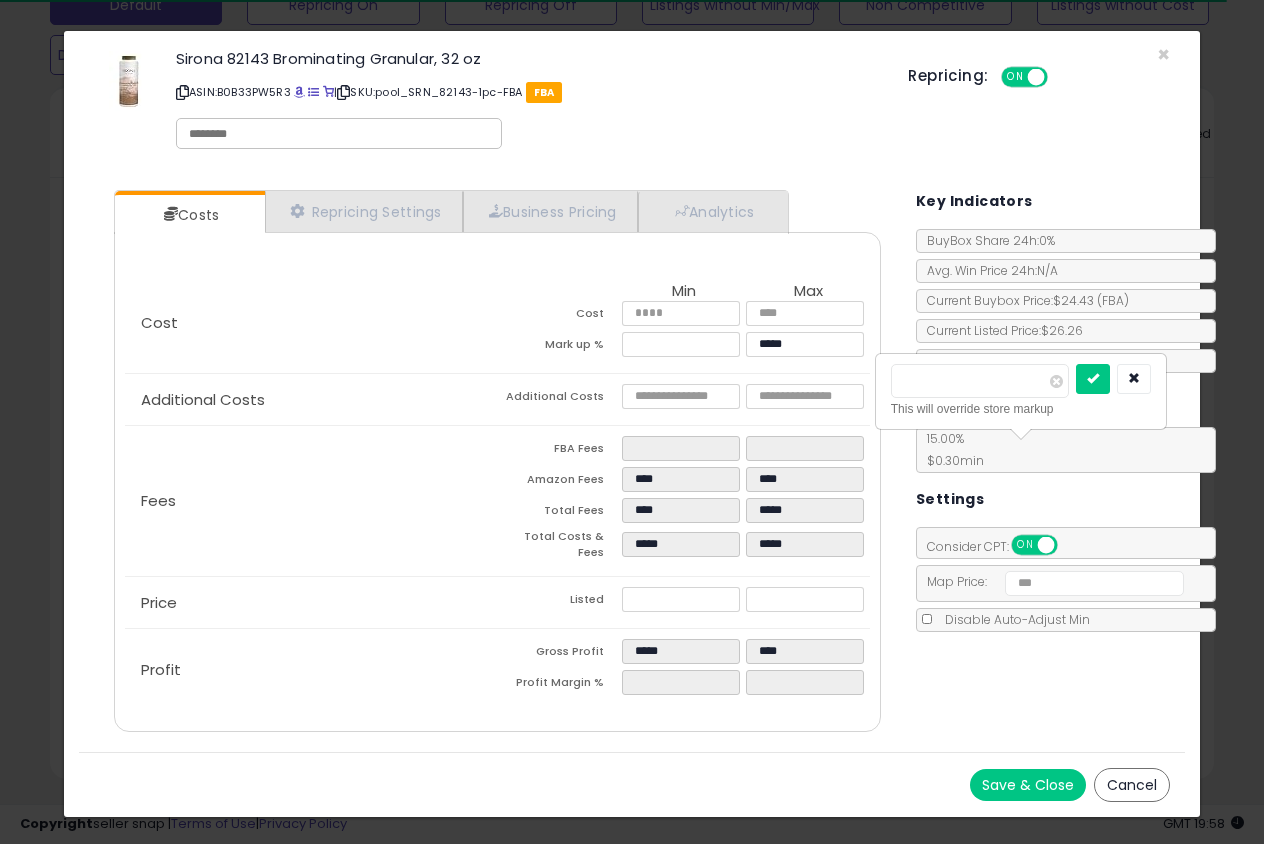 click on "Costs
Repricing Settings
Business Pricing
Analytics
Cost" at bounding box center (632, 463) 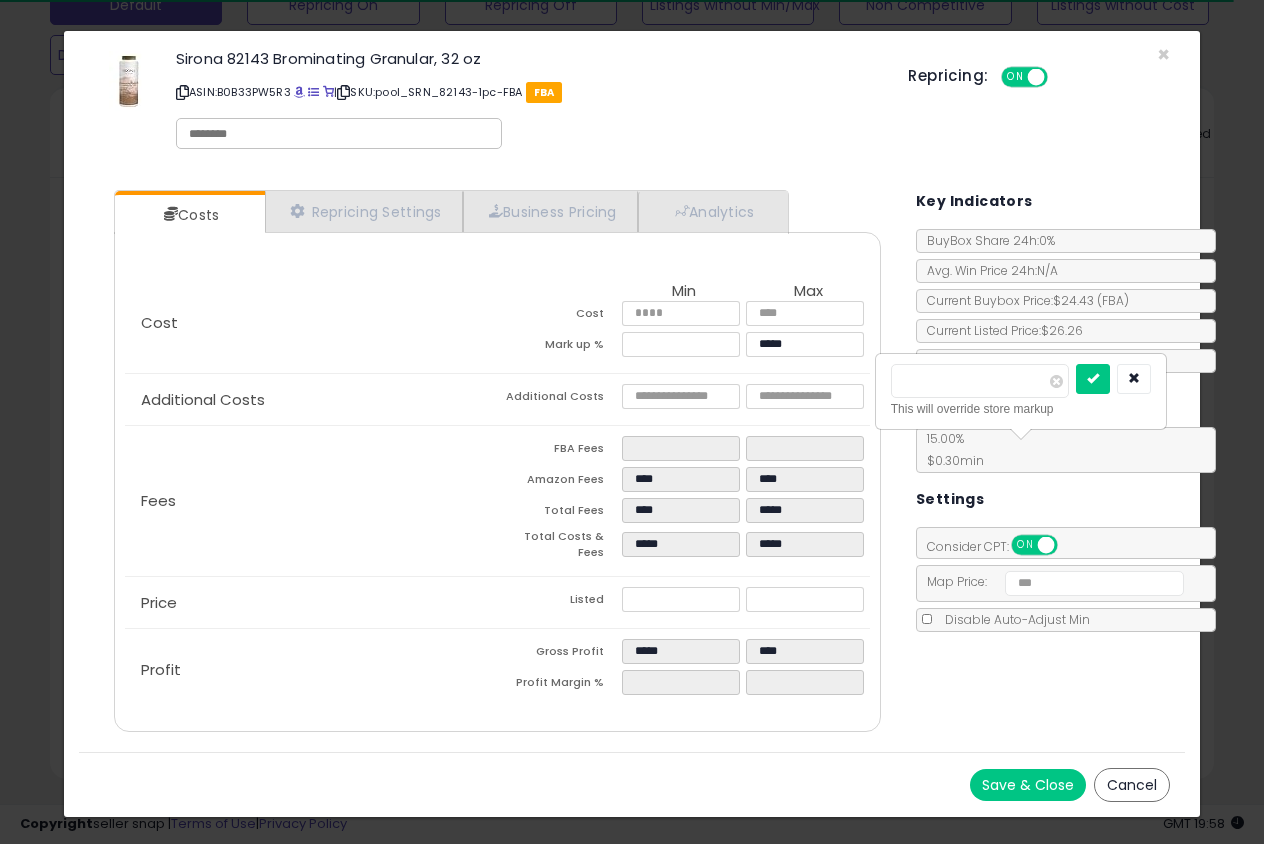click on "Save & Close" at bounding box center [1028, 785] 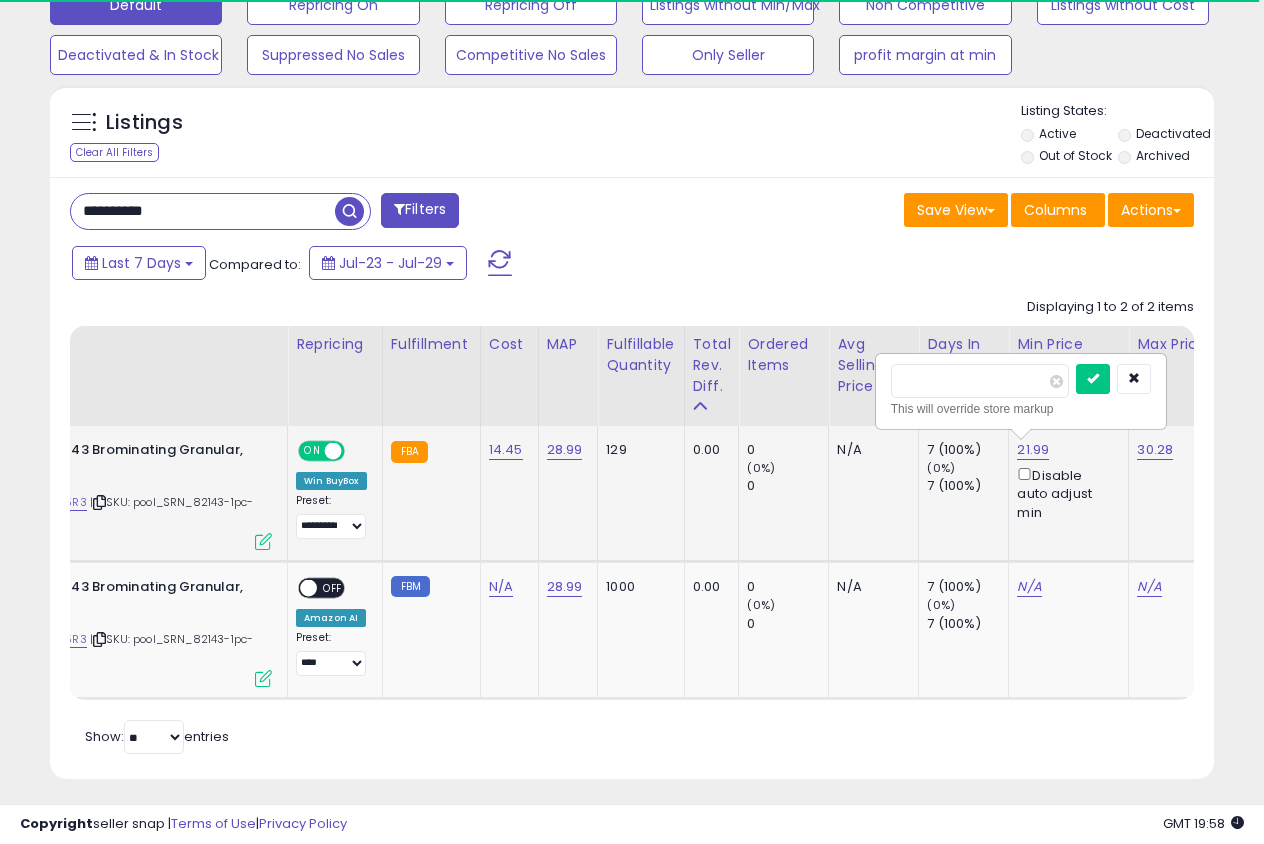 click on "28.99" at bounding box center (565, 450) 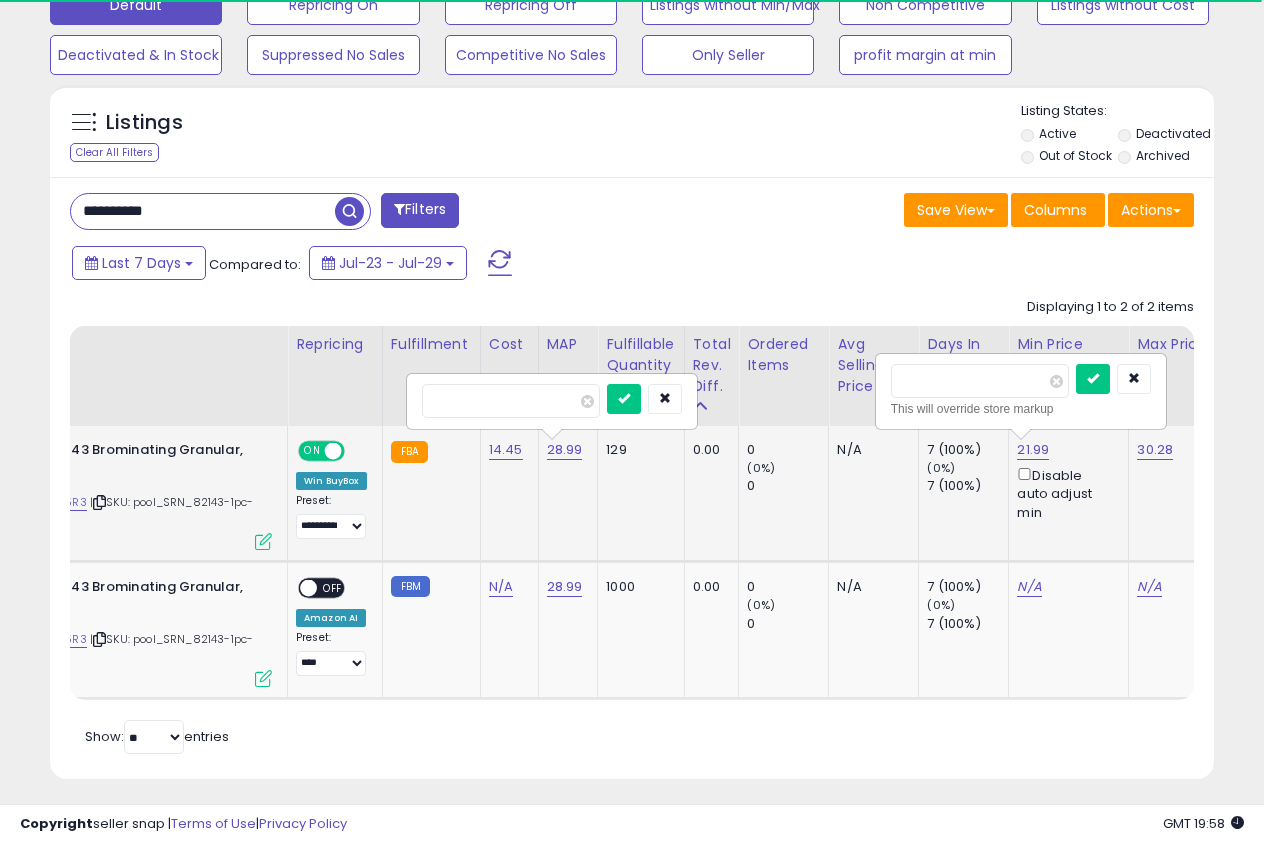 click on "*****" at bounding box center (511, 401) 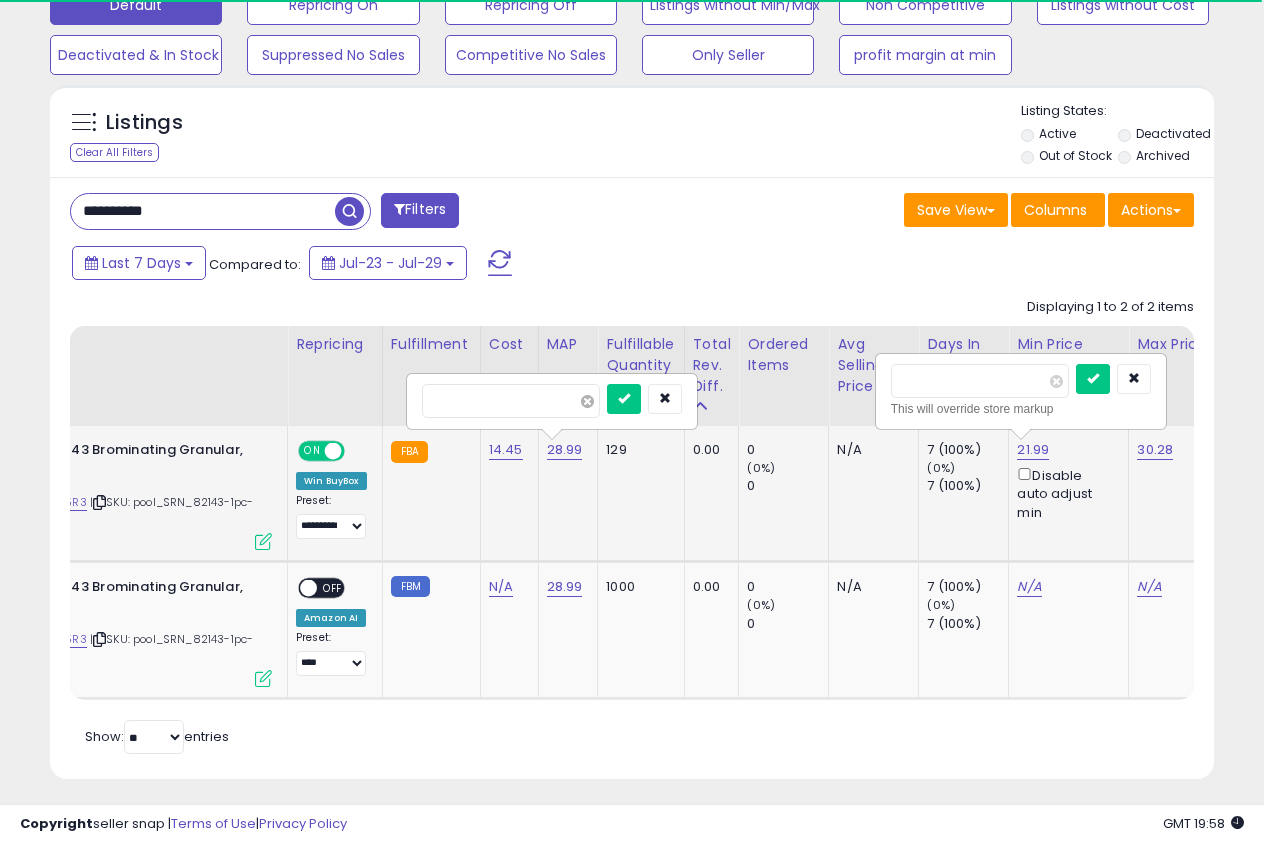 click at bounding box center [587, 401] 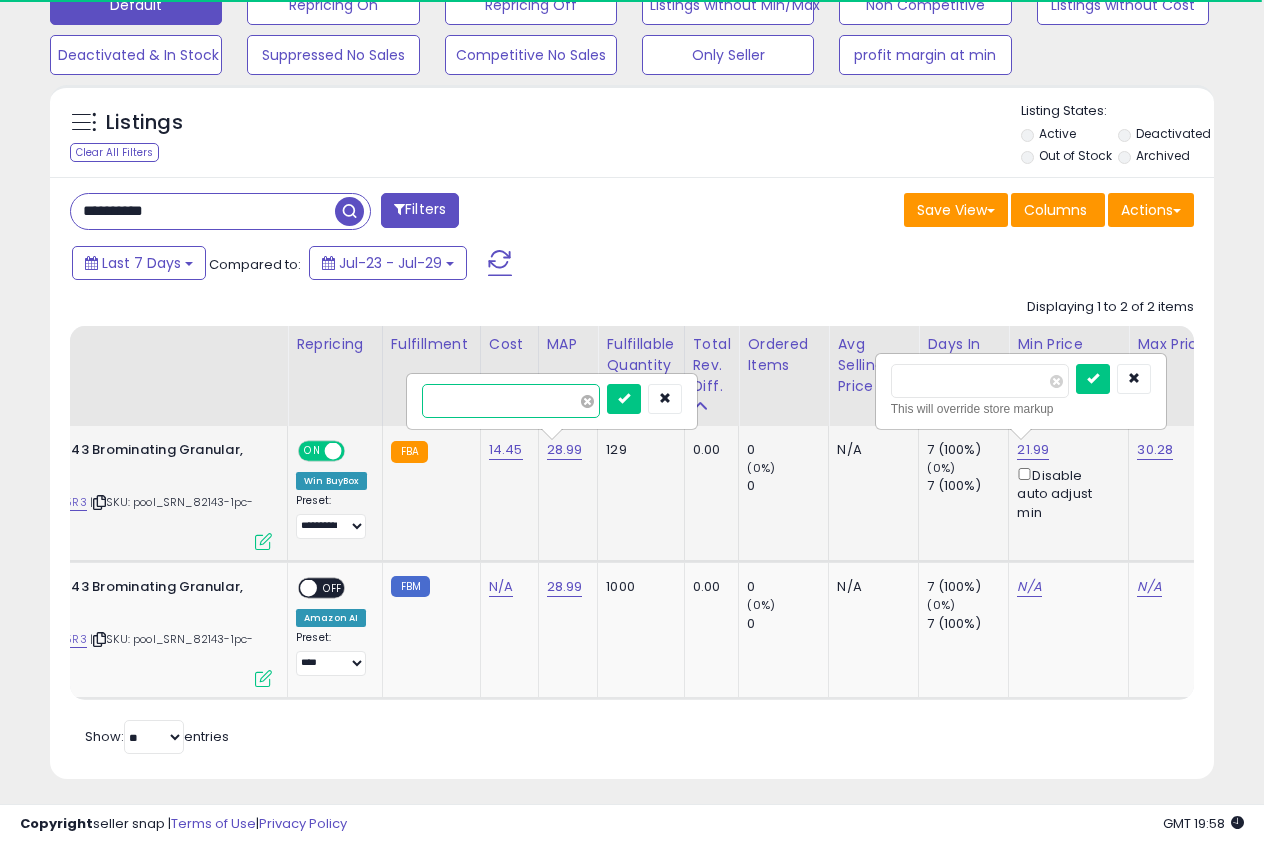 type 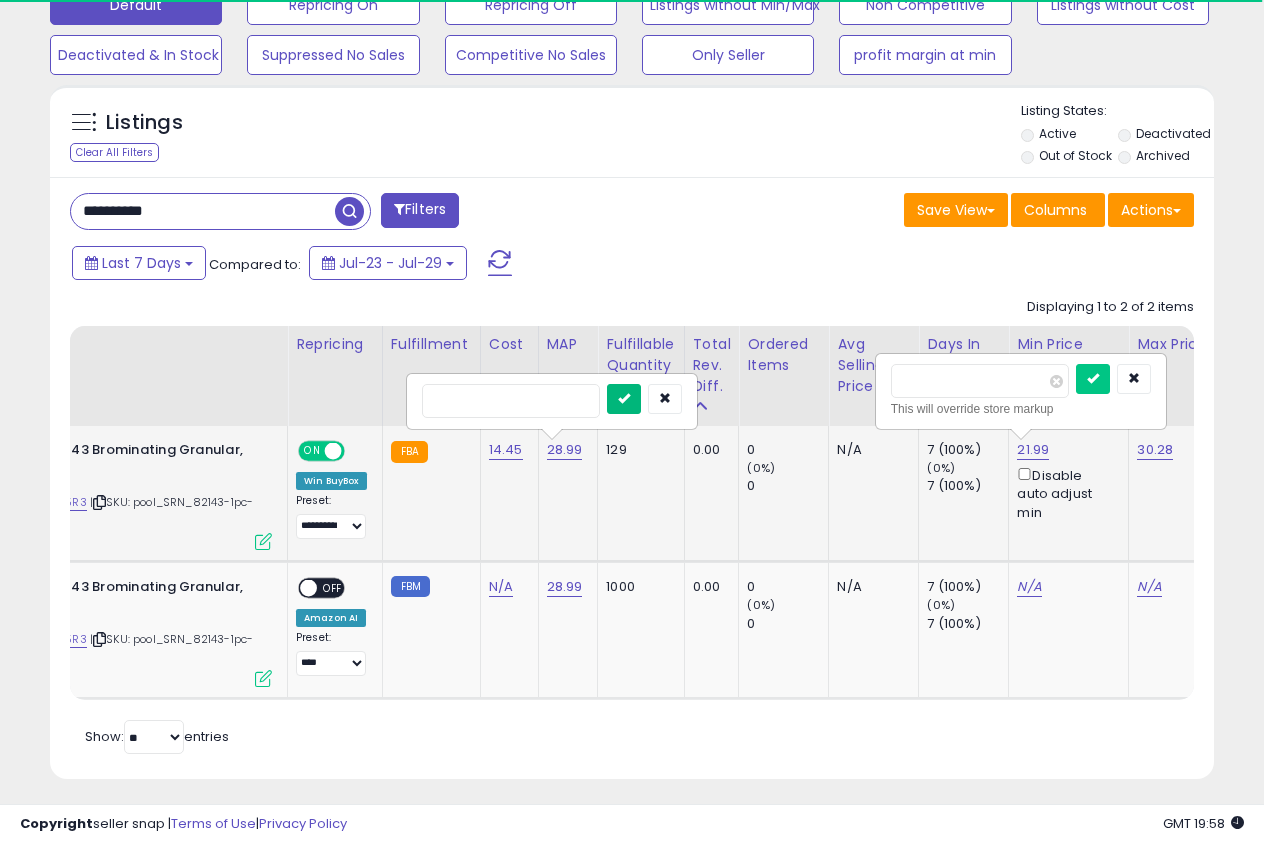 click at bounding box center [624, 398] 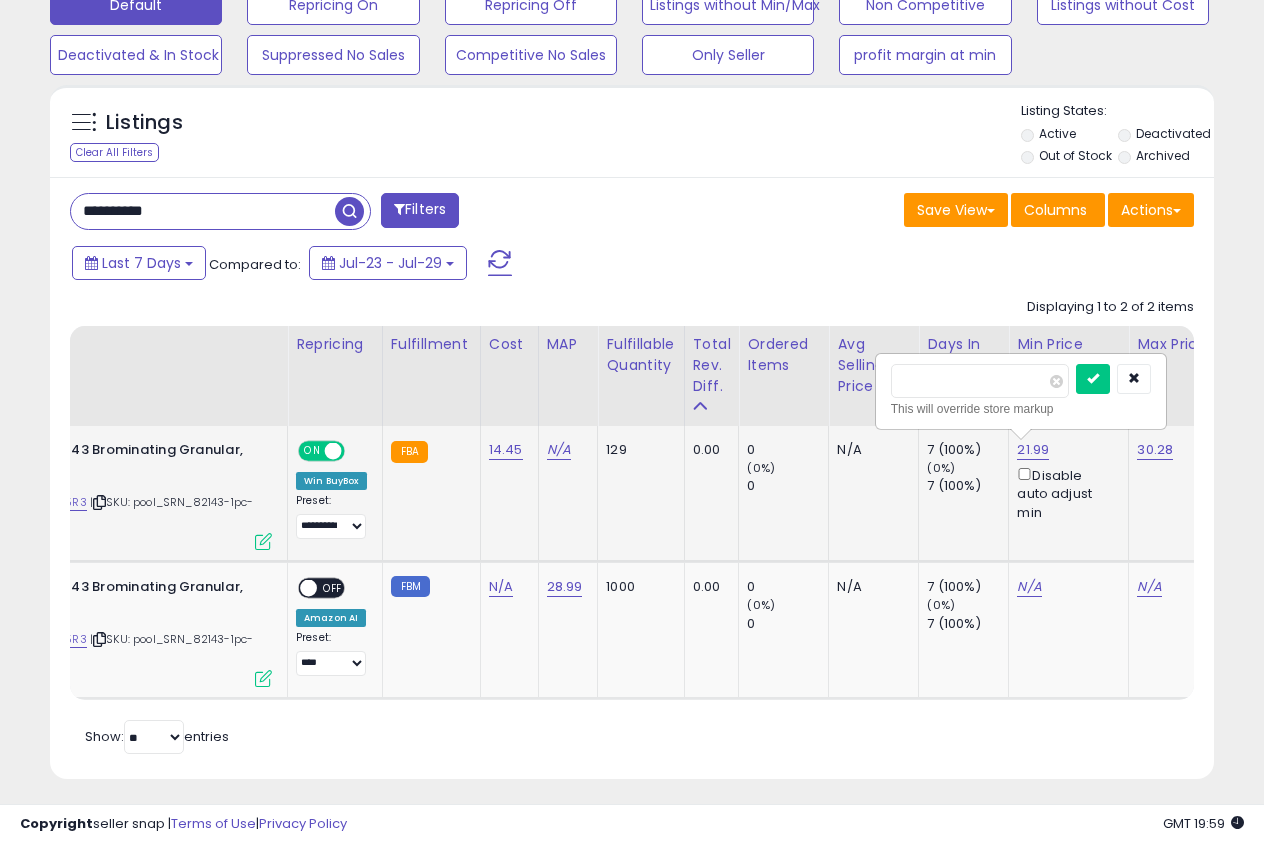 click on "**********" at bounding box center [203, 211] 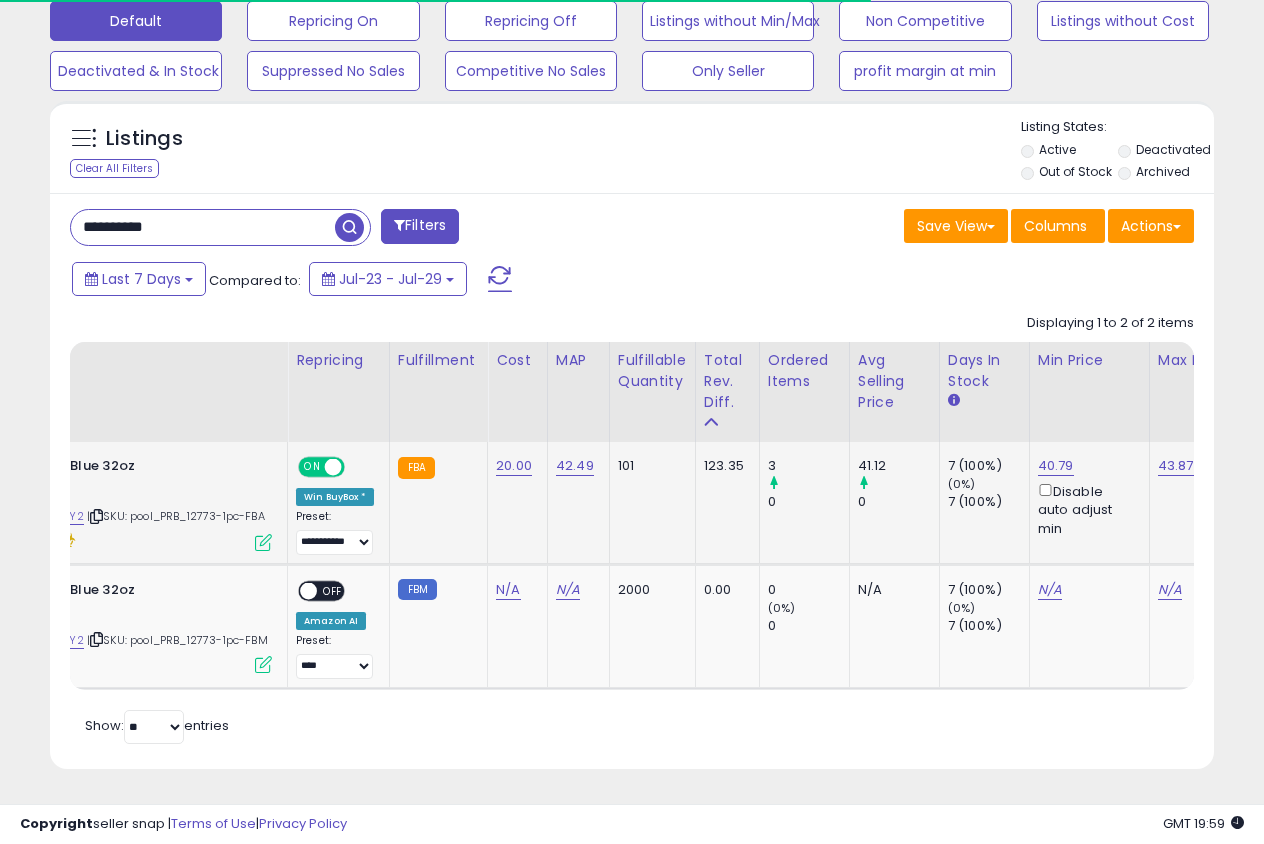 scroll, scrollTop: 643, scrollLeft: 0, axis: vertical 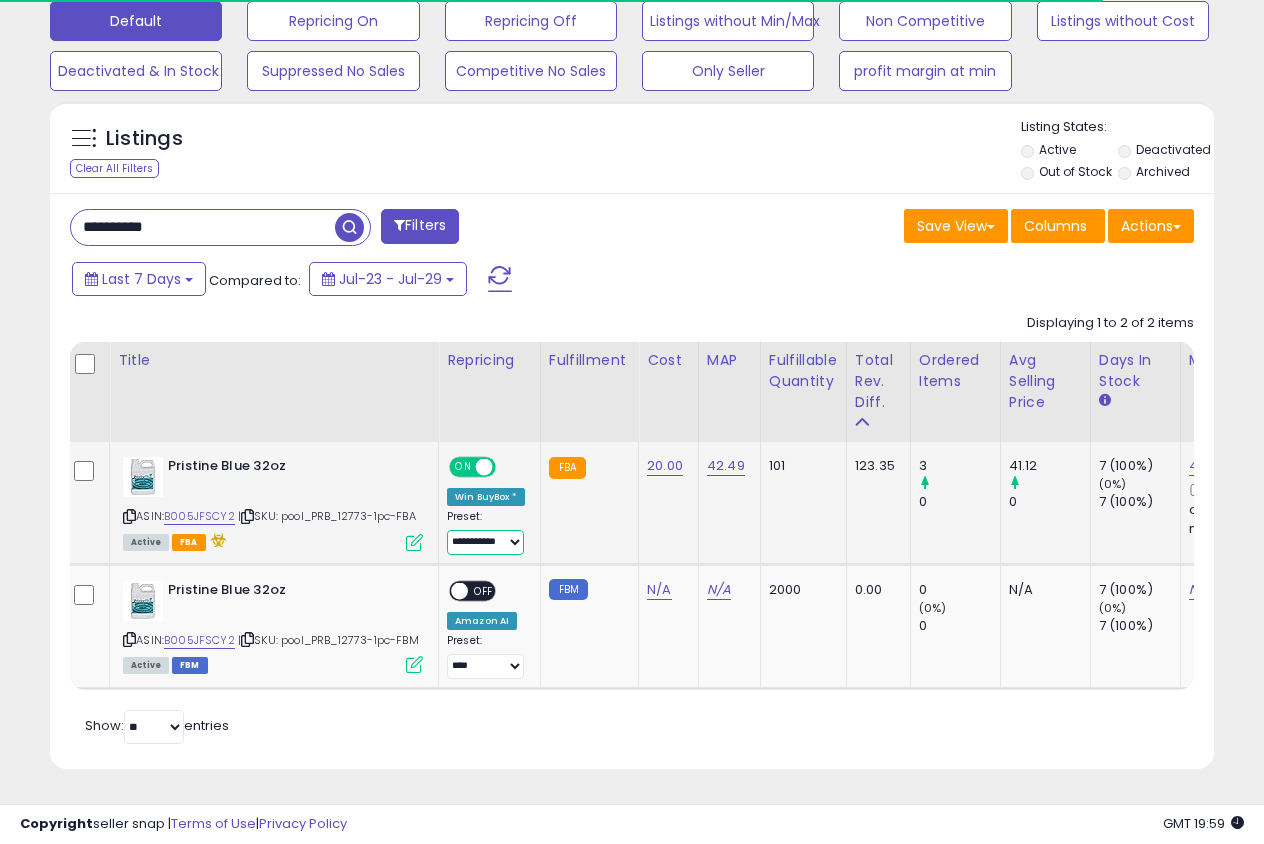 select on "**********" 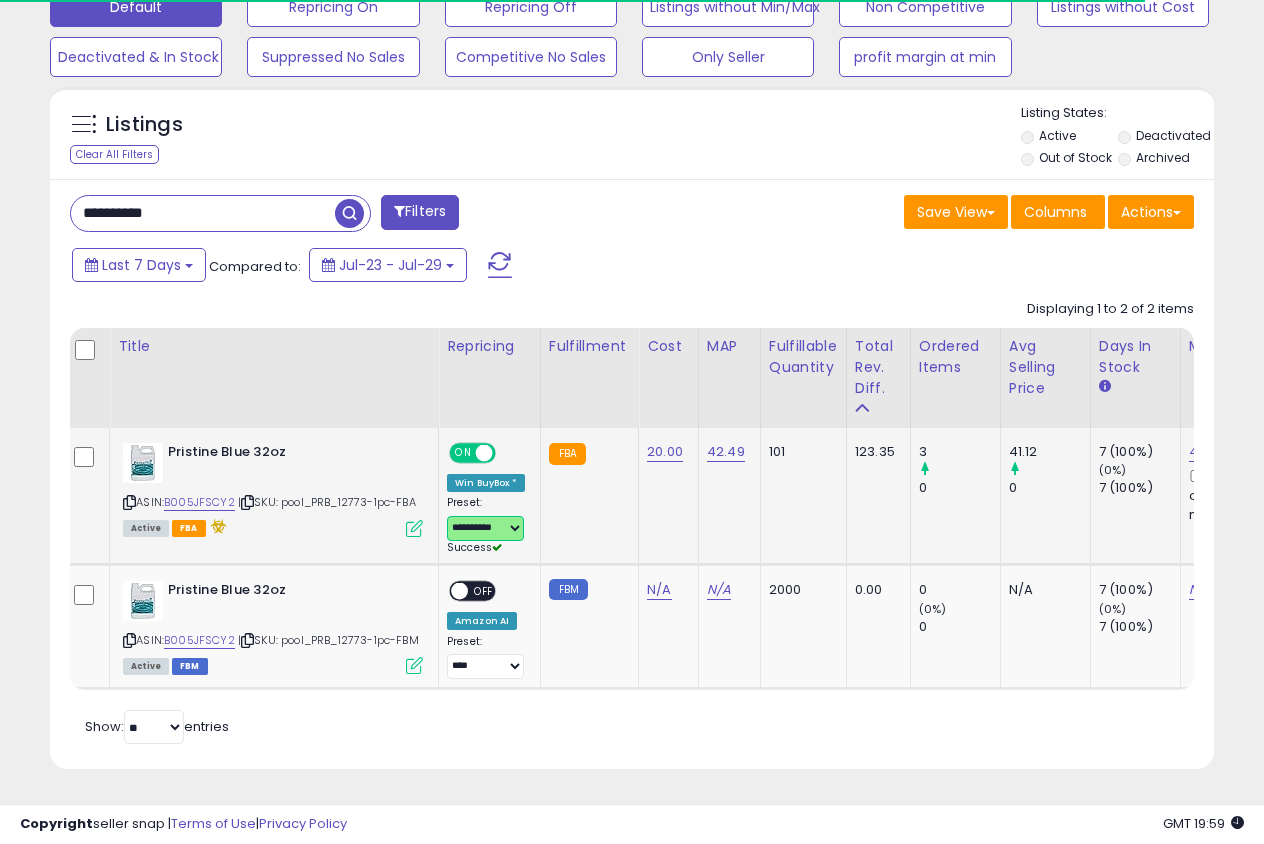 scroll, scrollTop: 0, scrollLeft: 28, axis: horizontal 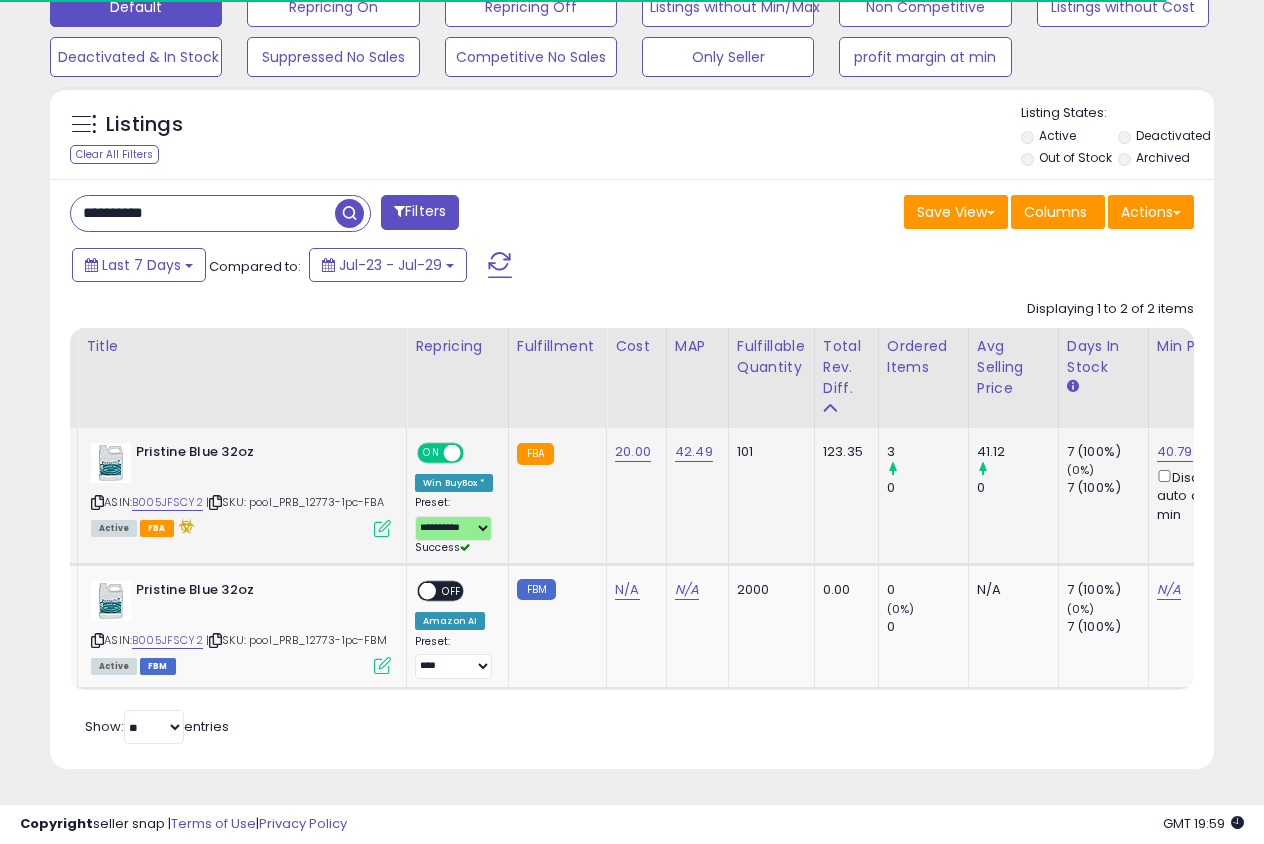 click on "B005JFSCY2" at bounding box center [167, 502] 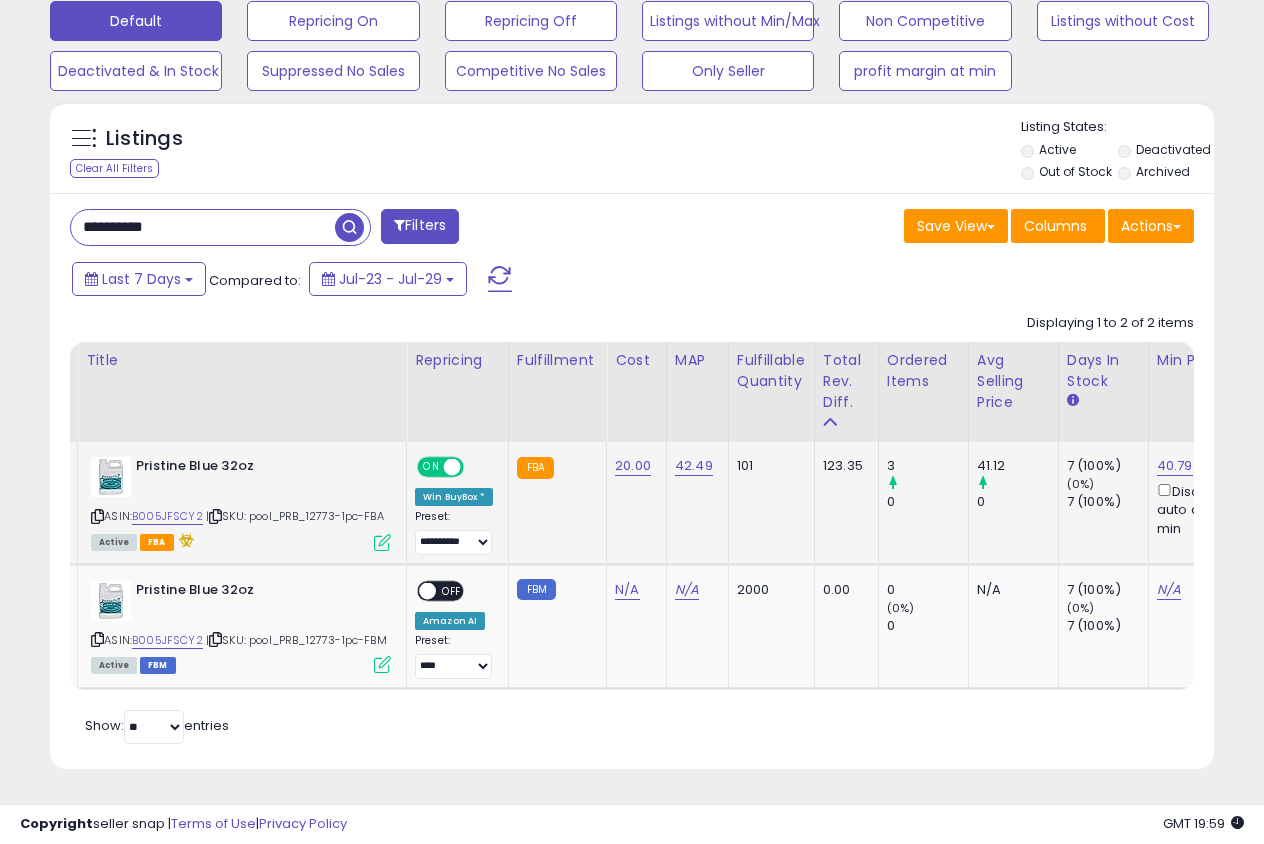 click on "40.79" at bounding box center (1175, 466) 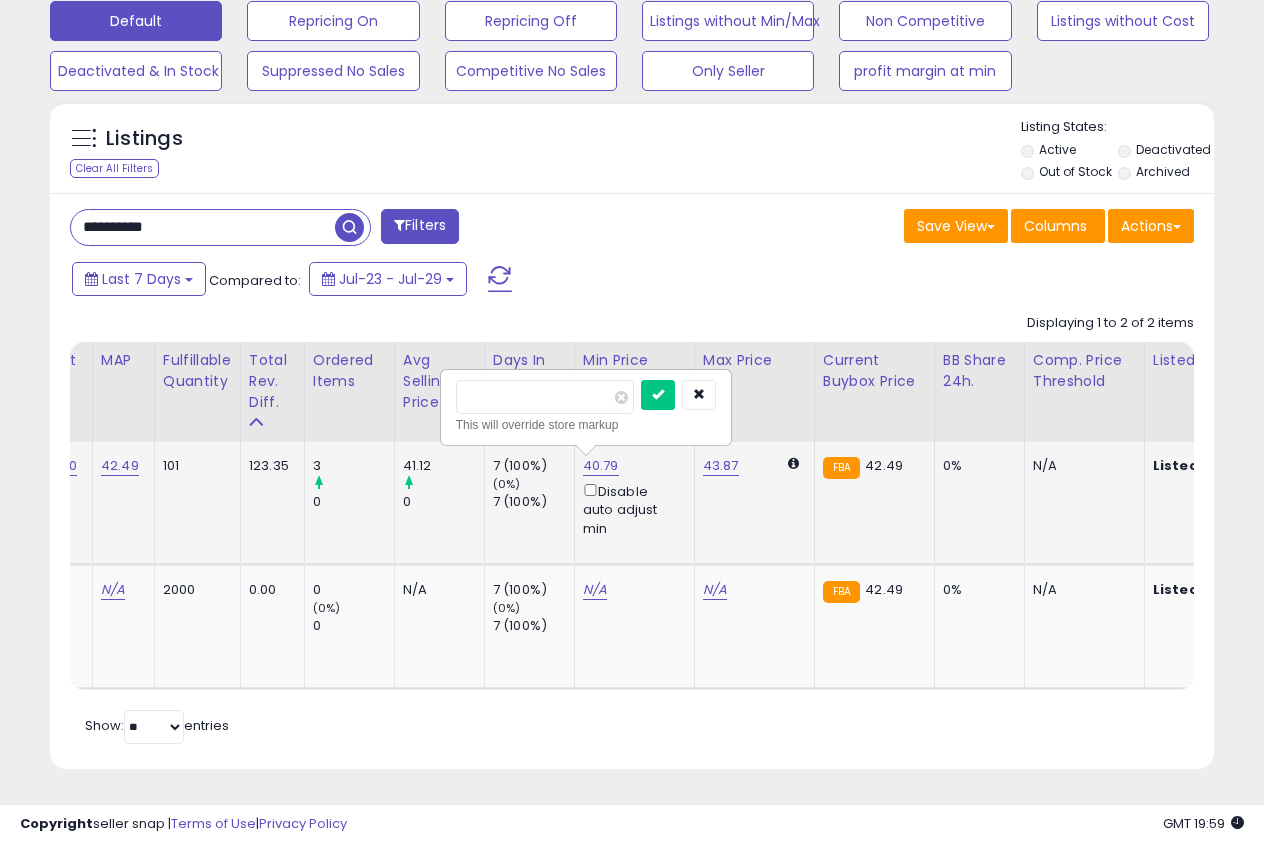 type on "*" 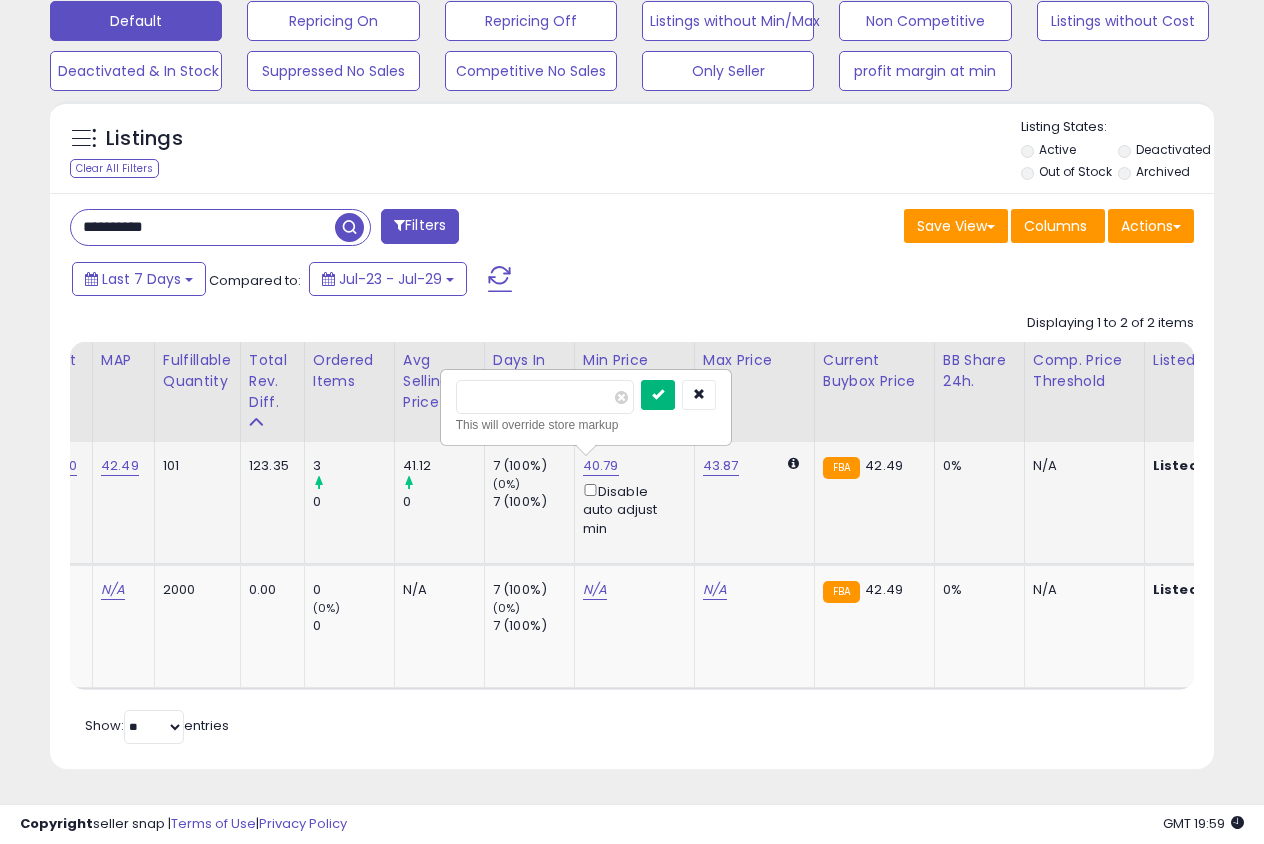 type on "*****" 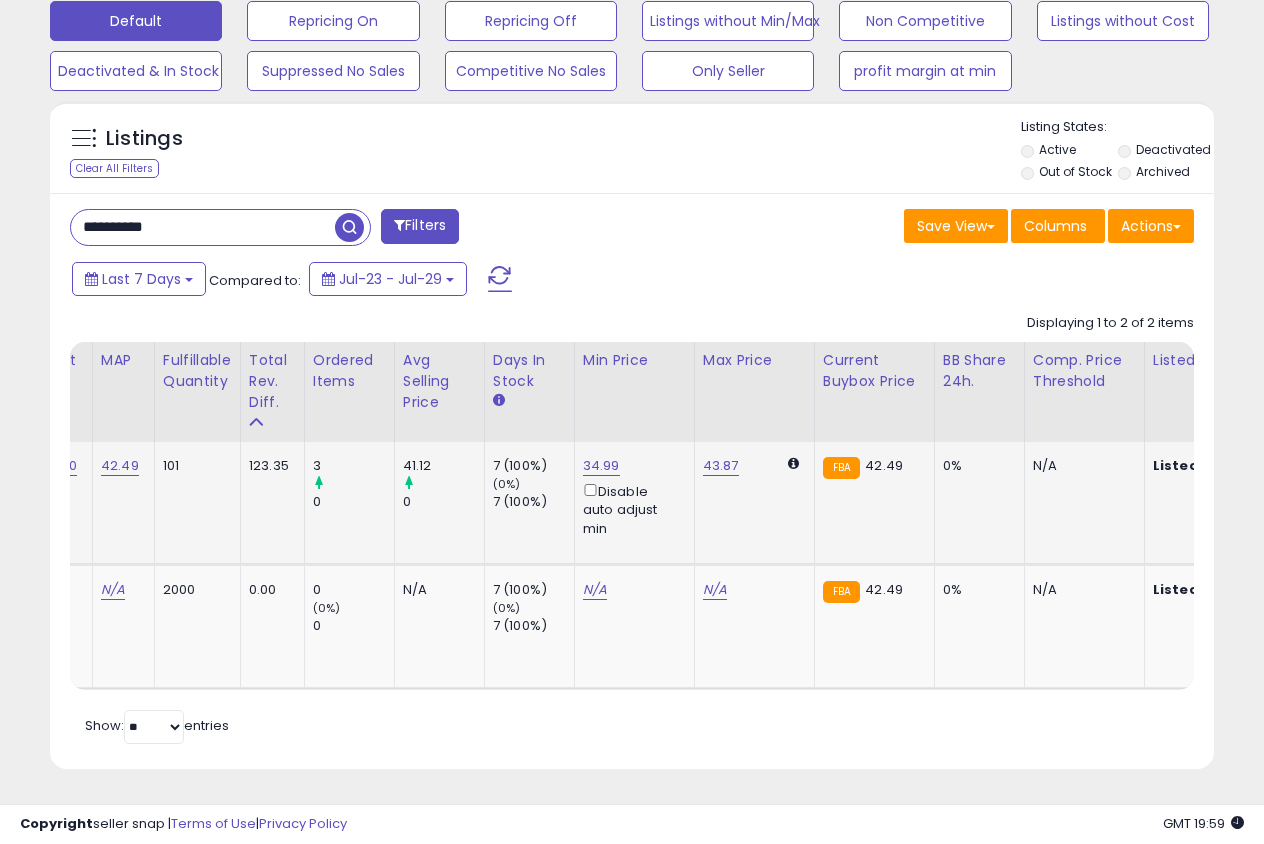 scroll, scrollTop: 0, scrollLeft: 516, axis: horizontal 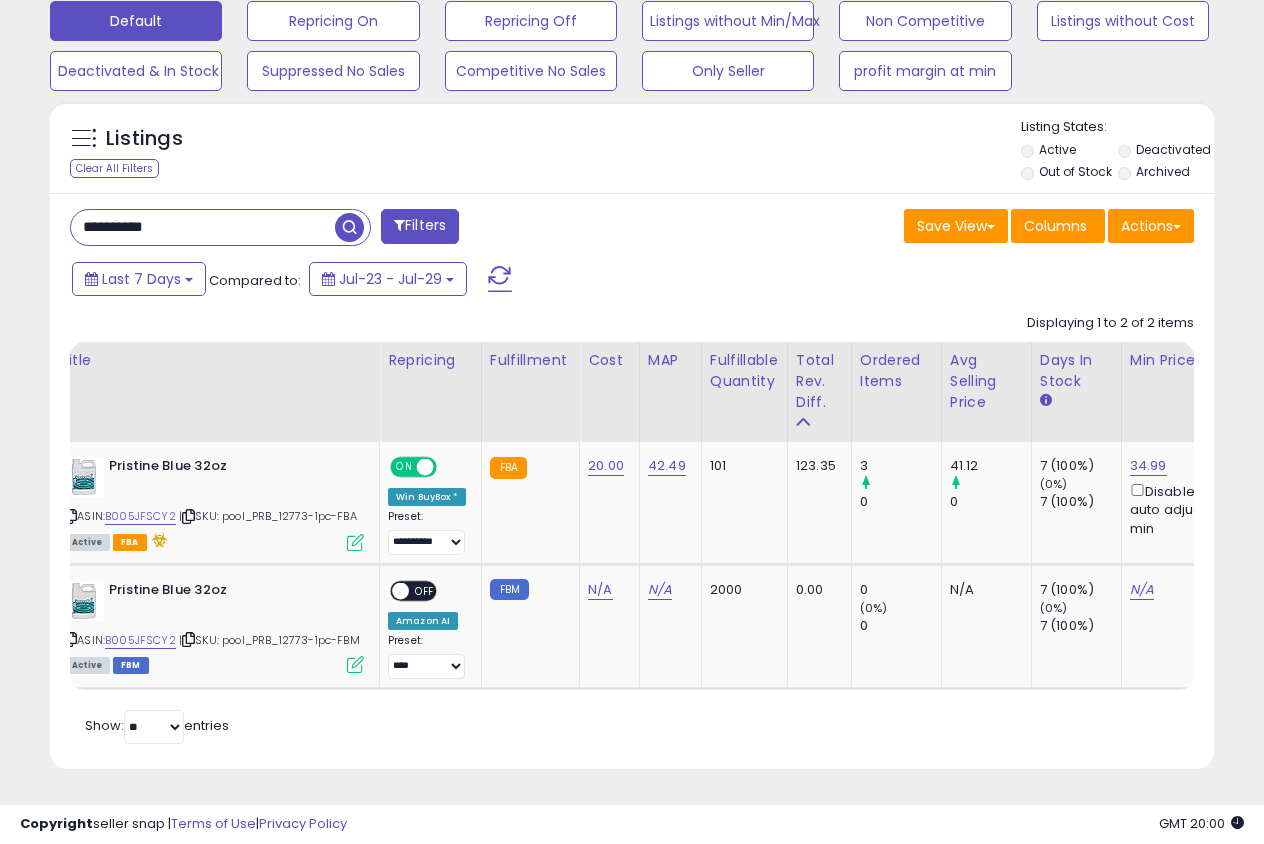 click on "**********" at bounding box center [203, 227] 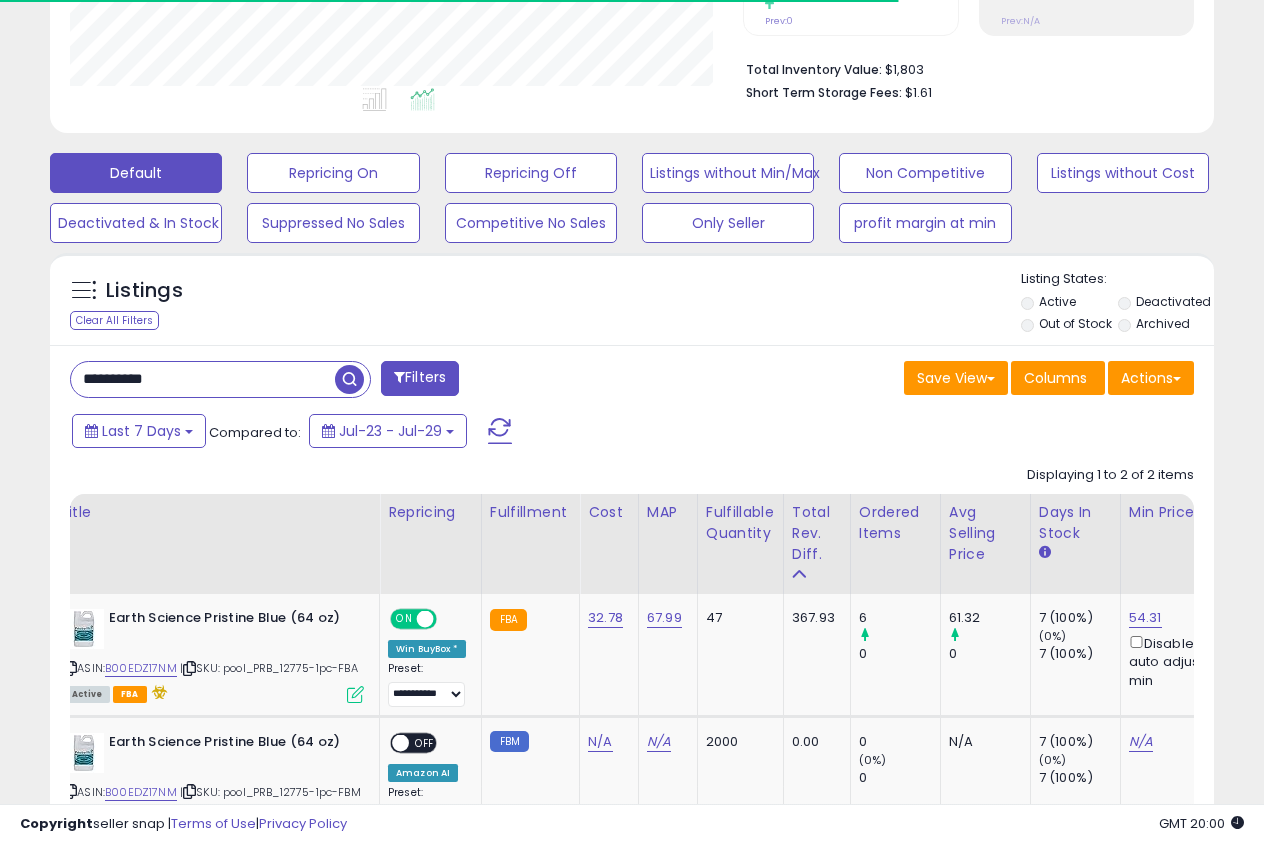 scroll, scrollTop: 583, scrollLeft: 0, axis: vertical 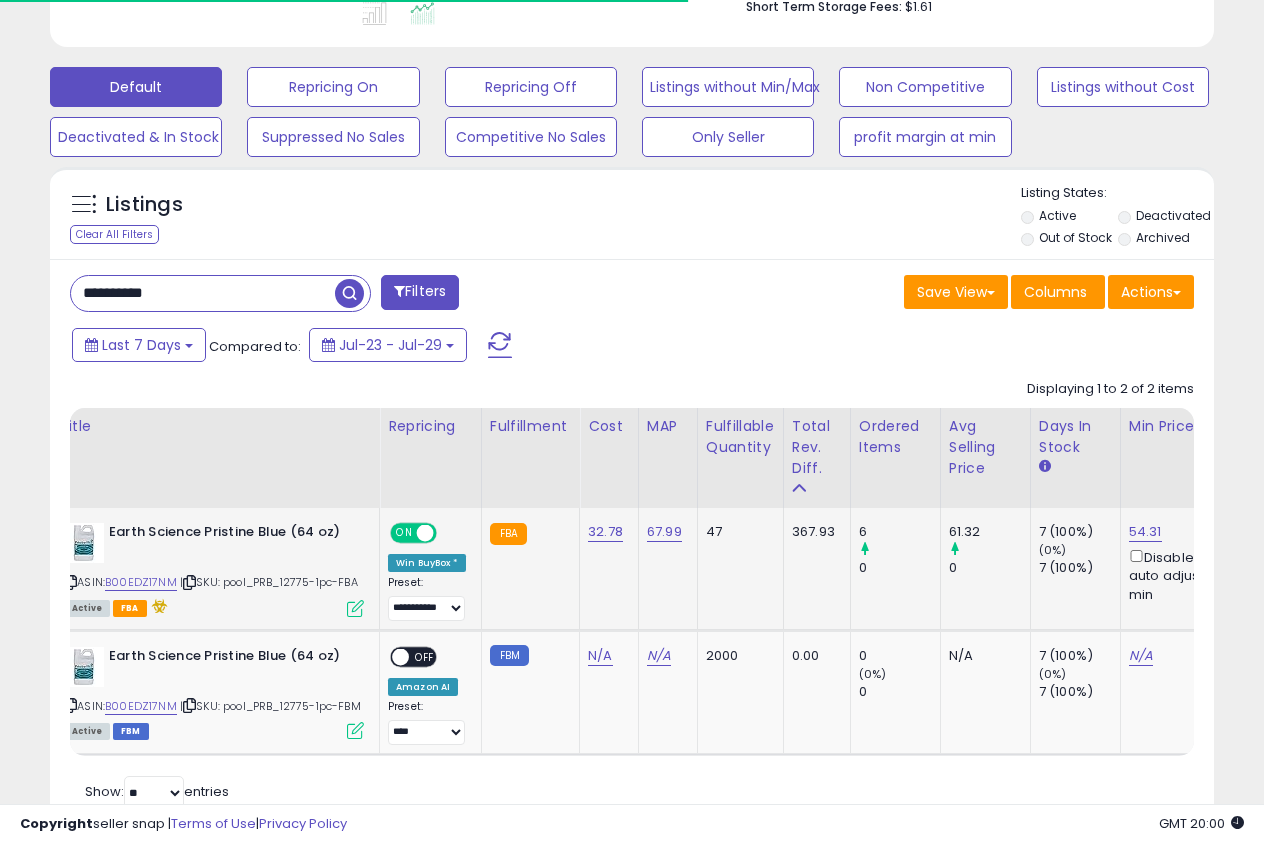 click on "54.31" at bounding box center (1145, 532) 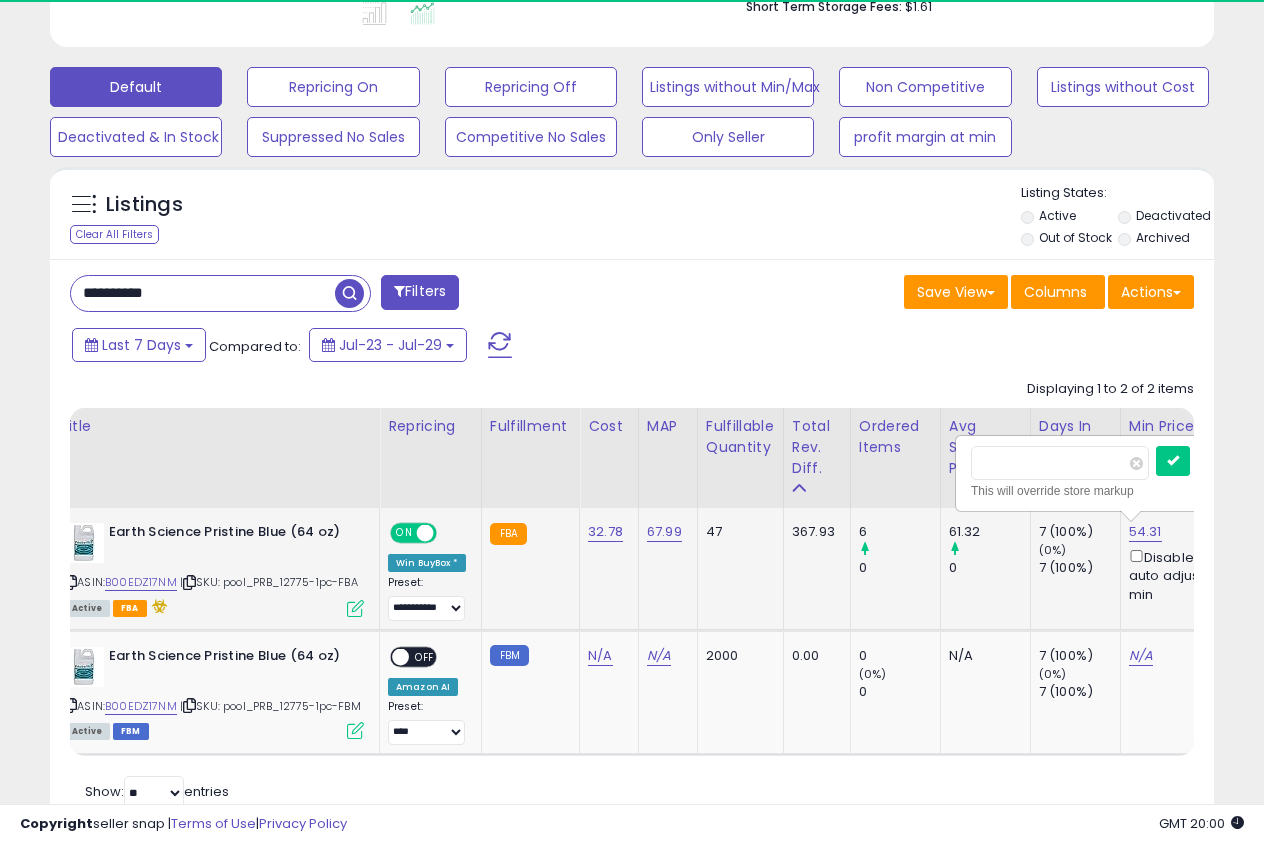 scroll, scrollTop: 999590, scrollLeft: 999327, axis: both 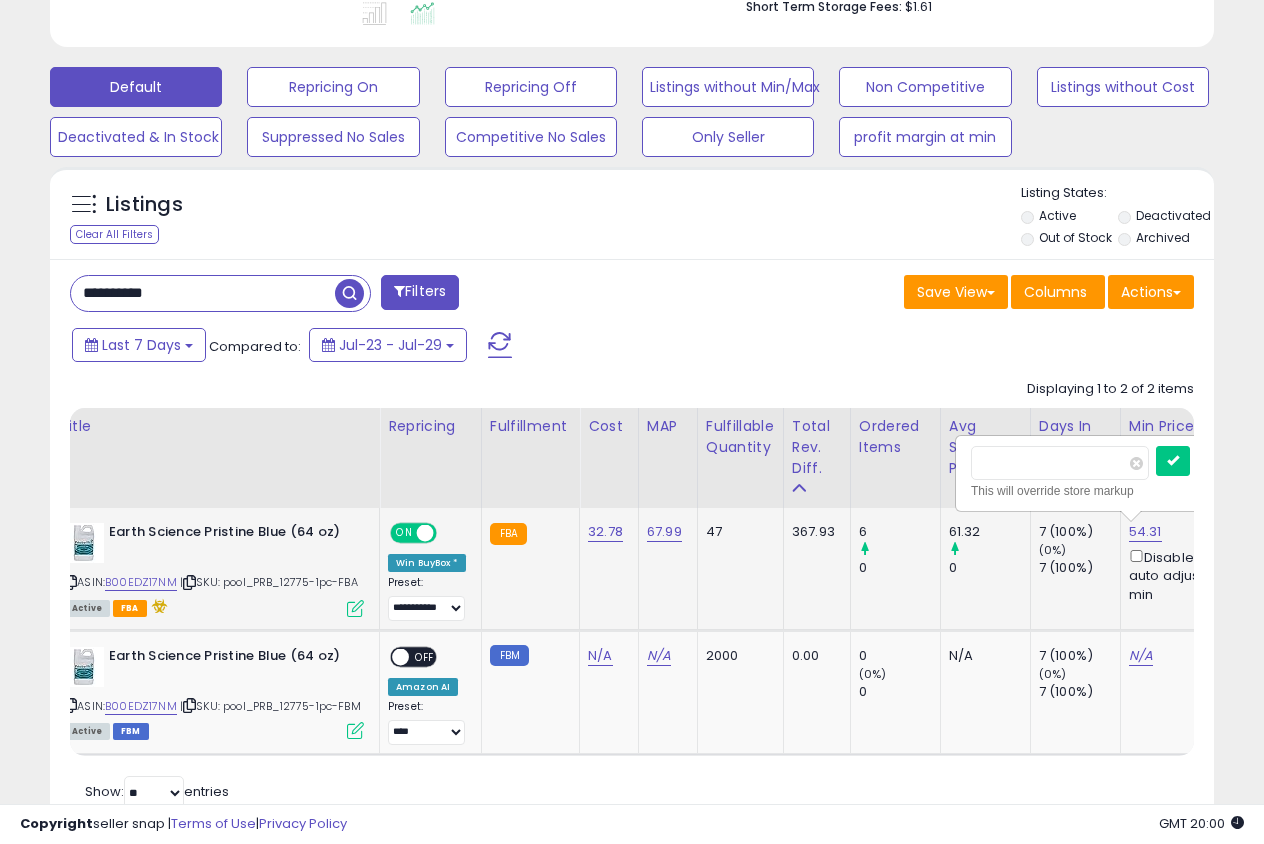 click on "*****" at bounding box center [1060, 463] 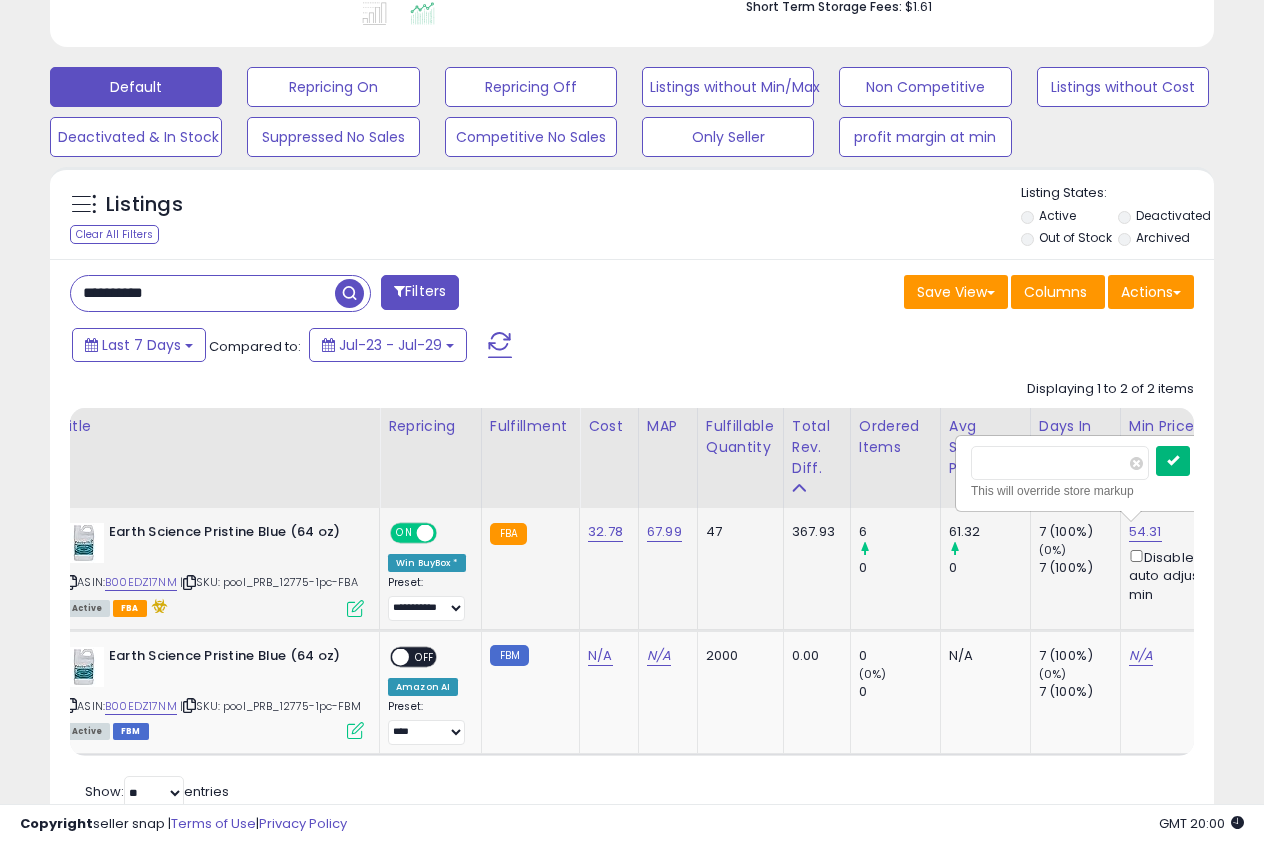 type on "*****" 